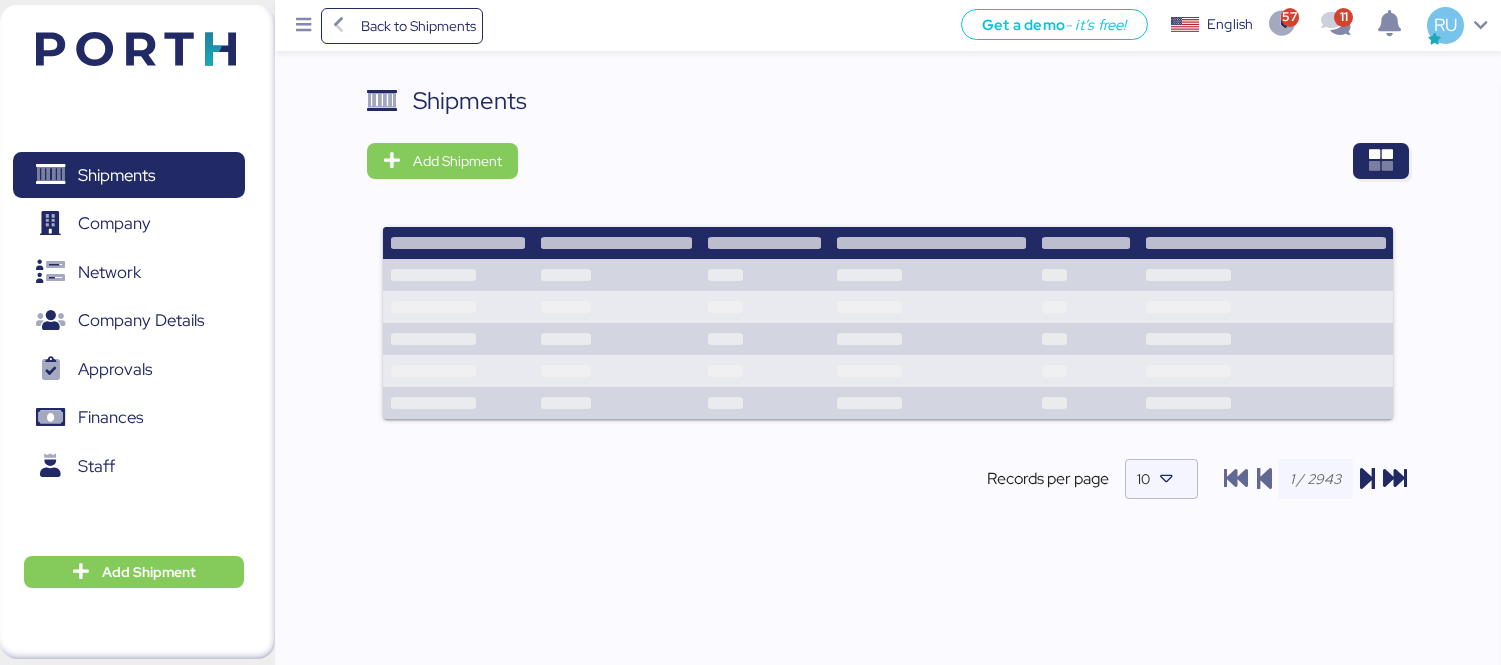 scroll, scrollTop: 0, scrollLeft: 0, axis: both 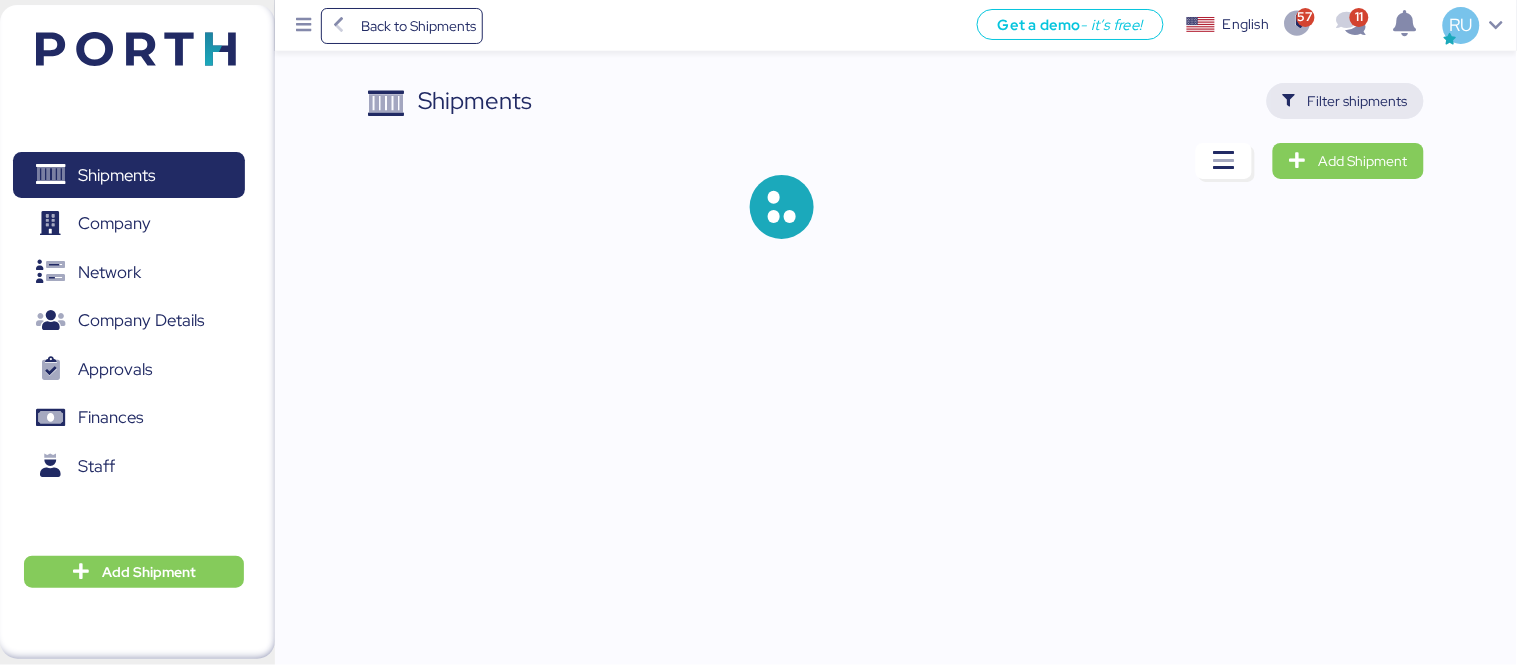 click on "Filter shipments" at bounding box center [1358, 101] 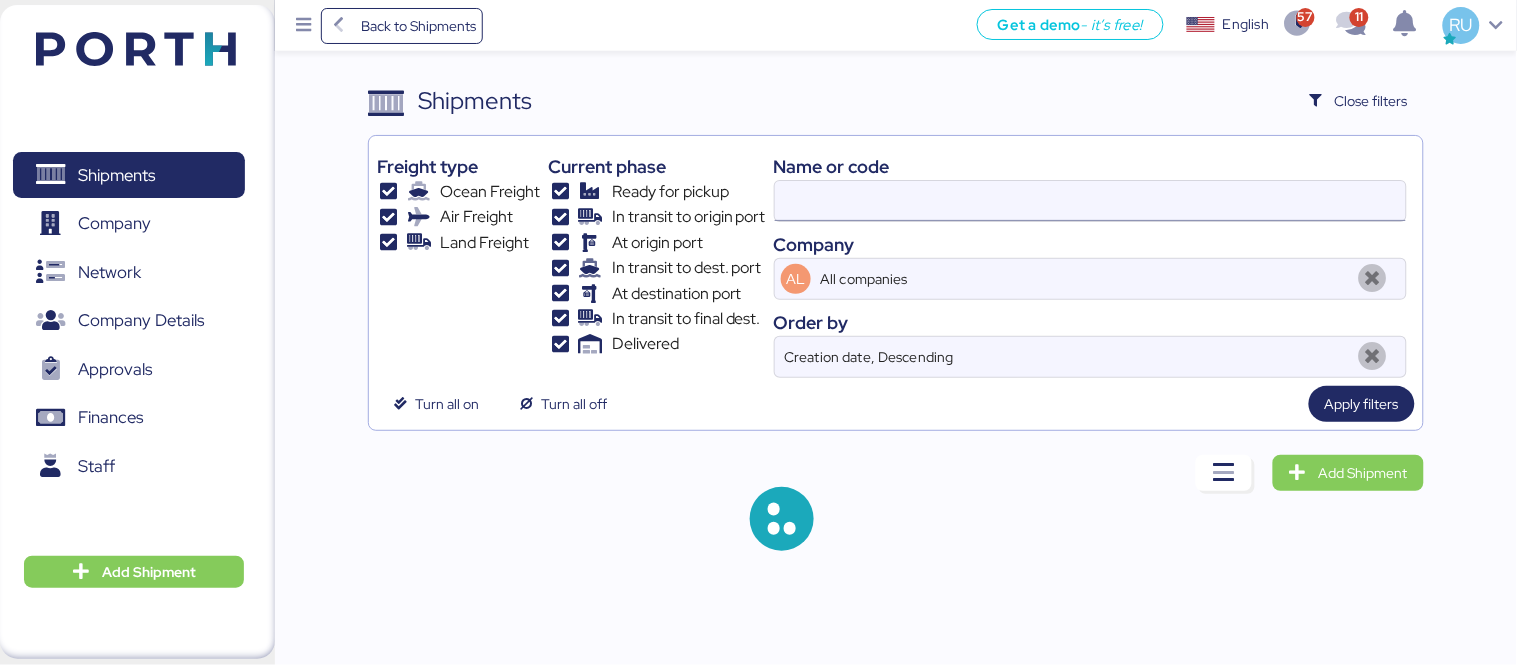 click at bounding box center [1090, 201] 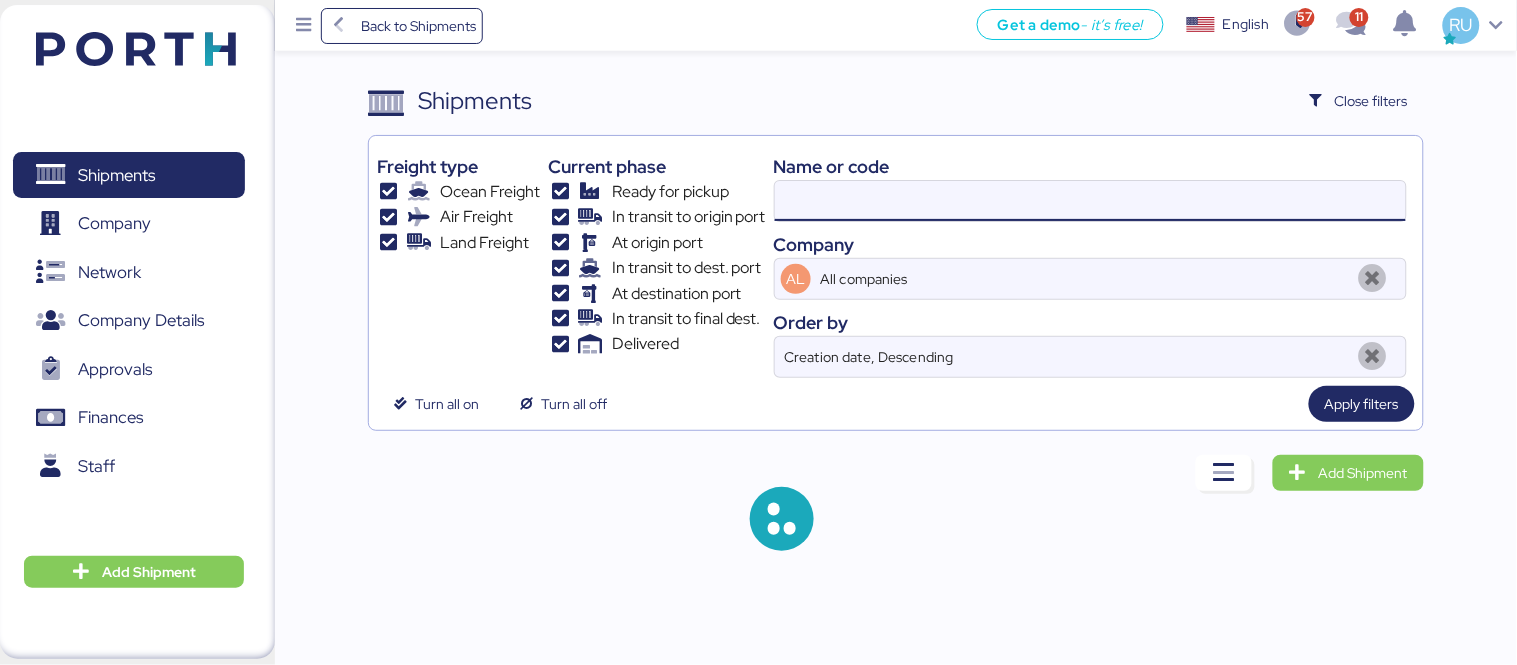 paste on "O0051323" 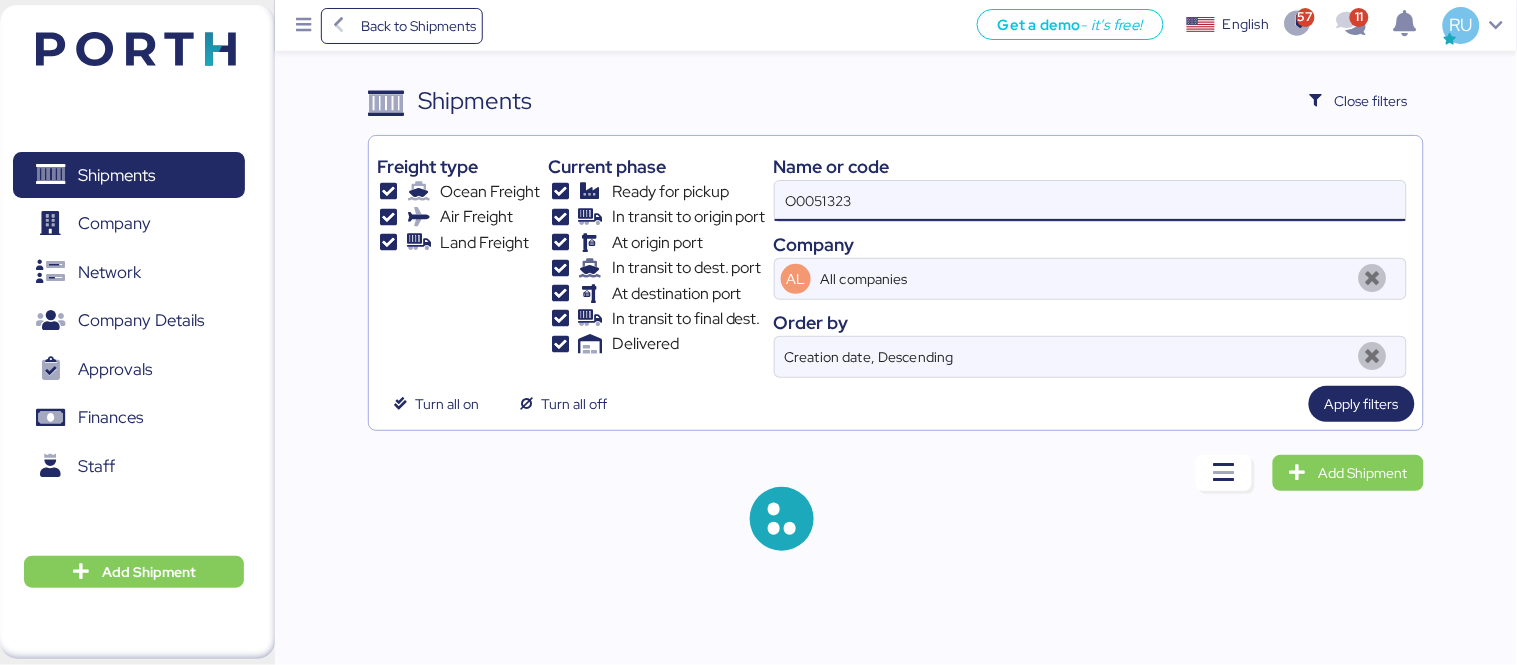 type on "O0051323" 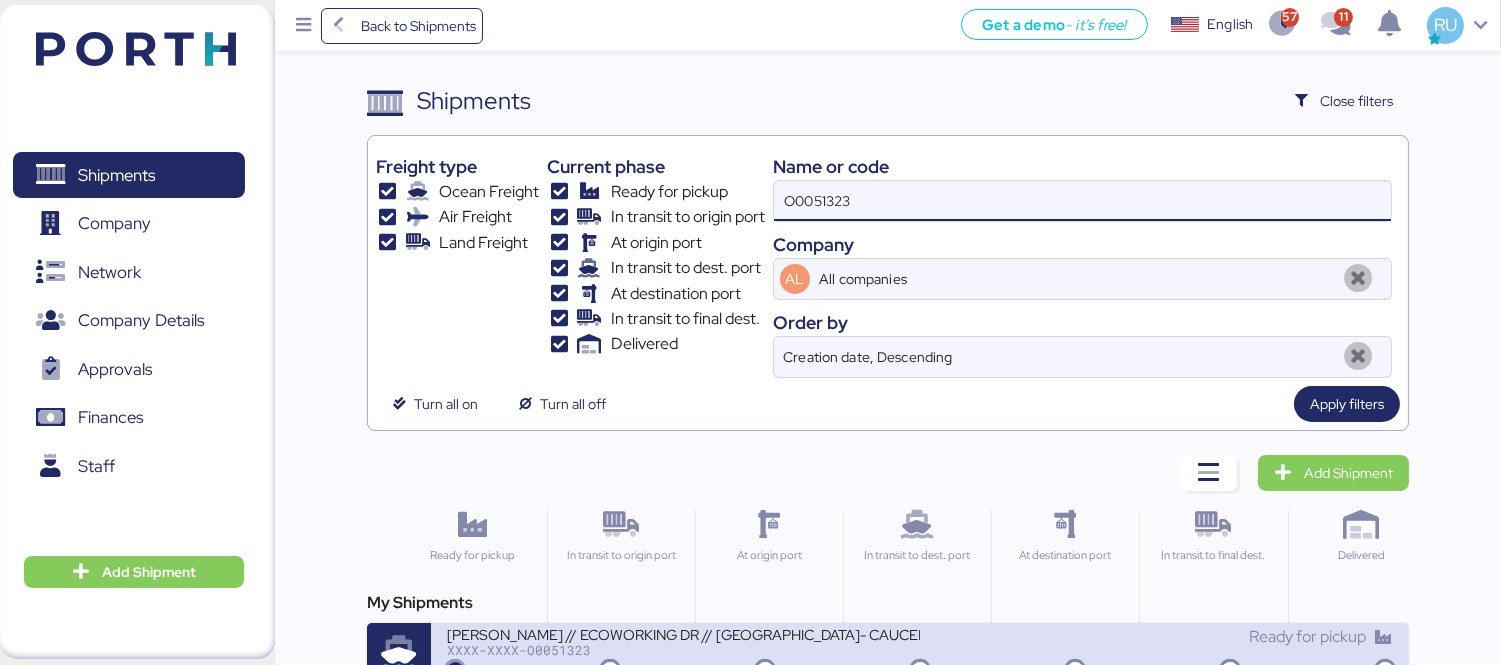 click on "[PERSON_NAME] // ECOWORKING DR // [GEOGRAPHIC_DATA]- CAUCEDO // 1X20" at bounding box center [683, 633] 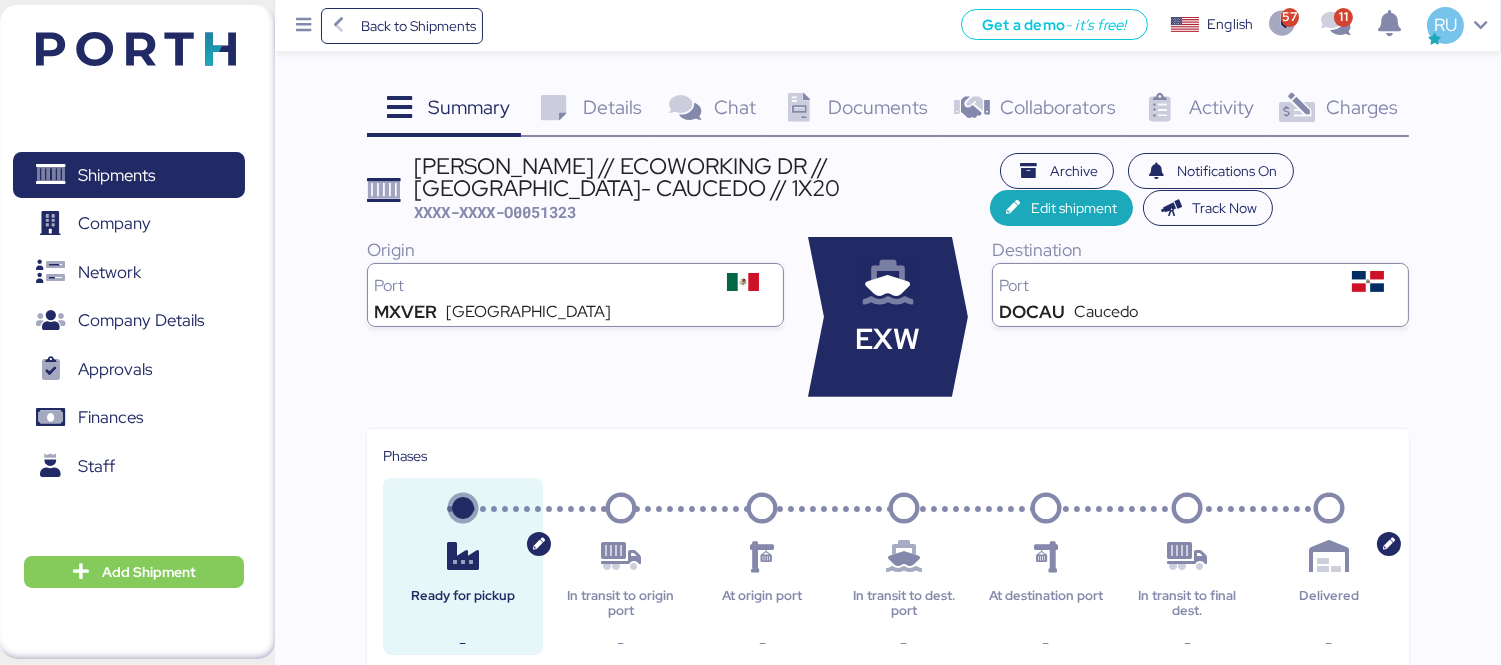 click on "Activity 0" at bounding box center [1195, 110] 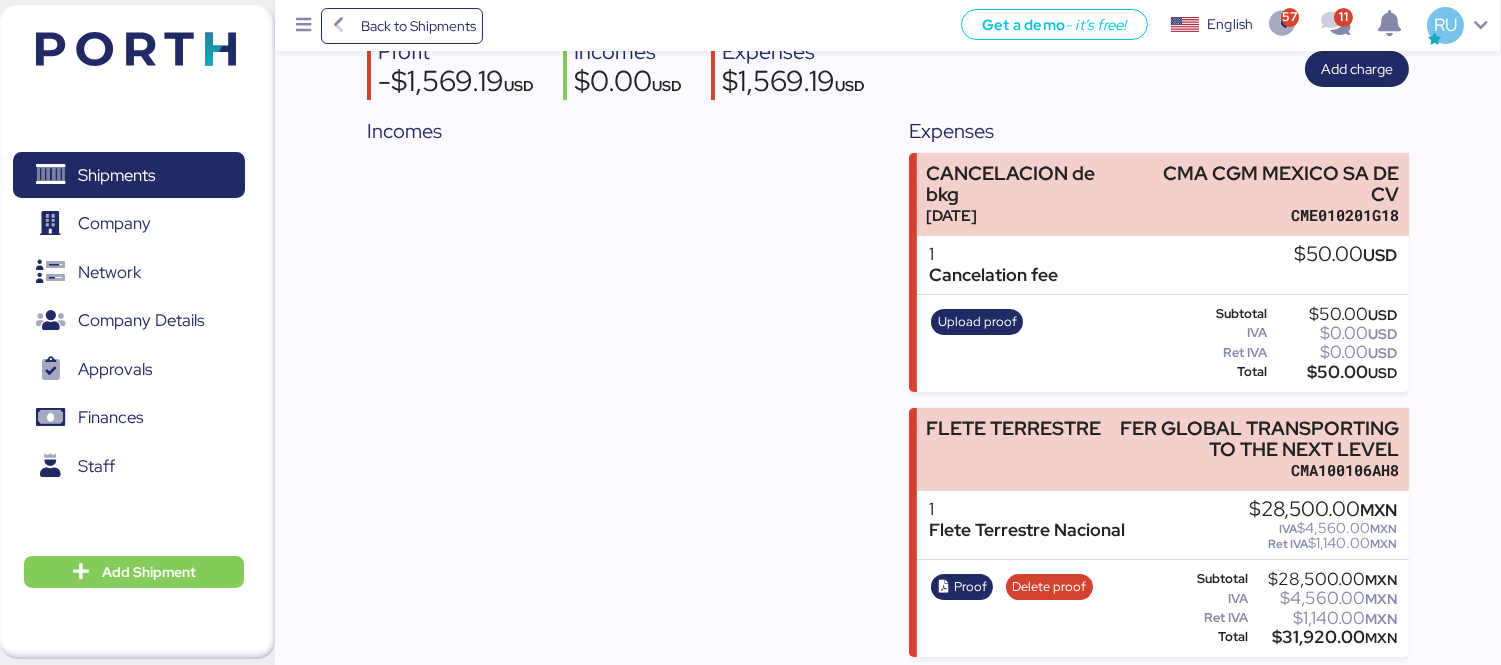 scroll, scrollTop: 178, scrollLeft: 0, axis: vertical 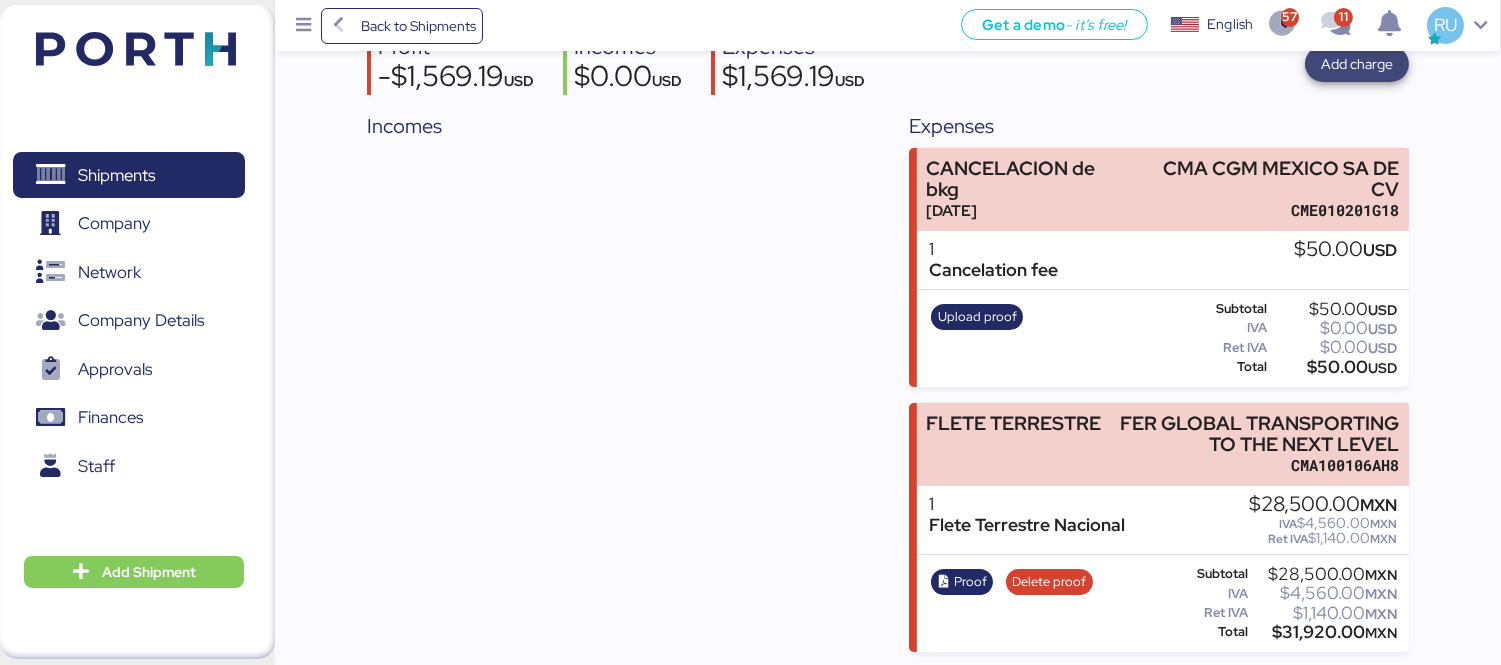 click on "Add charge" at bounding box center (1357, 64) 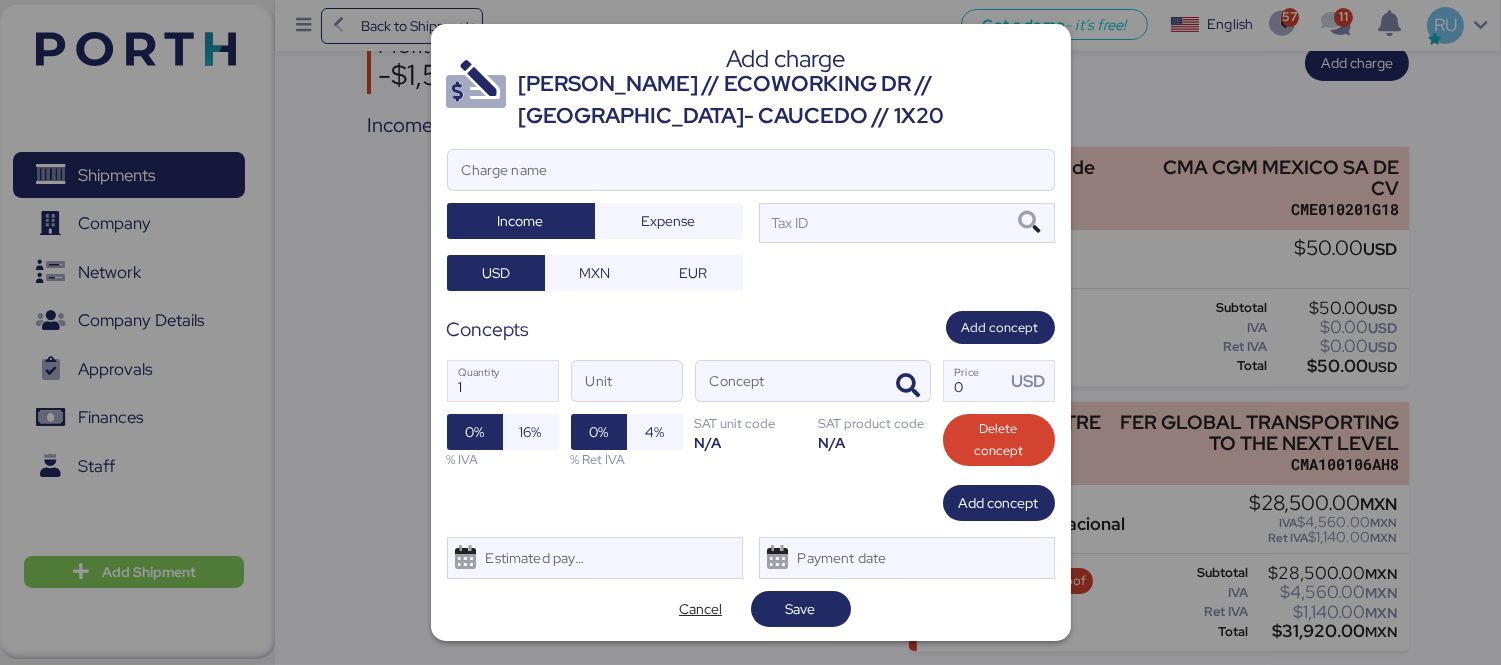 click on "Add charge [PERSON_NAME] // ECOWORKING DR // [GEOGRAPHIC_DATA]- CAUCEDO // 1X20  Charge name Income Expense Tax ID   USD MXN EUR Concepts Add concept 1 Quantity Unit Concept   0 Price USD 0% 16% % IVA 0% 4% % Ret IVA SAT unit code N/A SAT product code N/A Delete concept Add concept   Estimated payment date   Payment date Cancel Save" at bounding box center (751, 332) 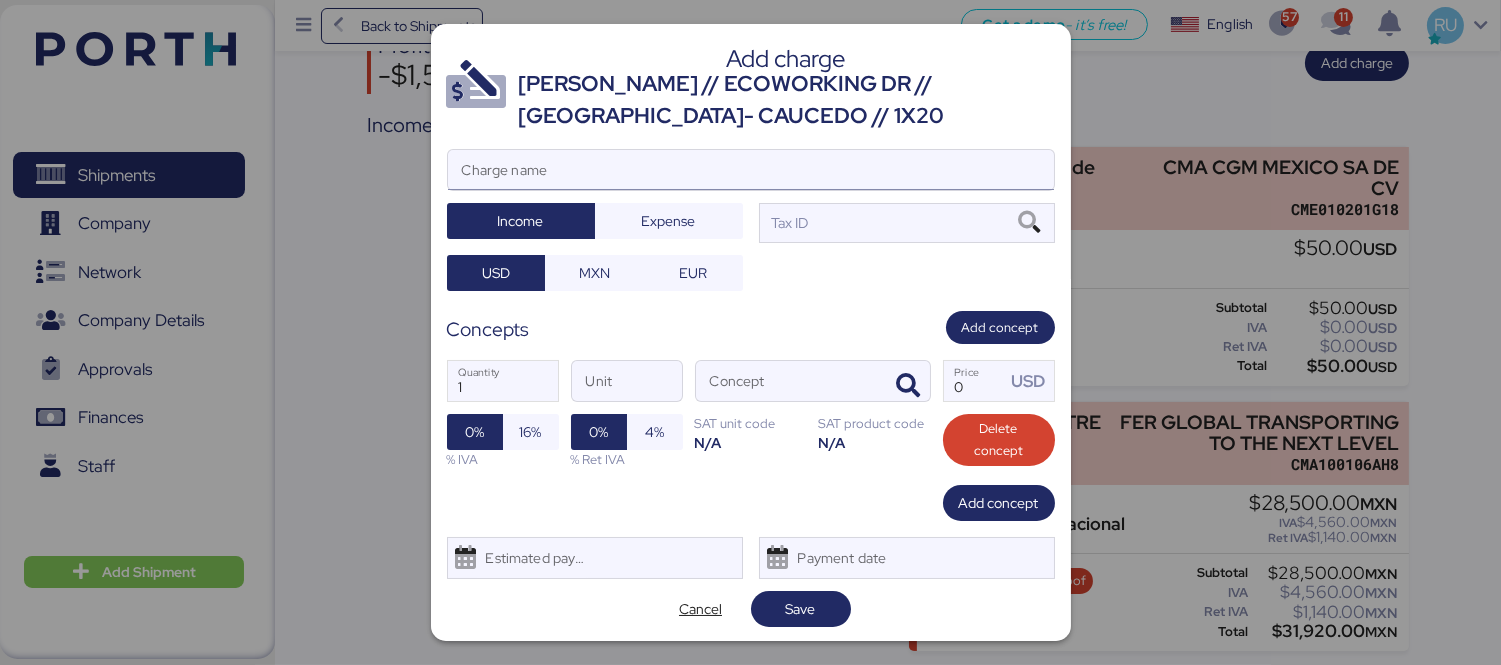 click on "Charge name" at bounding box center [751, 170] 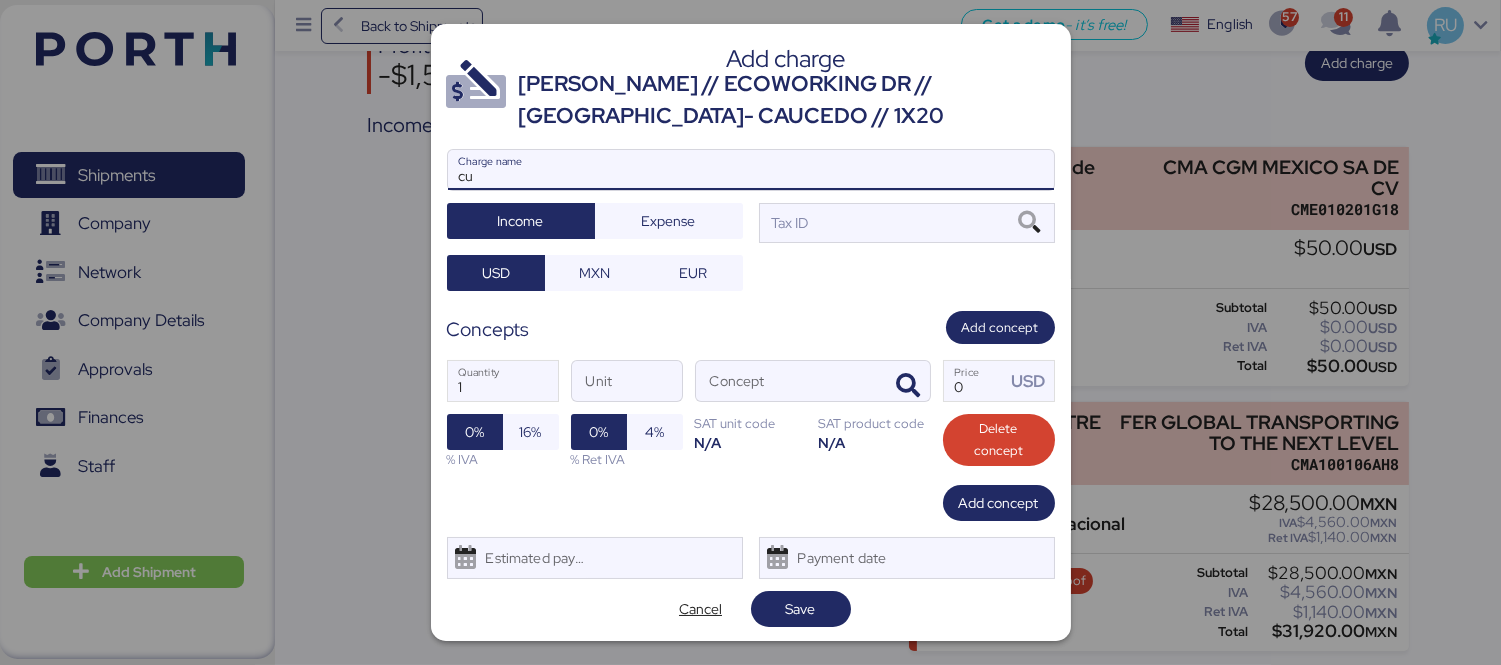 type on "c" 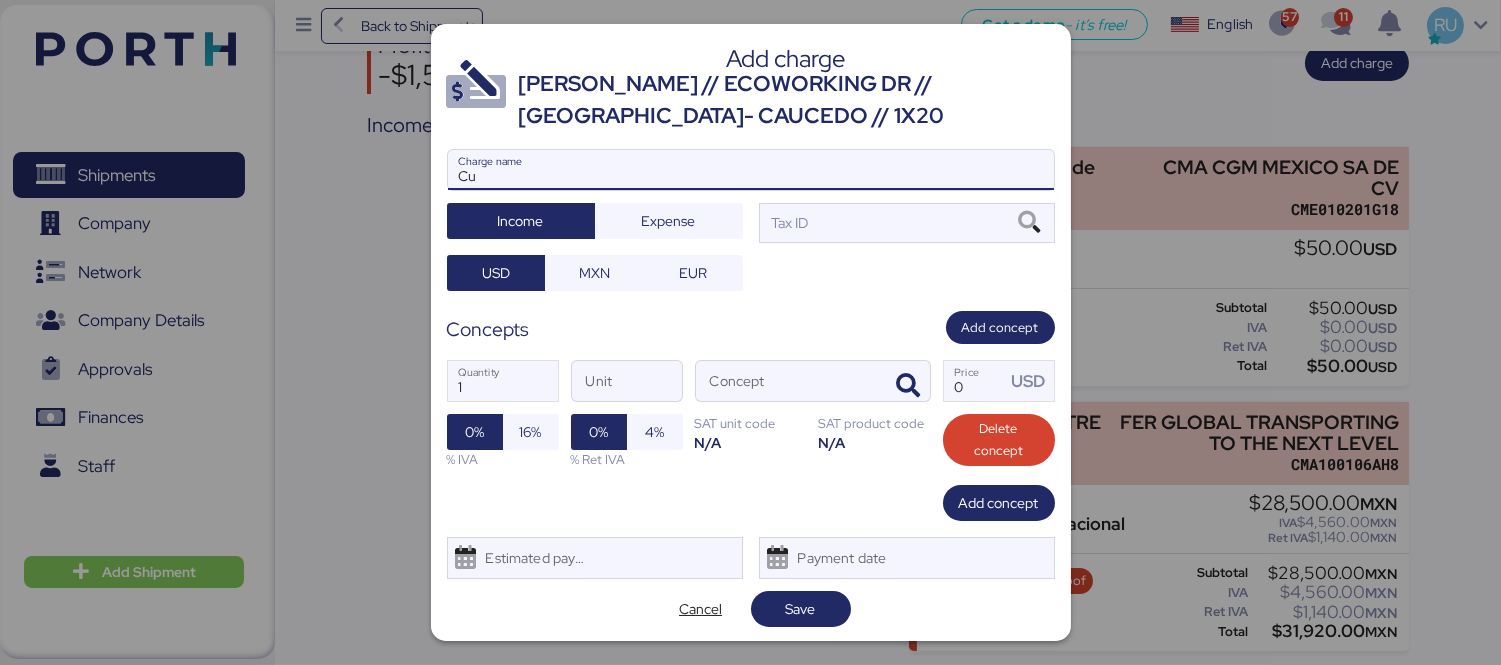 type on "C" 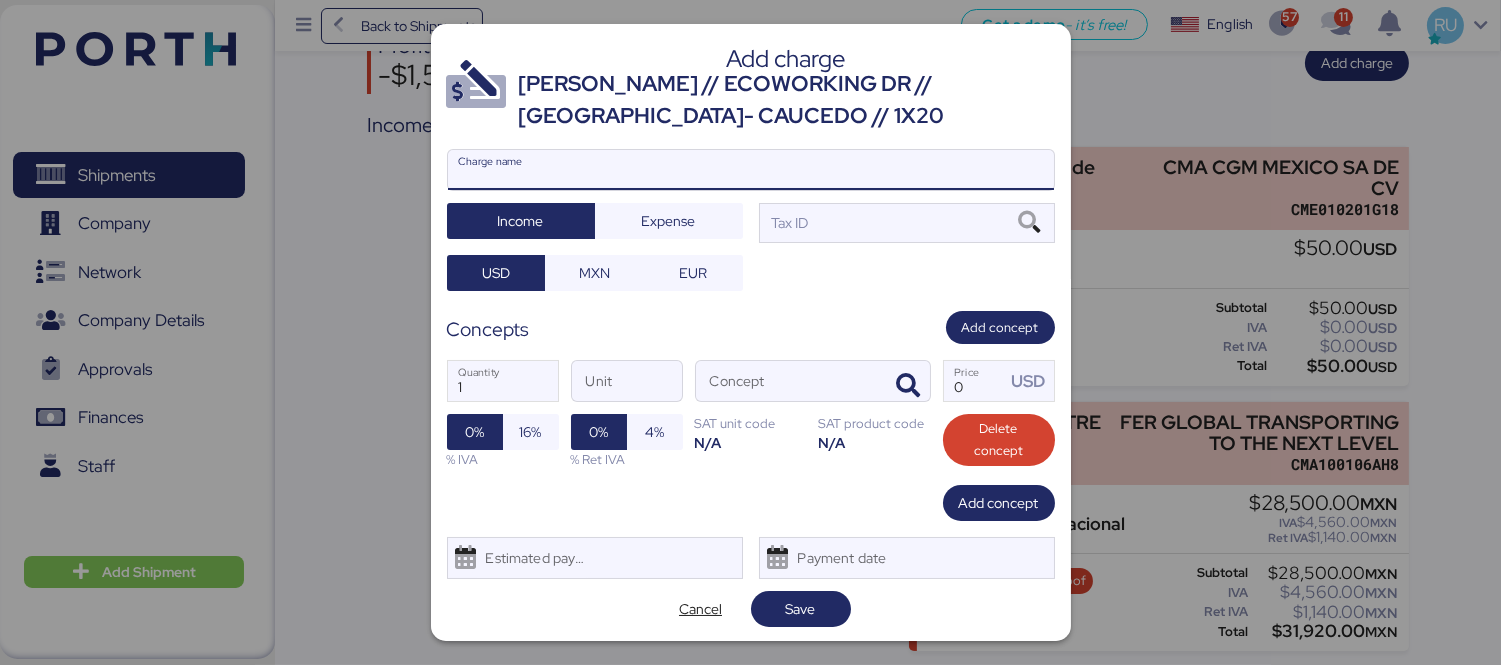 paste on "customs clearance" 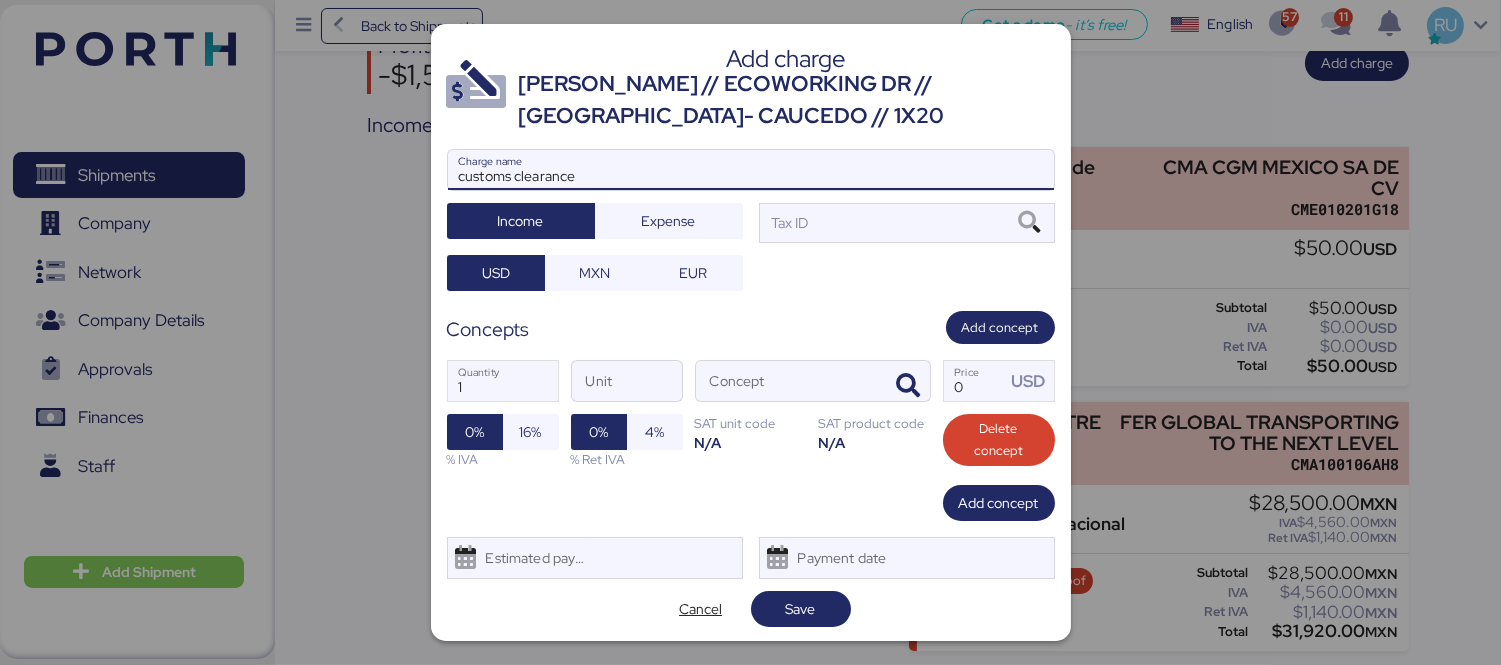 type on "customs clearance" 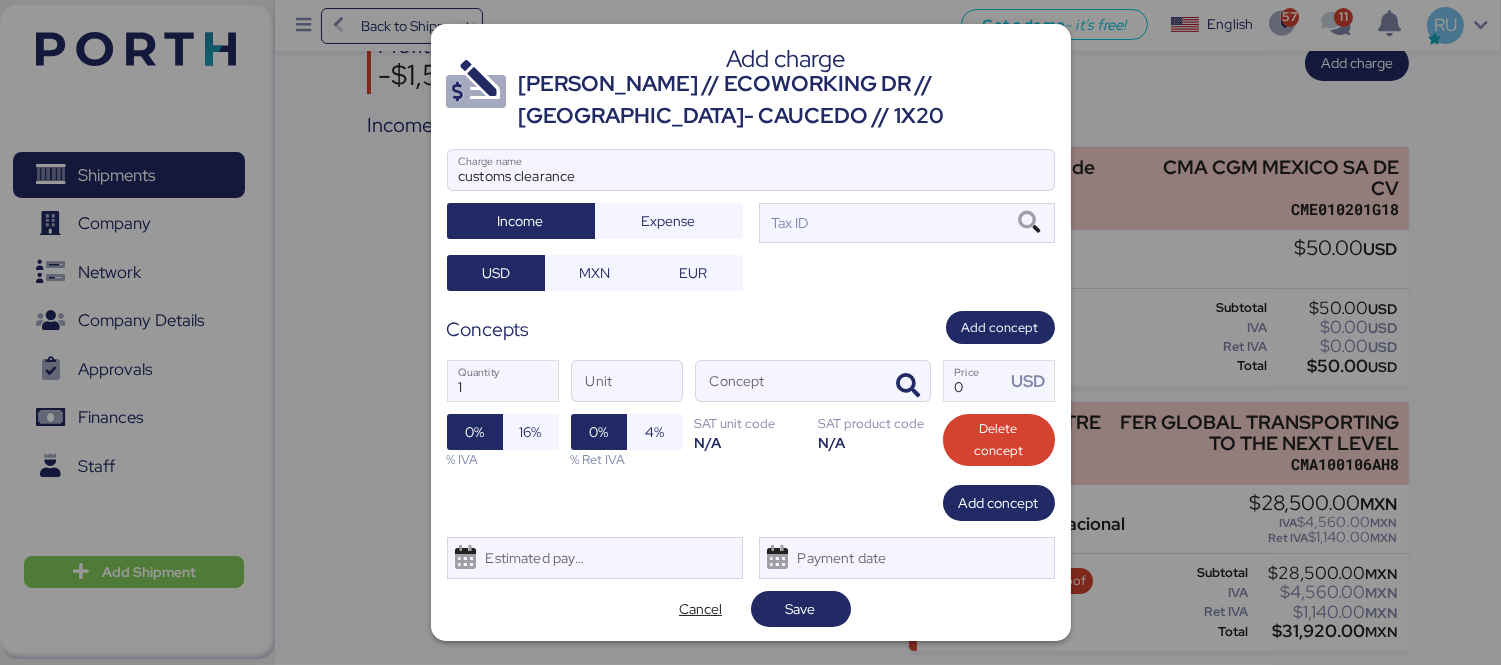 click on "customs clearance Charge name Income Expense Tax ID   USD MXN EUR" at bounding box center [751, 220] 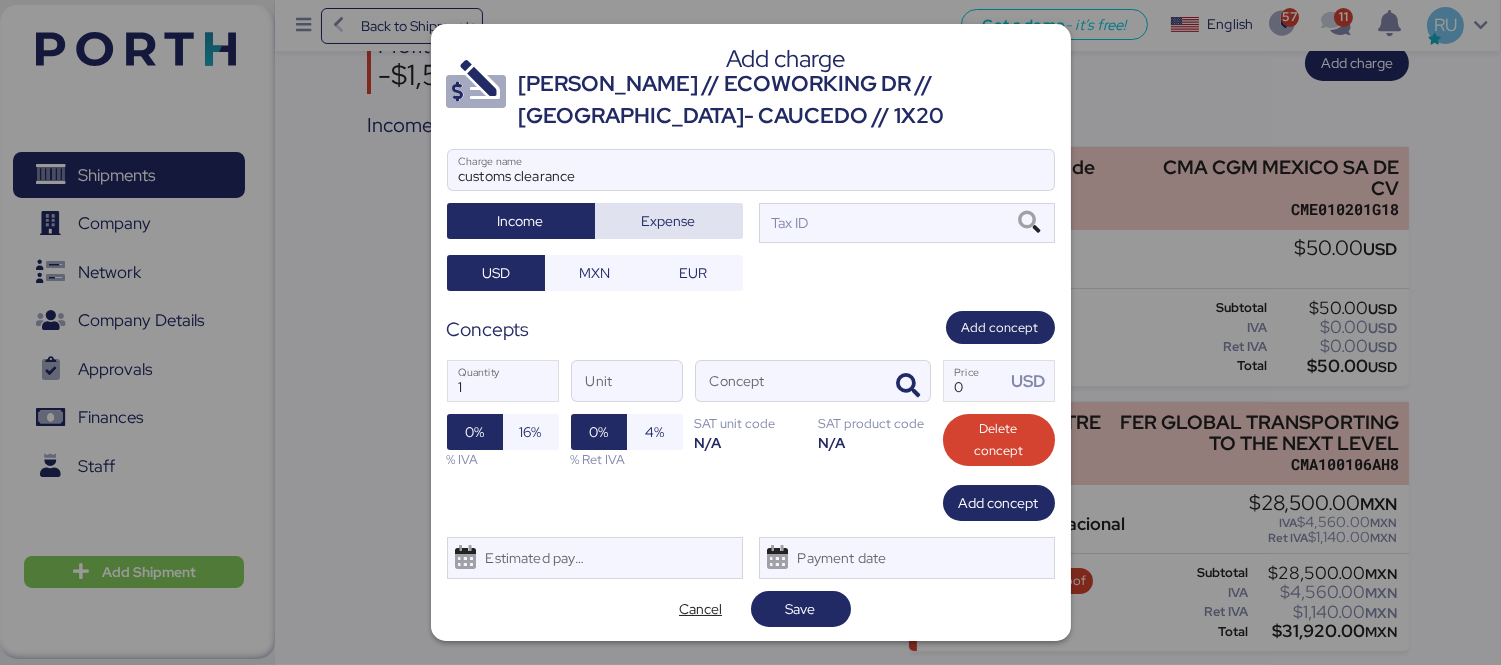 click on "Expense" at bounding box center [669, 221] 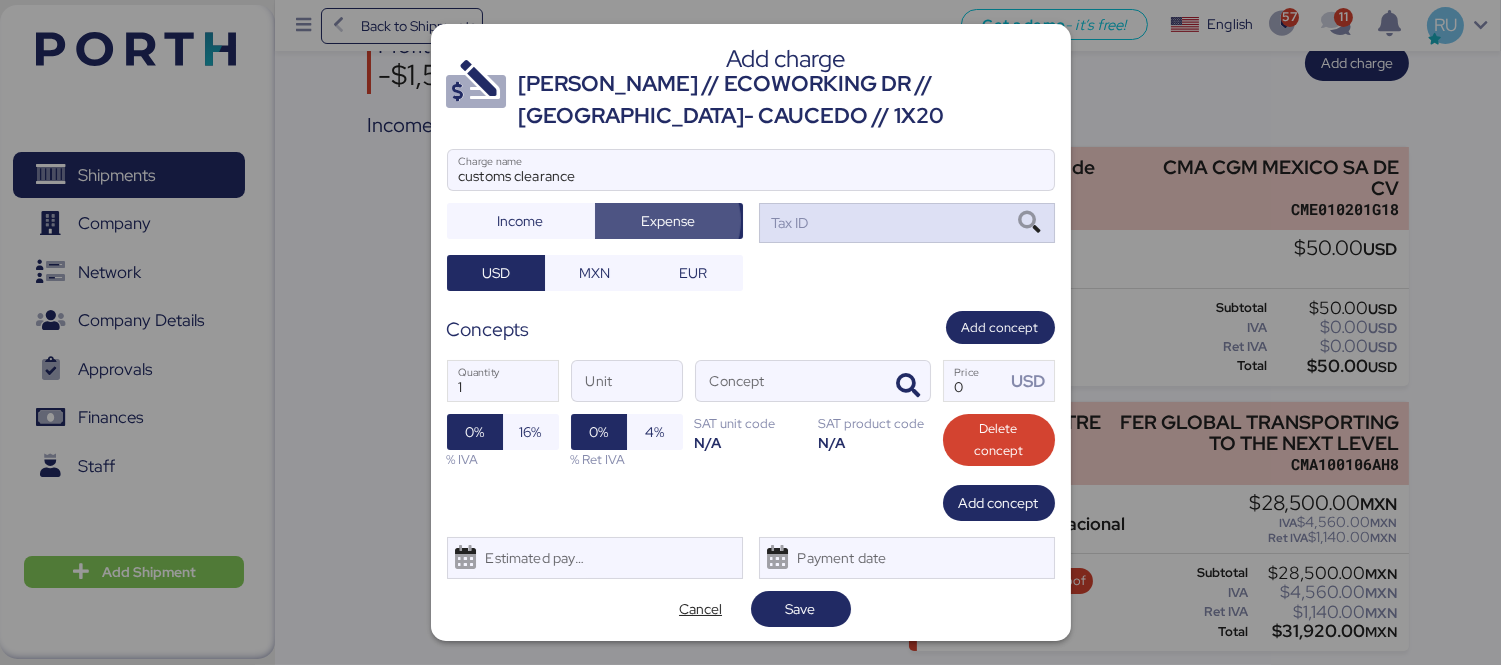 click on "Tax ID" at bounding box center (907, 223) 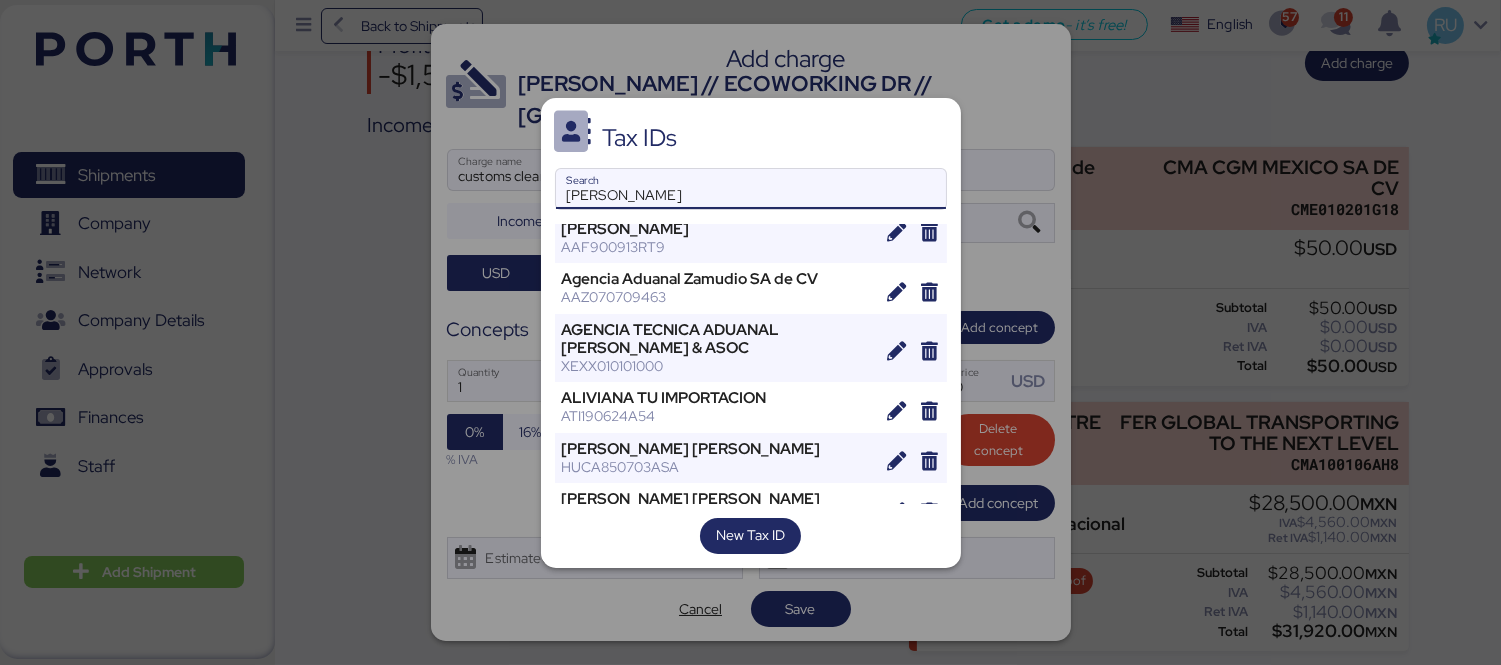 scroll, scrollTop: 268, scrollLeft: 0, axis: vertical 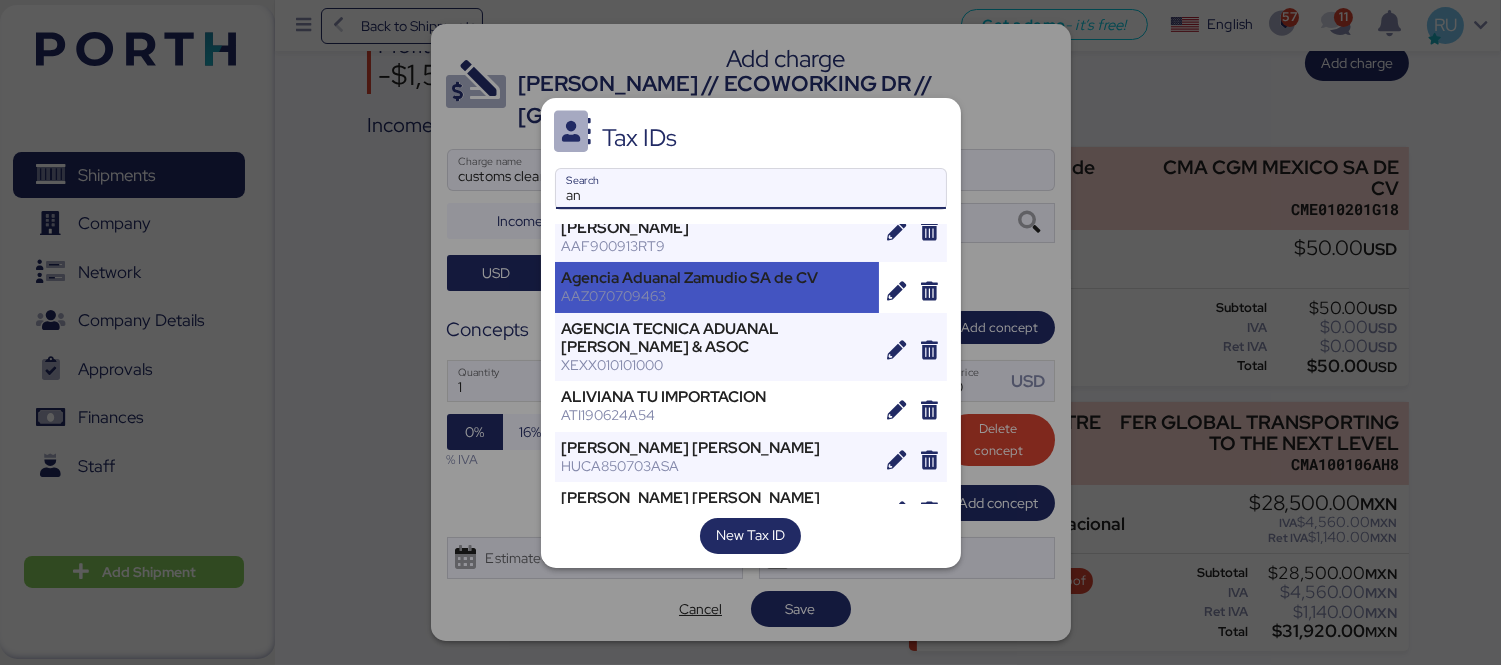 type on "a" 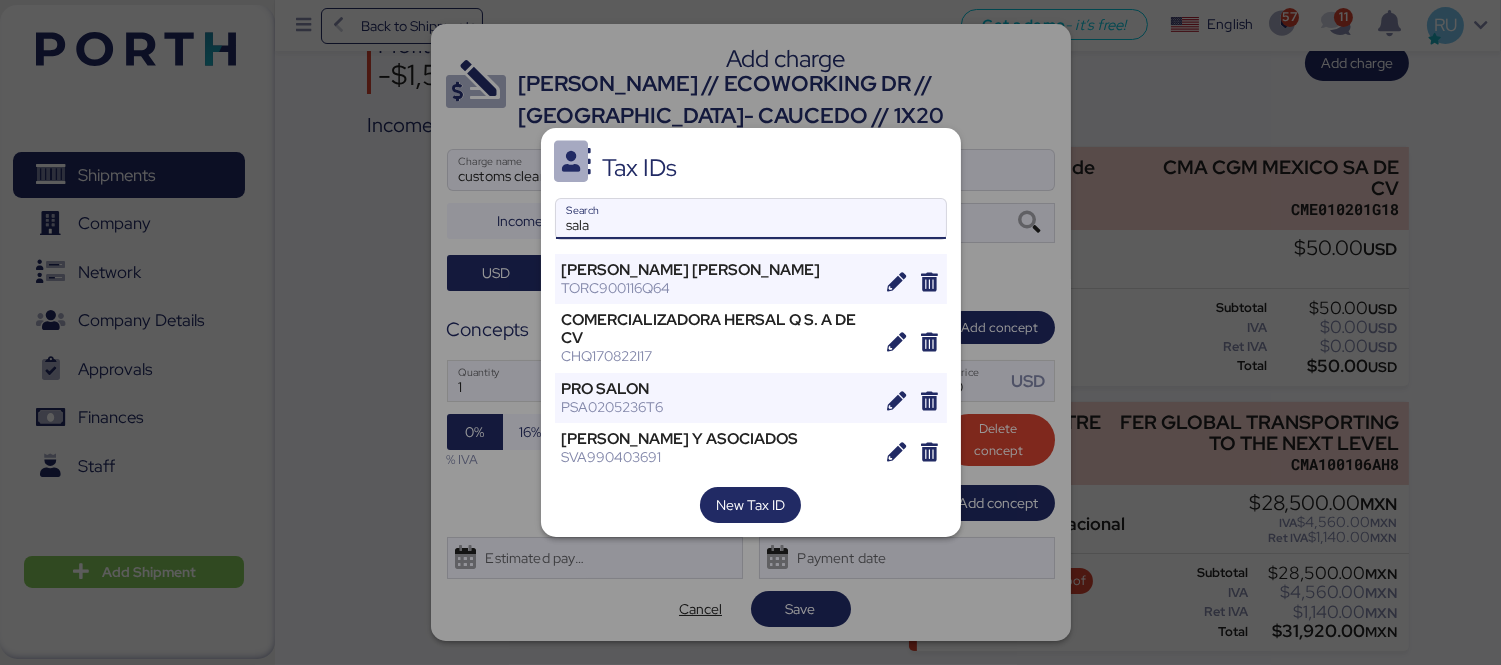 scroll, scrollTop: 0, scrollLeft: 0, axis: both 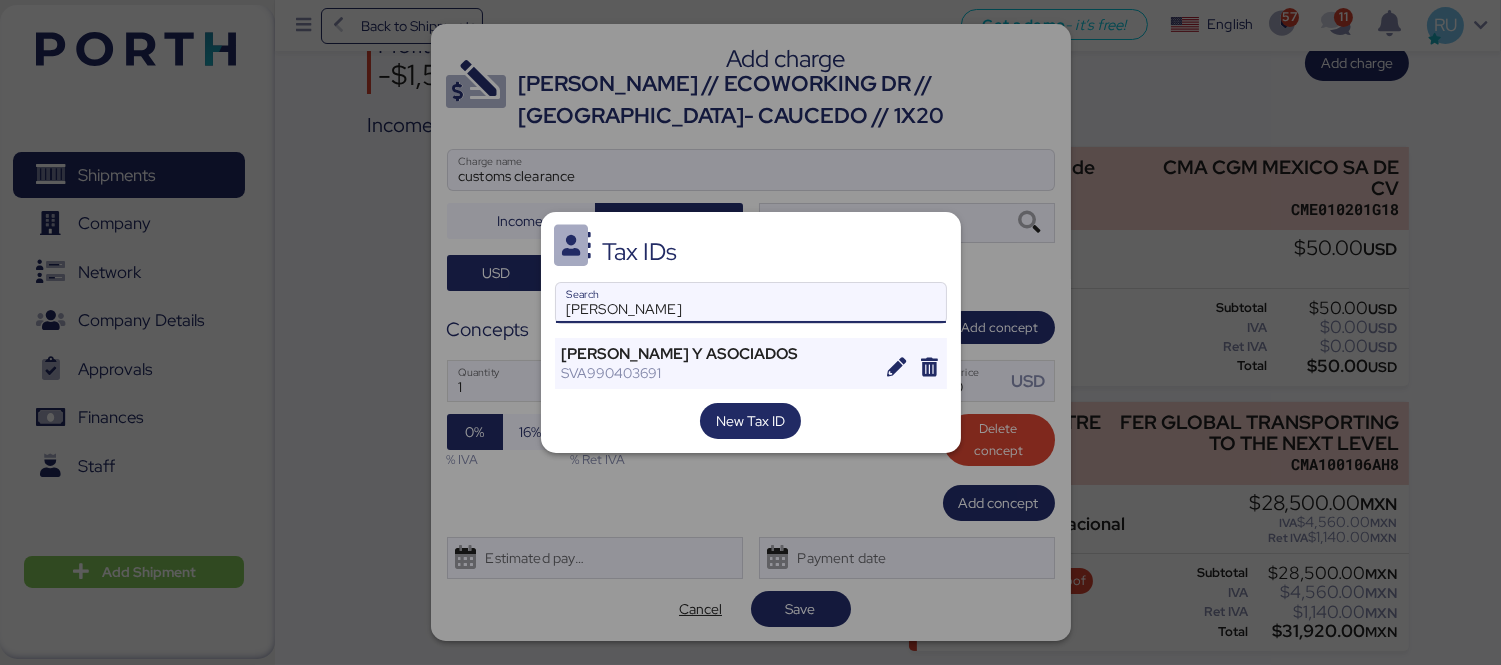 type on "[PERSON_NAME]" 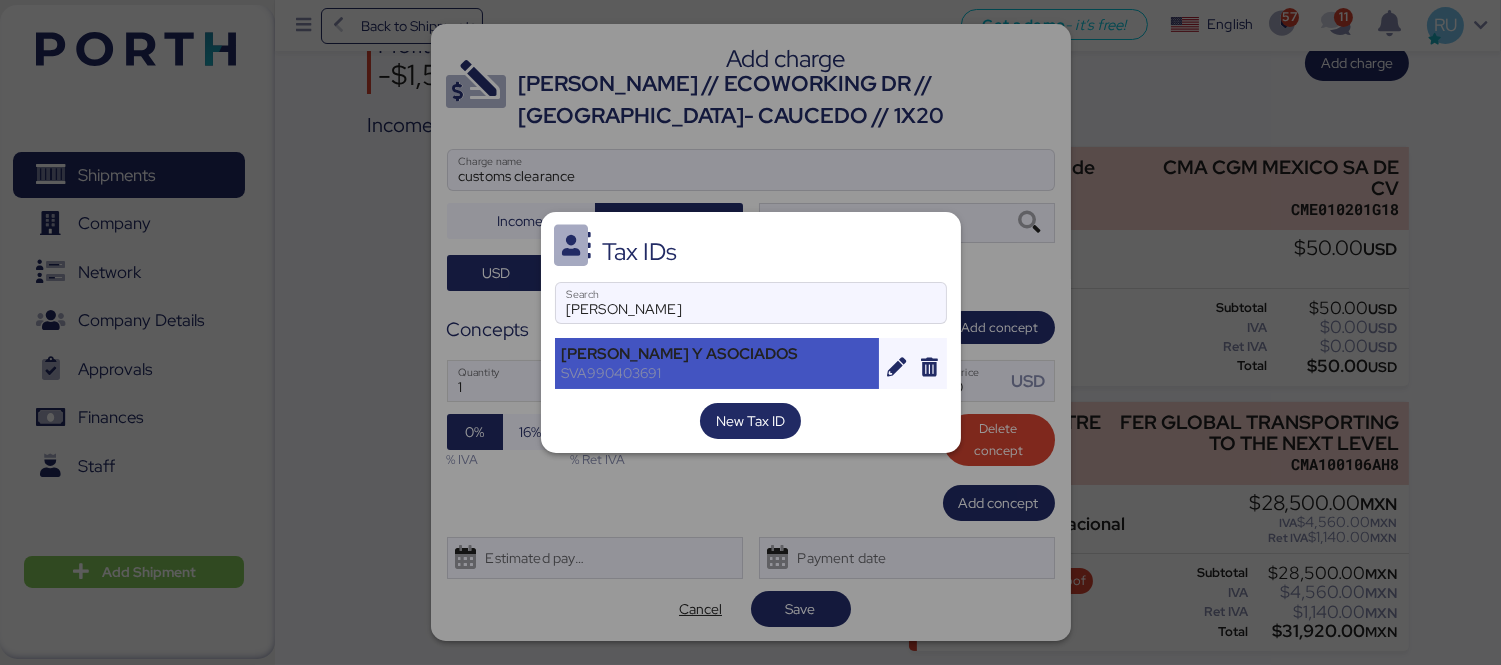 click on "[PERSON_NAME] Y ASOCIADOS" at bounding box center (717, 354) 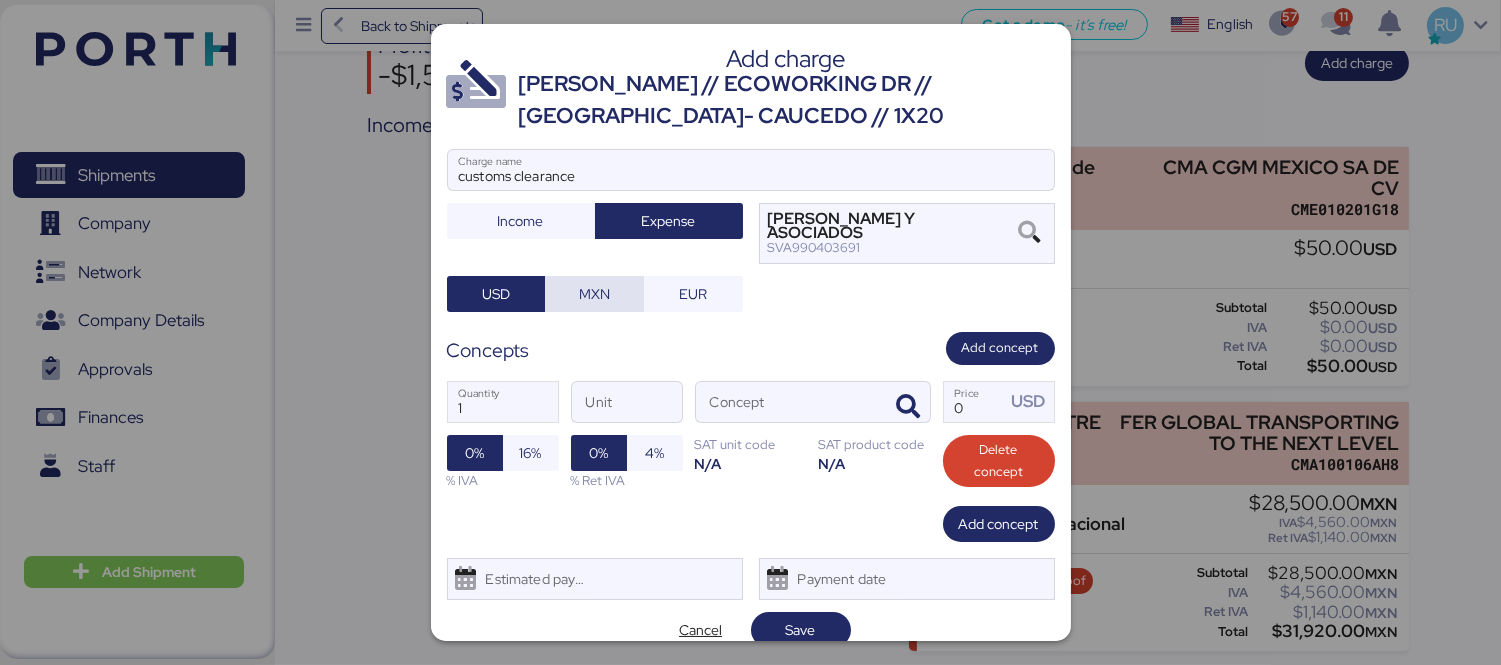 click on "MXN" at bounding box center [594, 294] 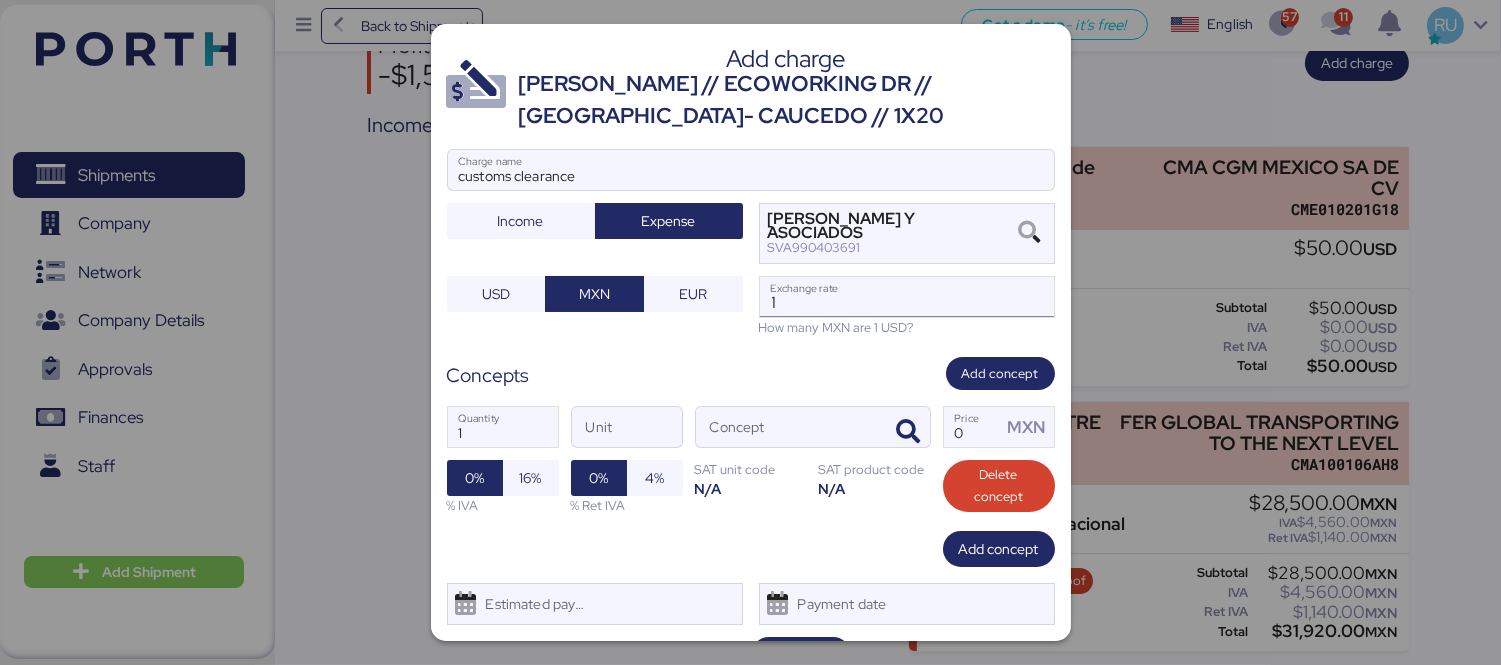 click on "1" at bounding box center [907, 297] 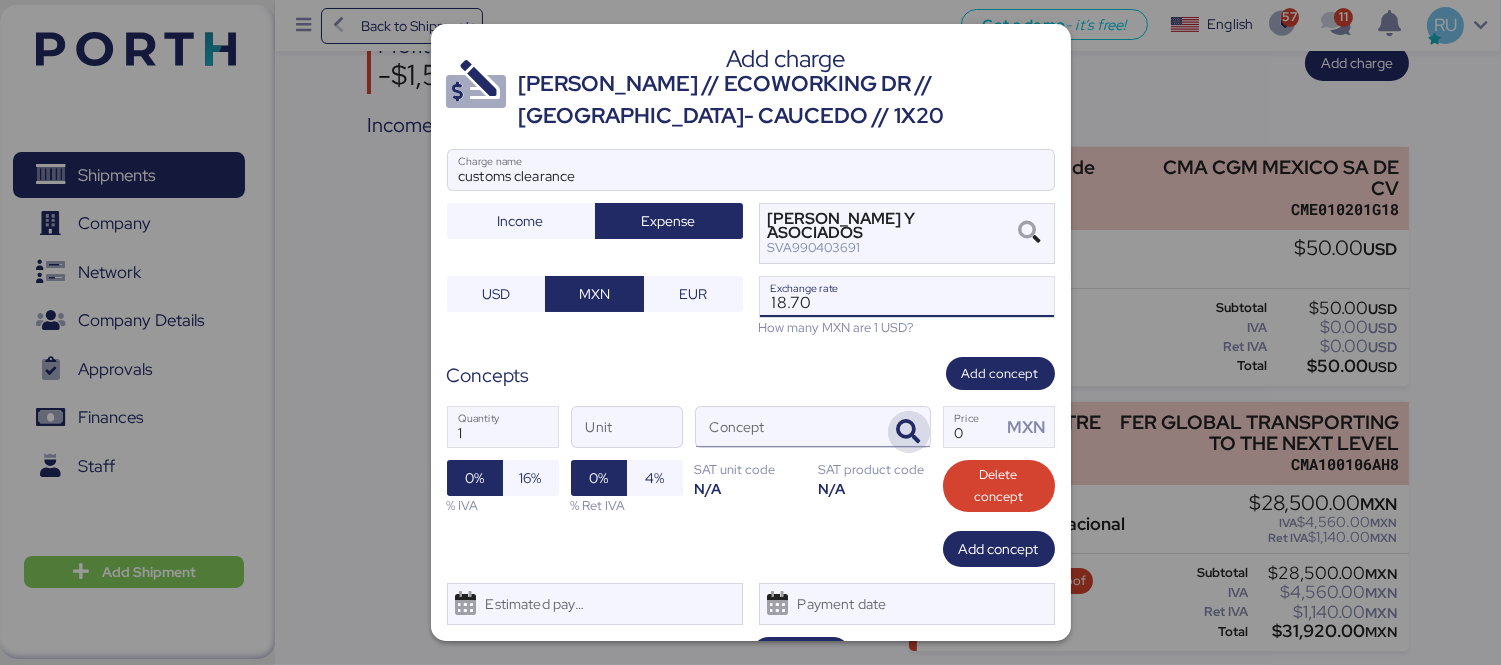 type on "18.7" 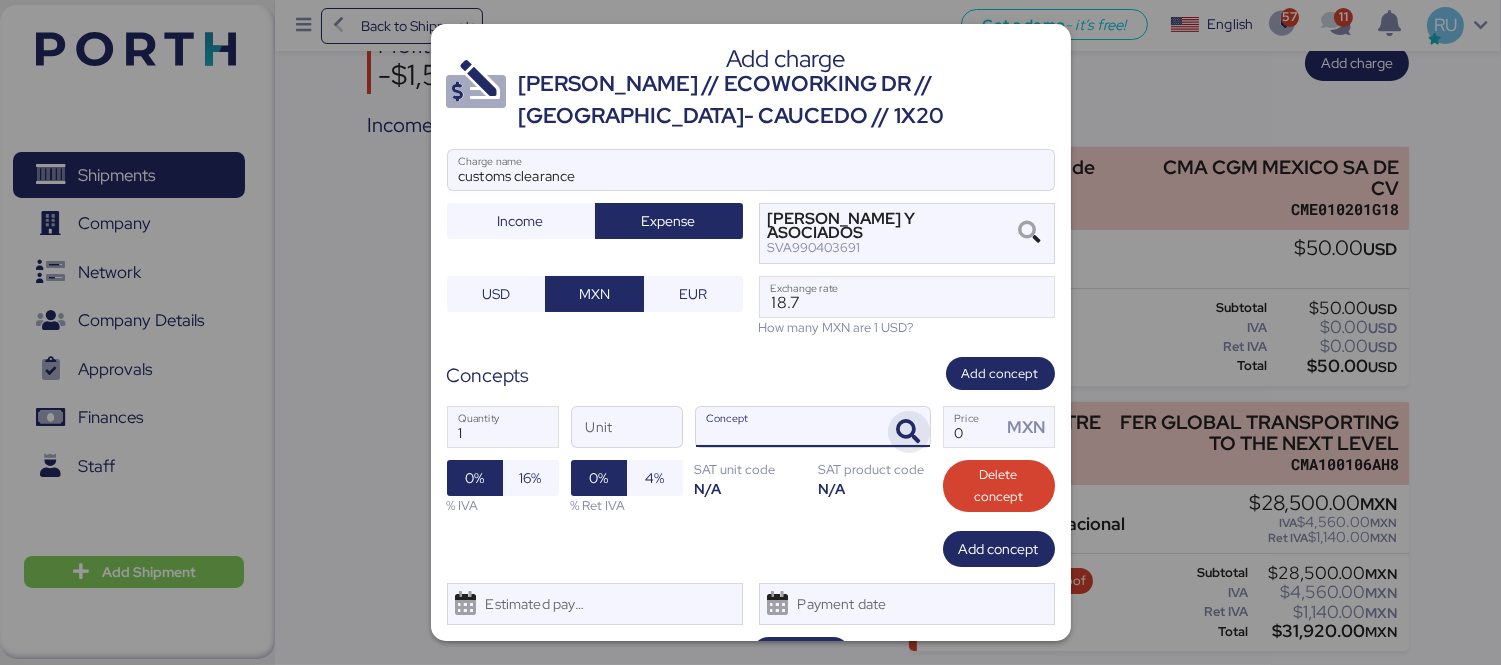 click at bounding box center (909, 432) 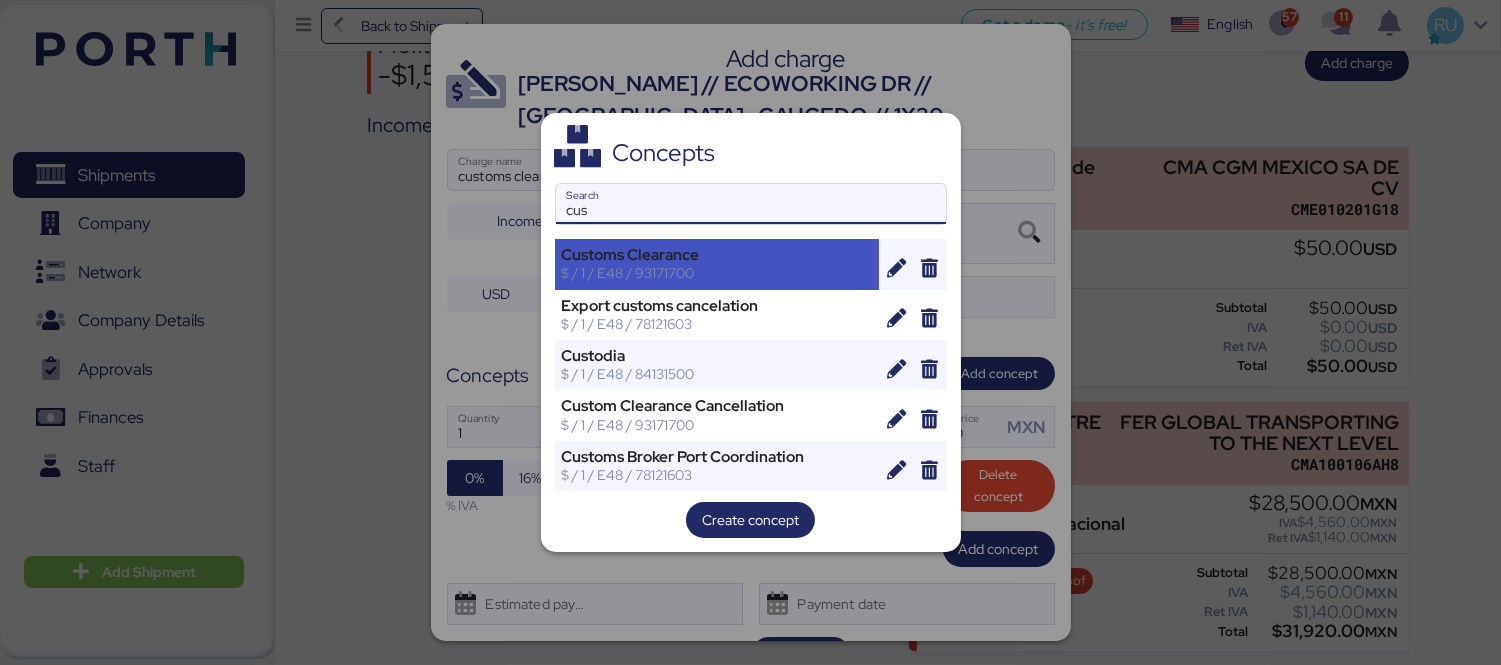 type on "cus" 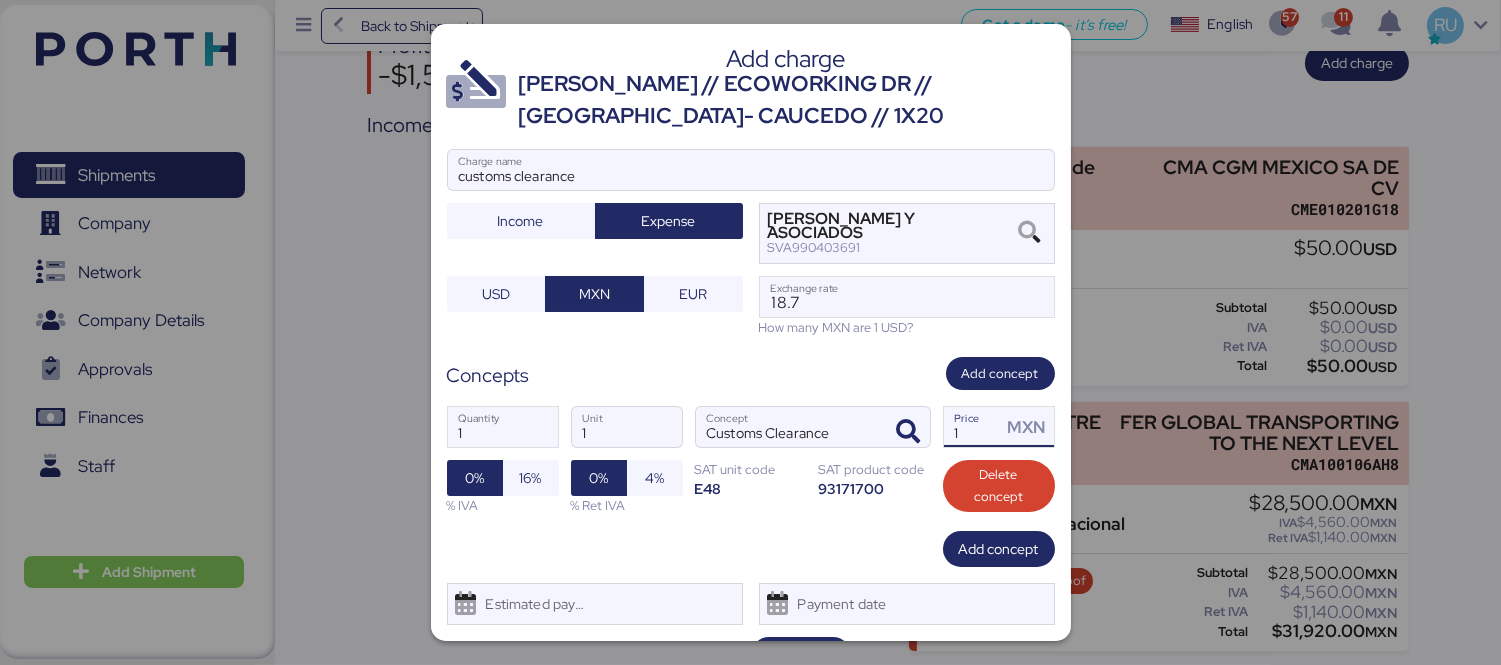 click on "1" at bounding box center [973, 427] 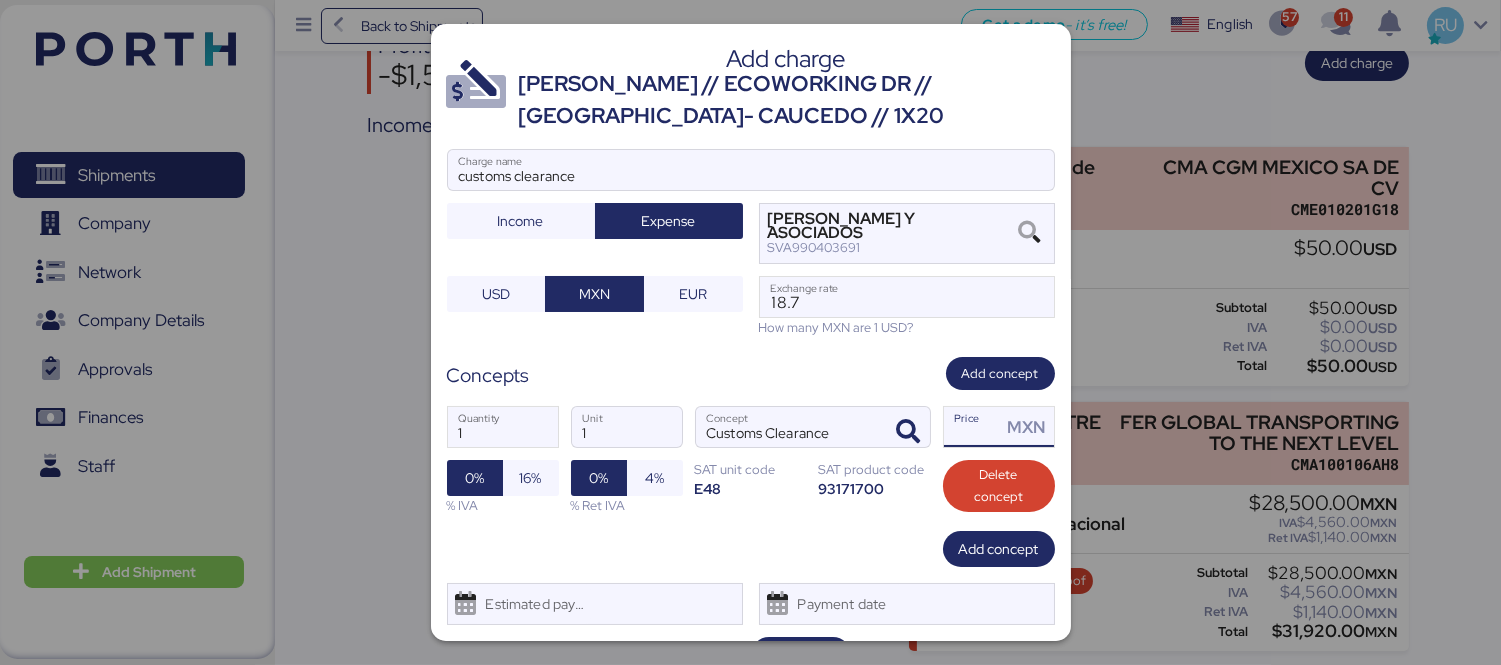 type on "0" 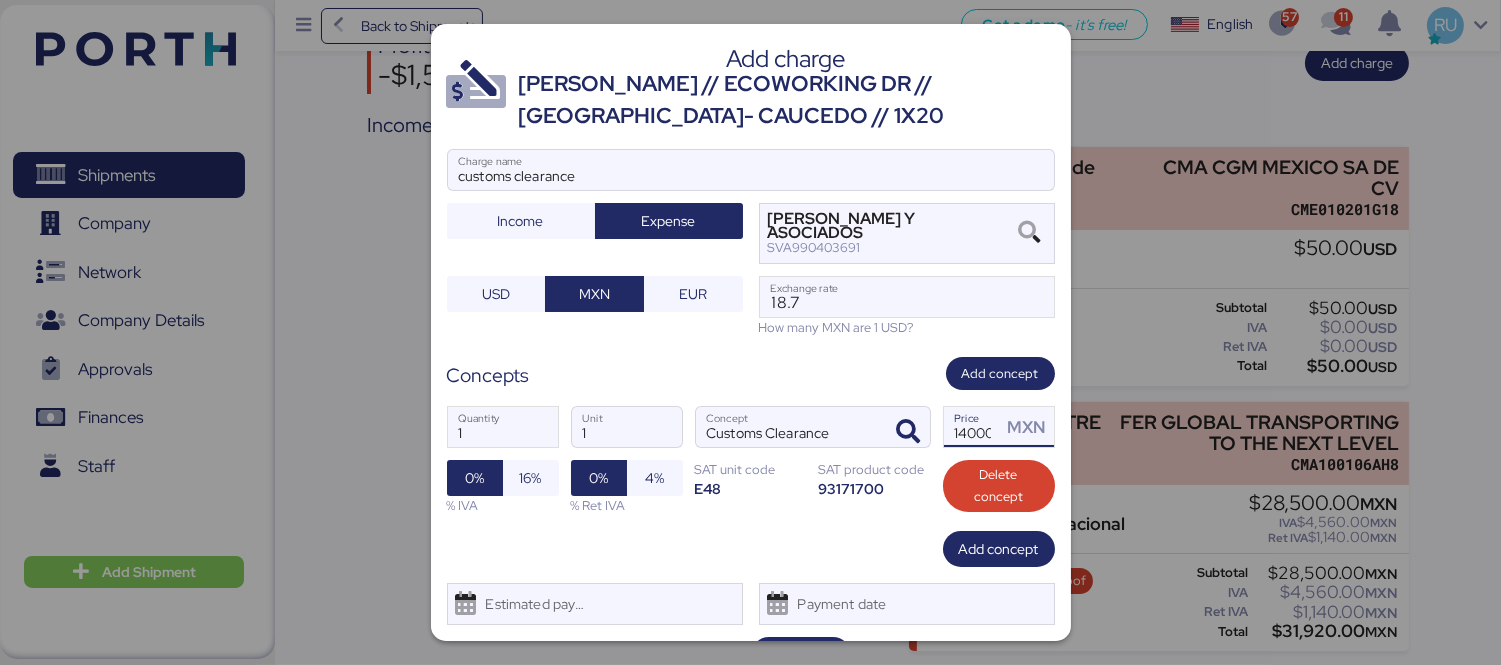 scroll, scrollTop: 0, scrollLeft: 7, axis: horizontal 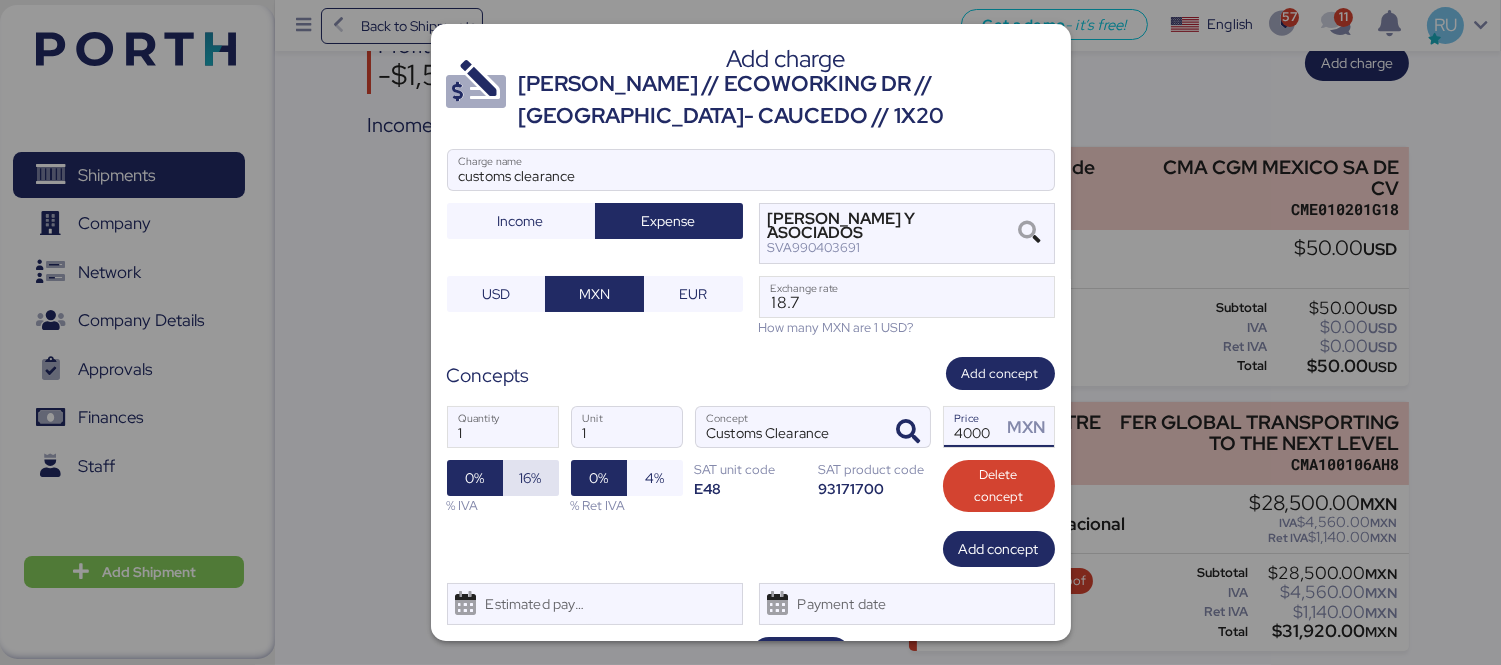type on "14000" 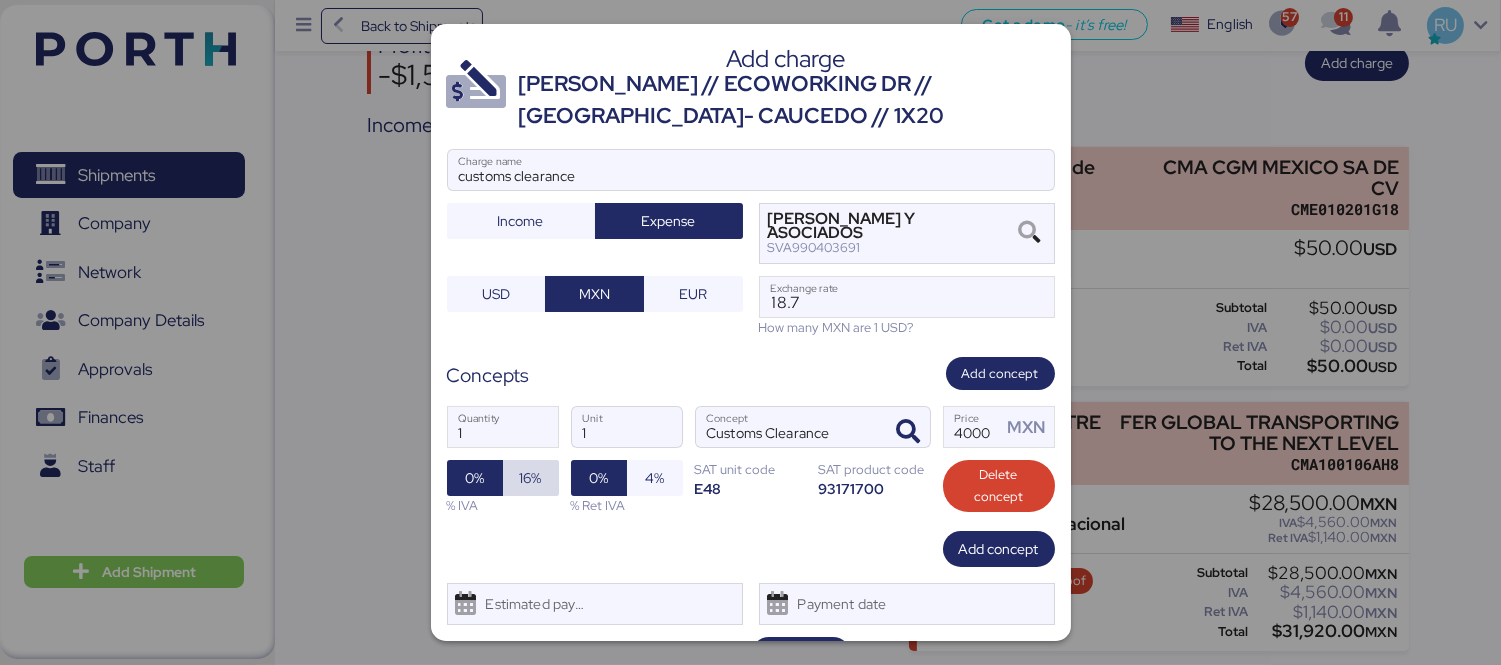 click on "16%" at bounding box center (531, 478) 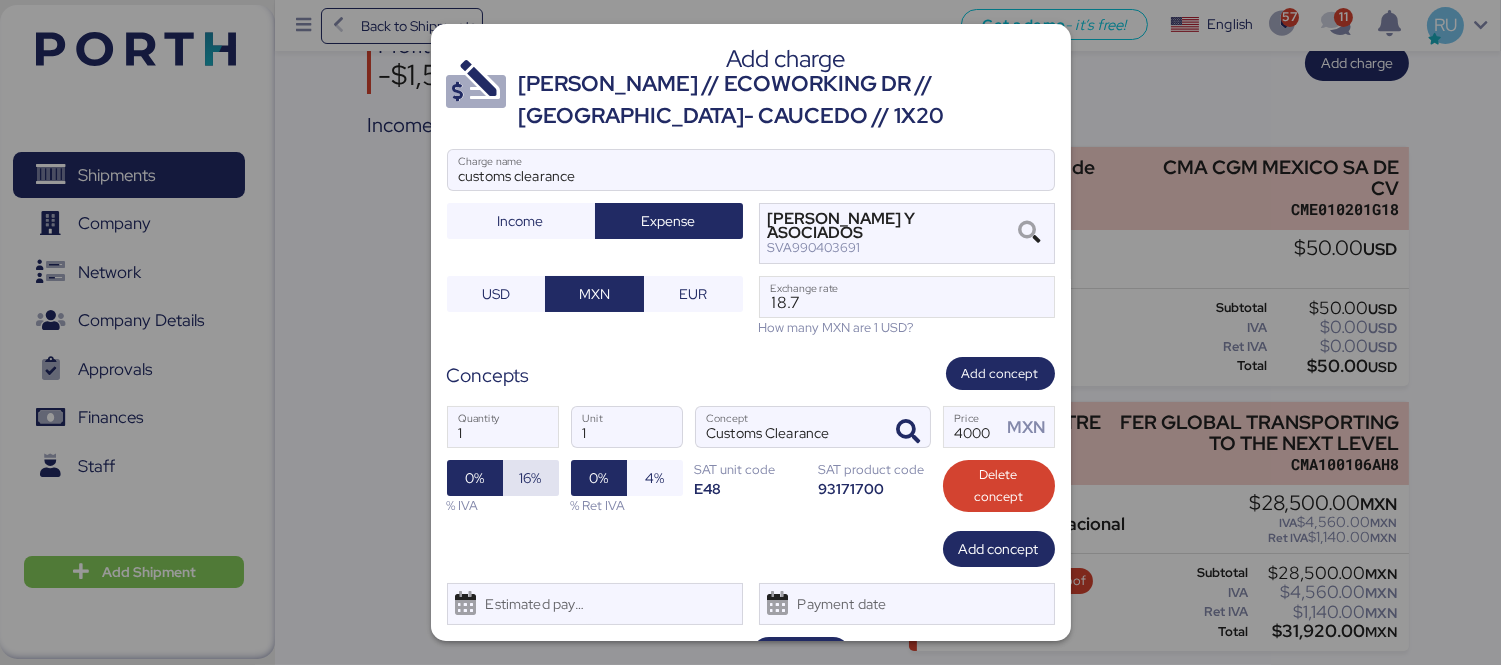 scroll, scrollTop: 0, scrollLeft: 0, axis: both 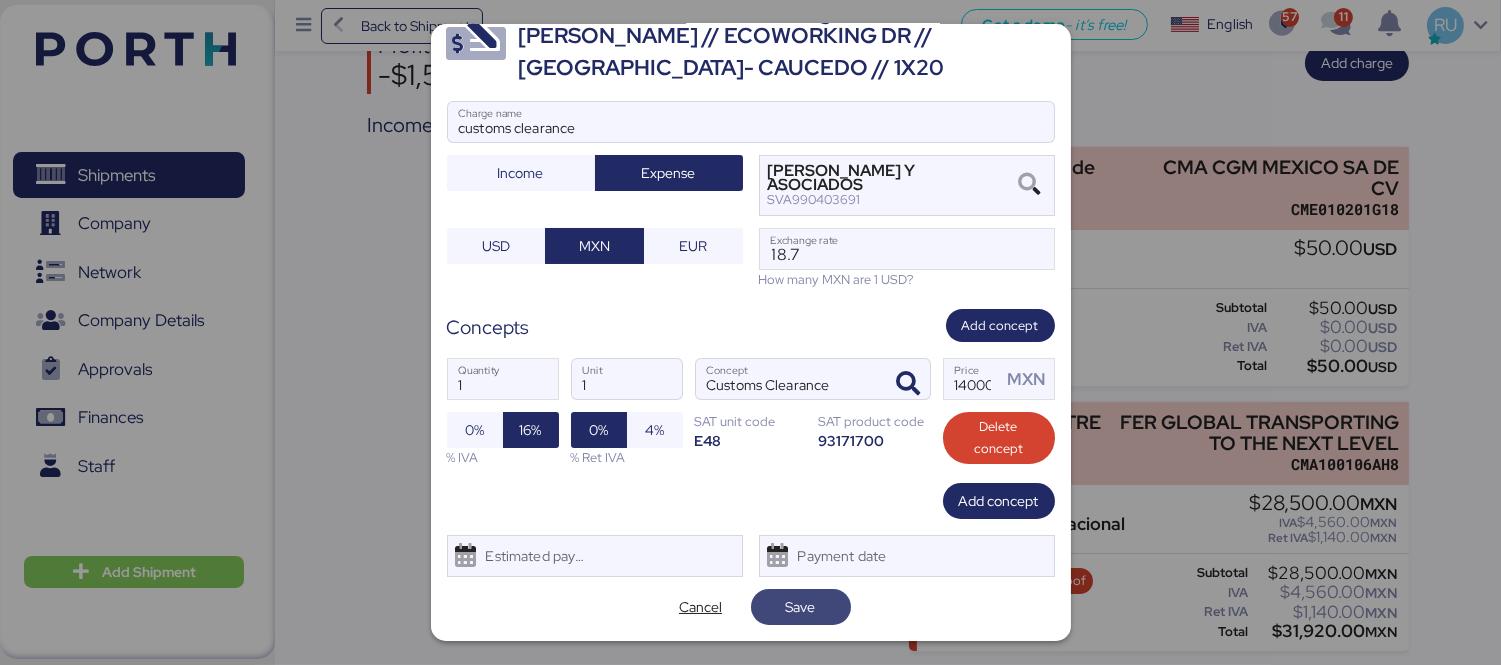 click on "Save" at bounding box center [801, 607] 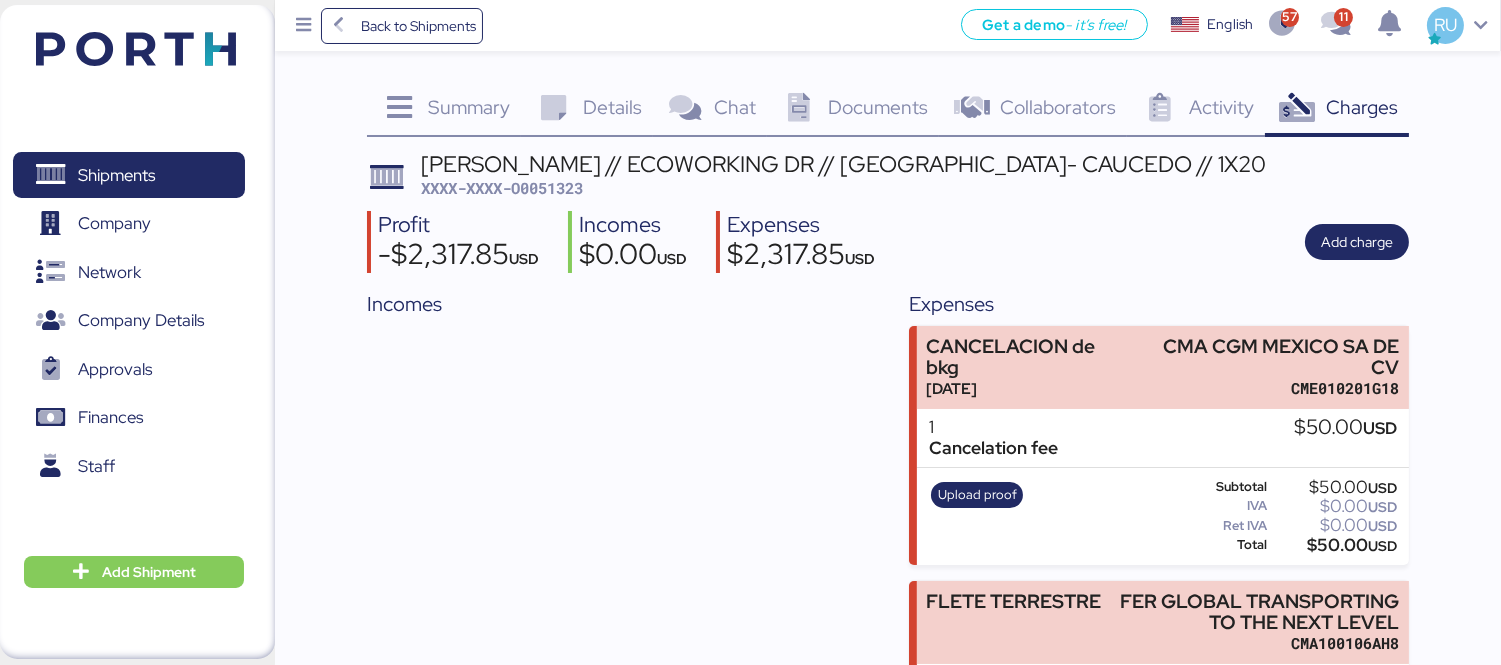 scroll, scrollTop: 434, scrollLeft: 0, axis: vertical 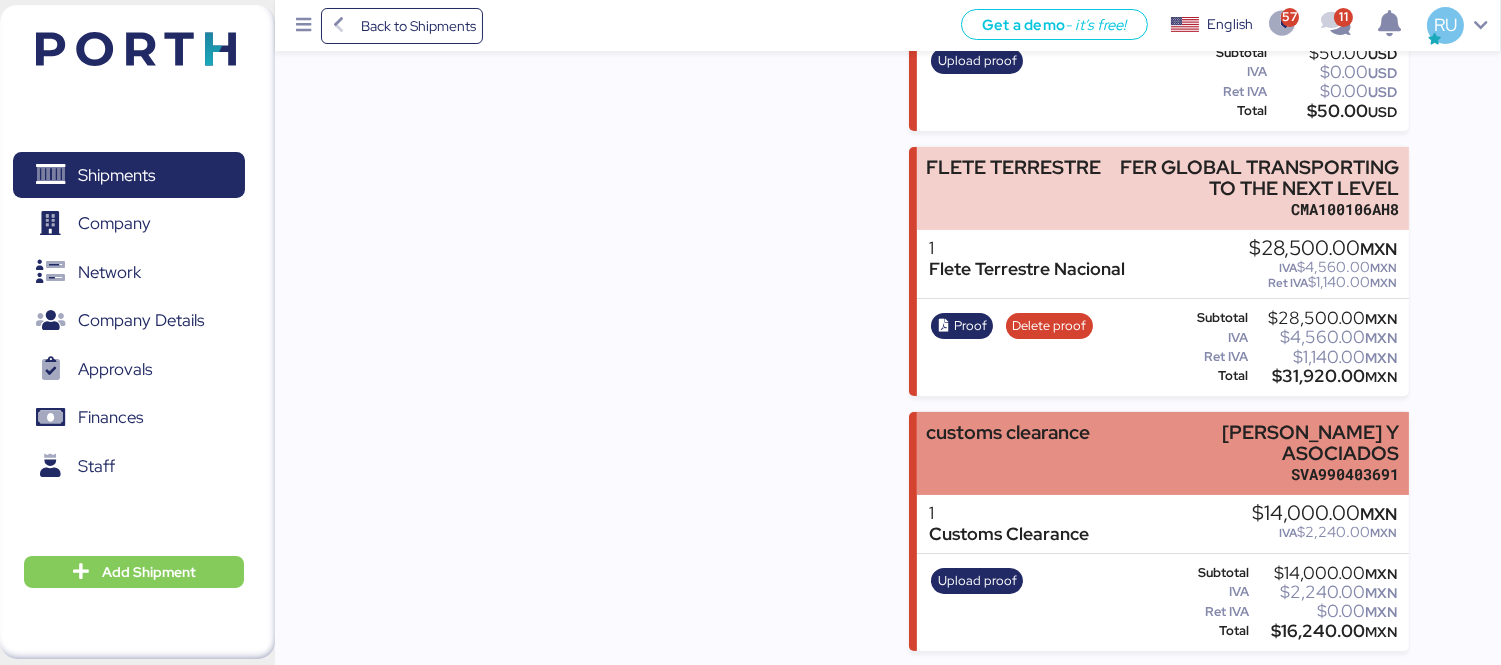 click on "[PERSON_NAME] Y ASOCIADOS" at bounding box center (1258, 443) 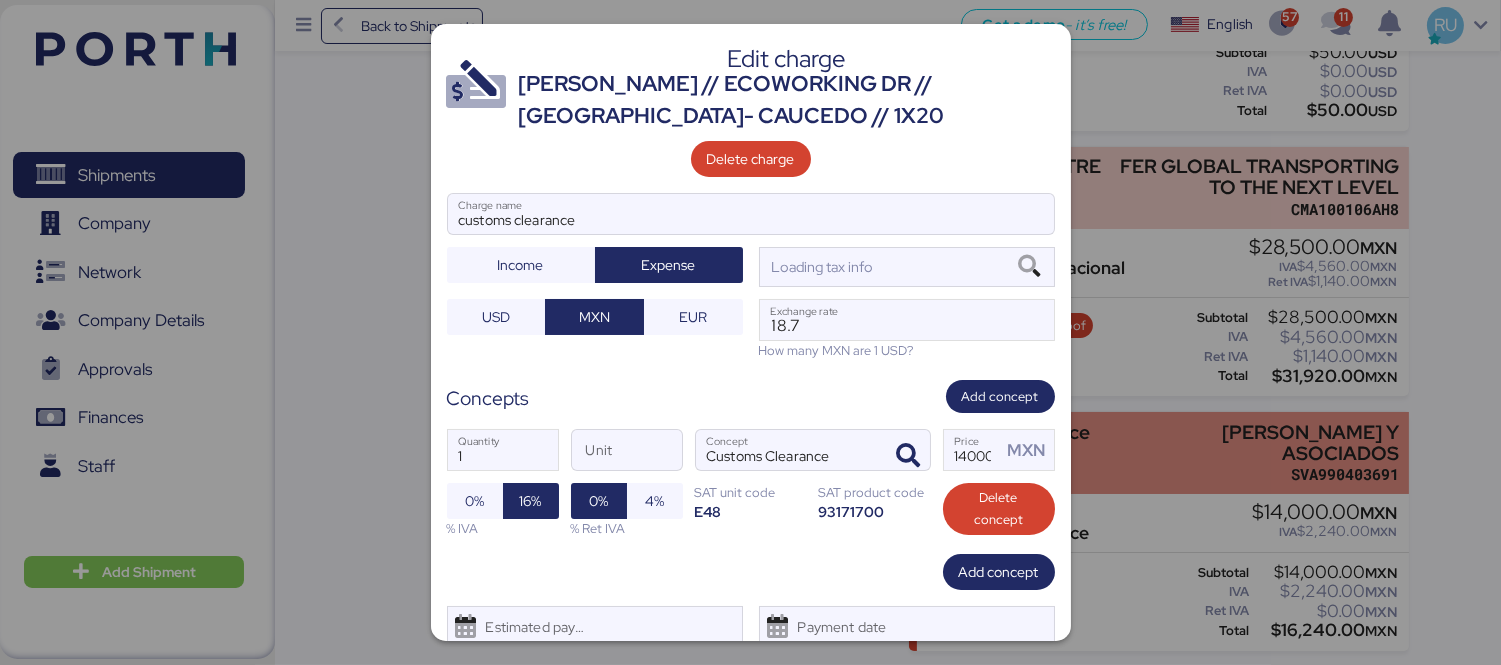 scroll, scrollTop: 0, scrollLeft: 0, axis: both 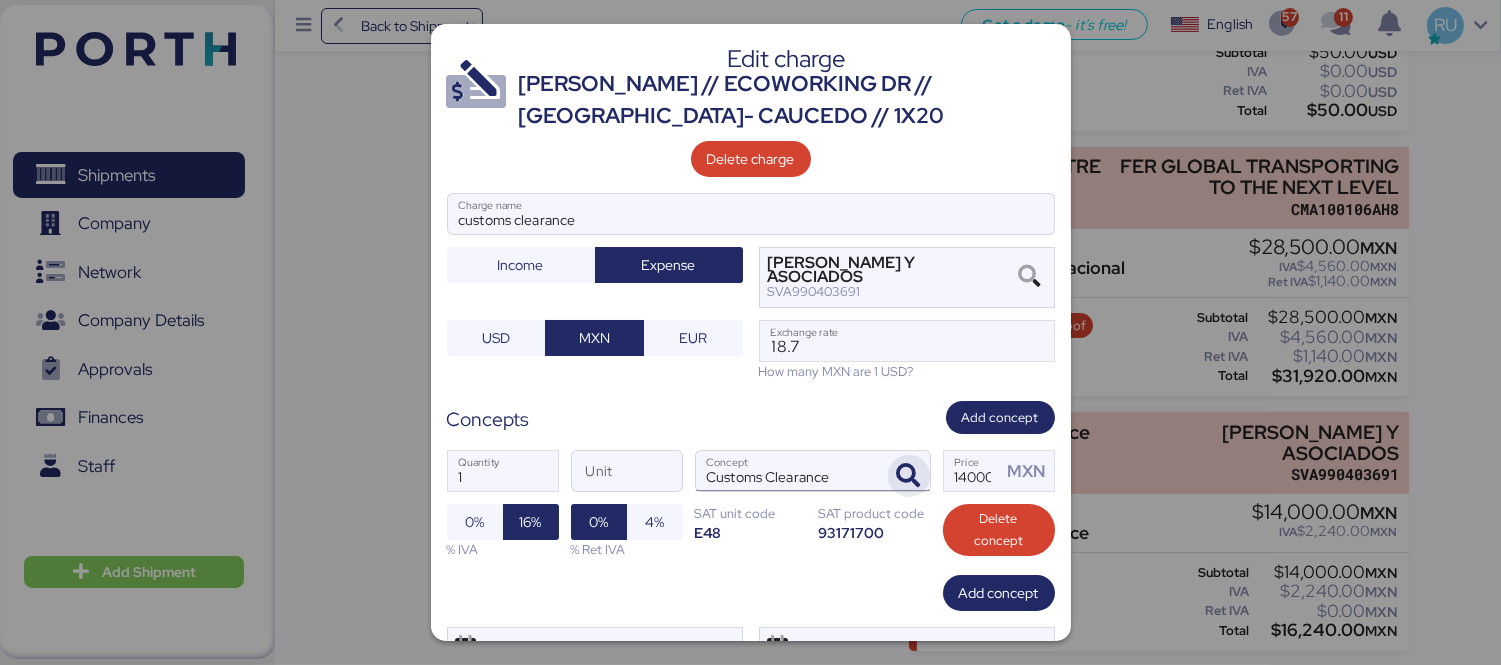 click at bounding box center [909, 476] 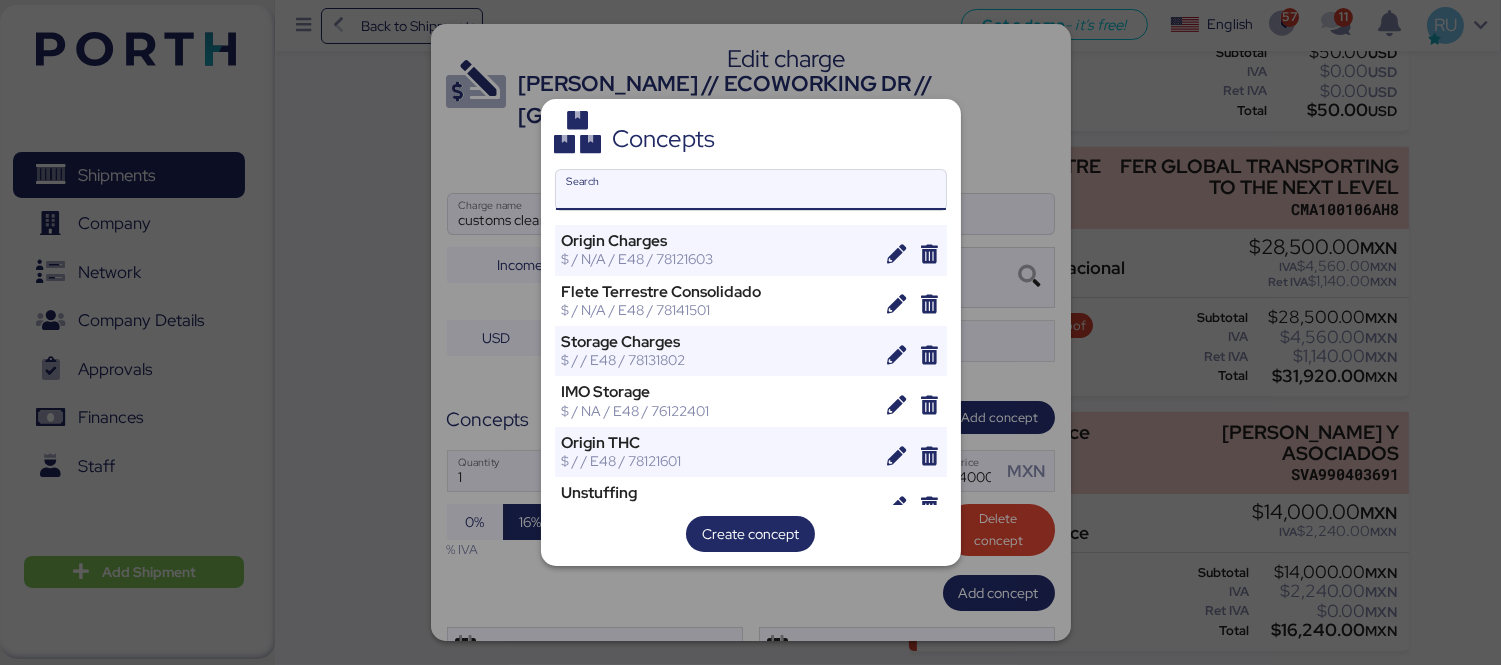 click on "Search" at bounding box center (751, 190) 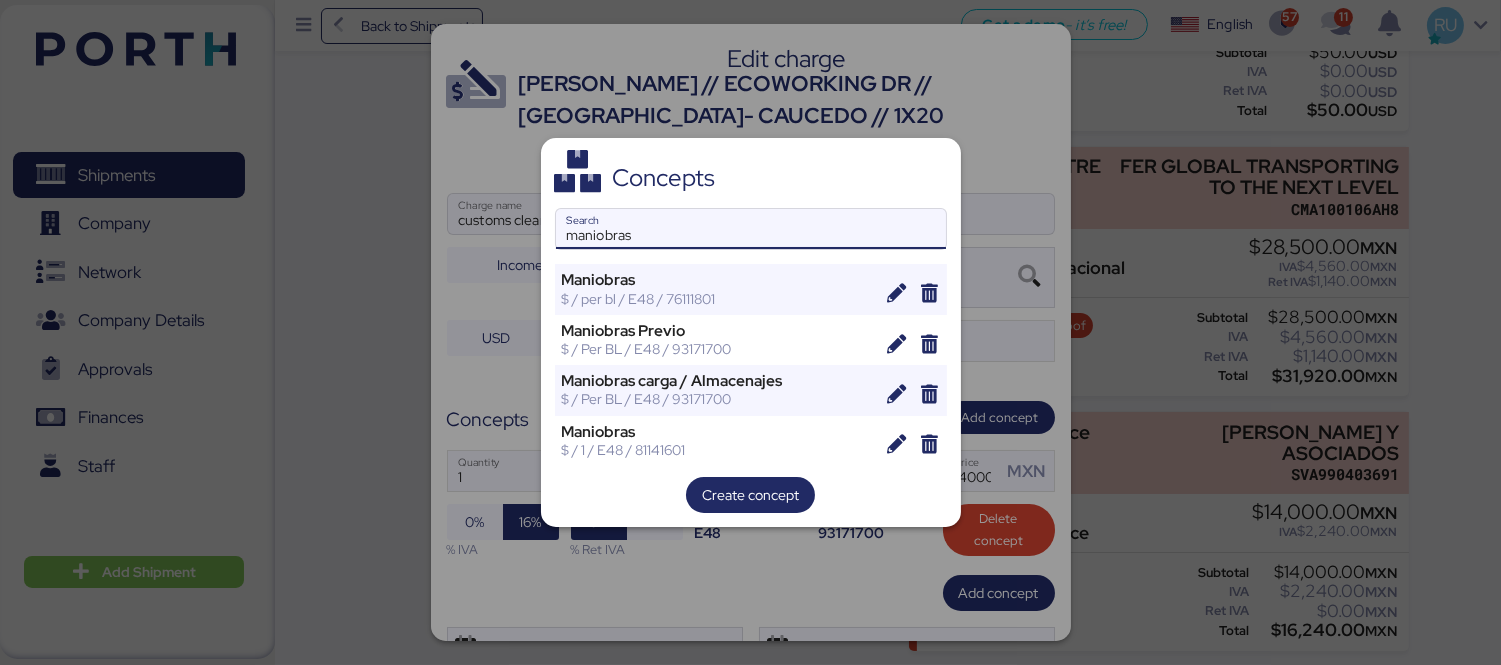 click on "maniobras" at bounding box center (751, 229) 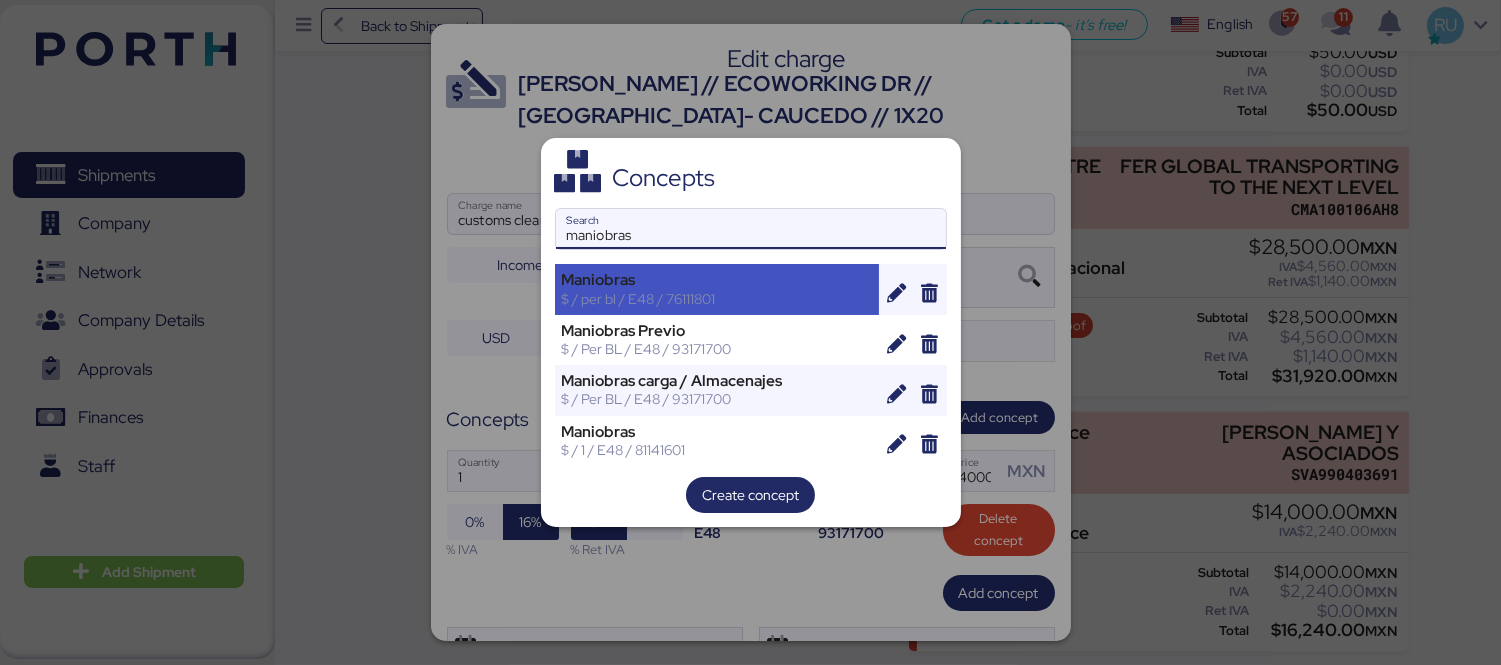 type on "maniobras" 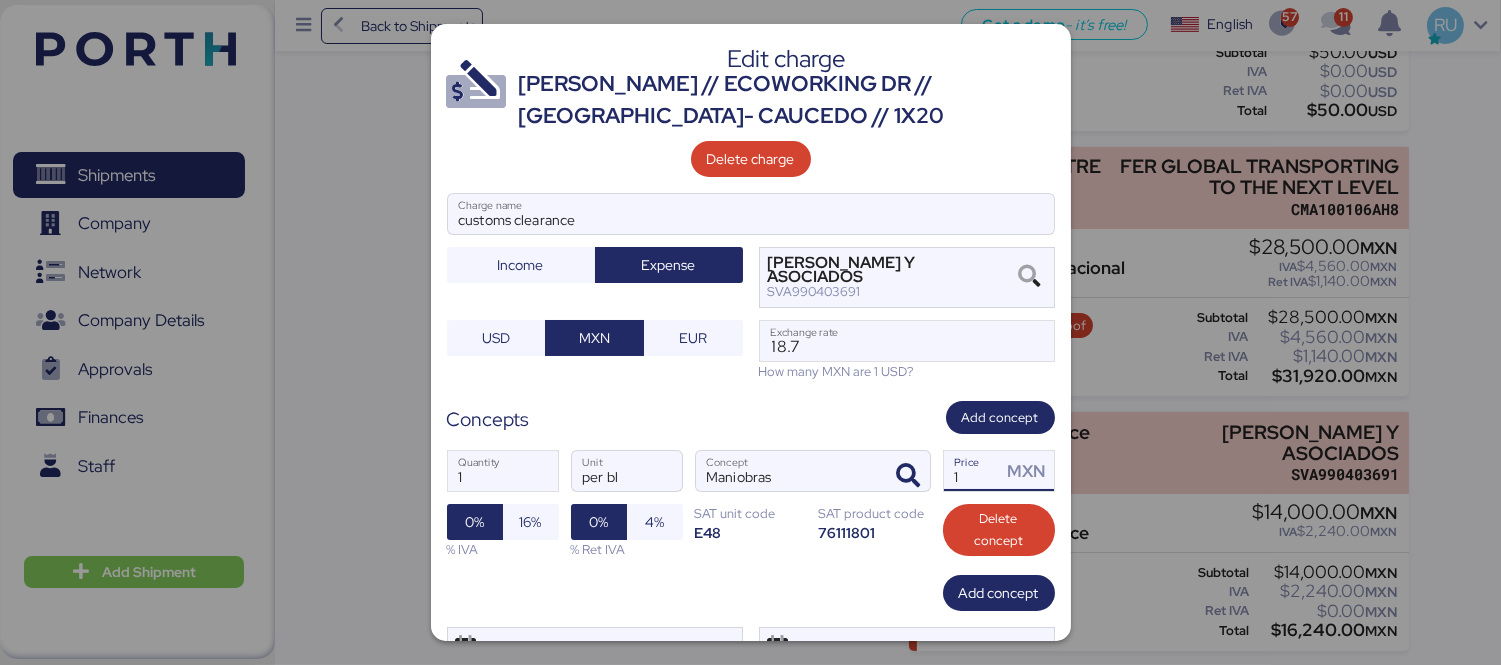 click on "1" at bounding box center [973, 471] 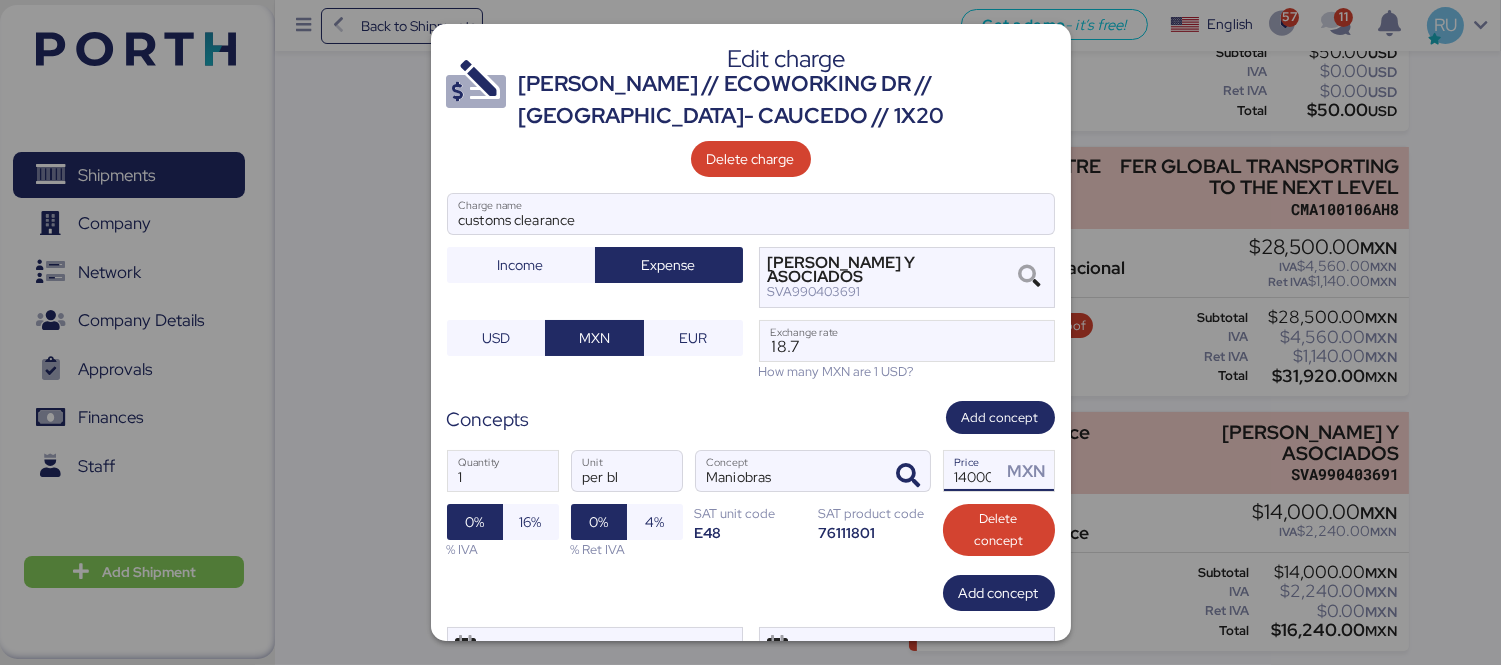 scroll, scrollTop: 0, scrollLeft: 7, axis: horizontal 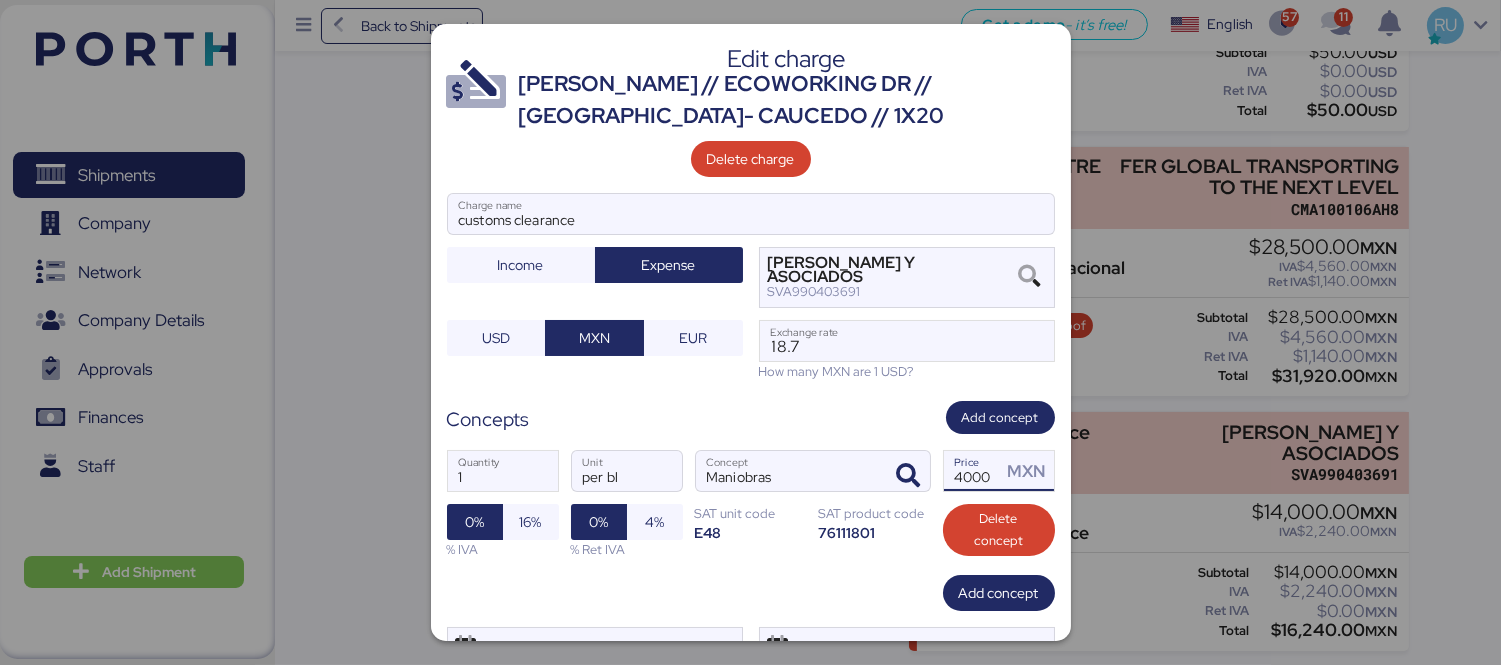 type on "14000" 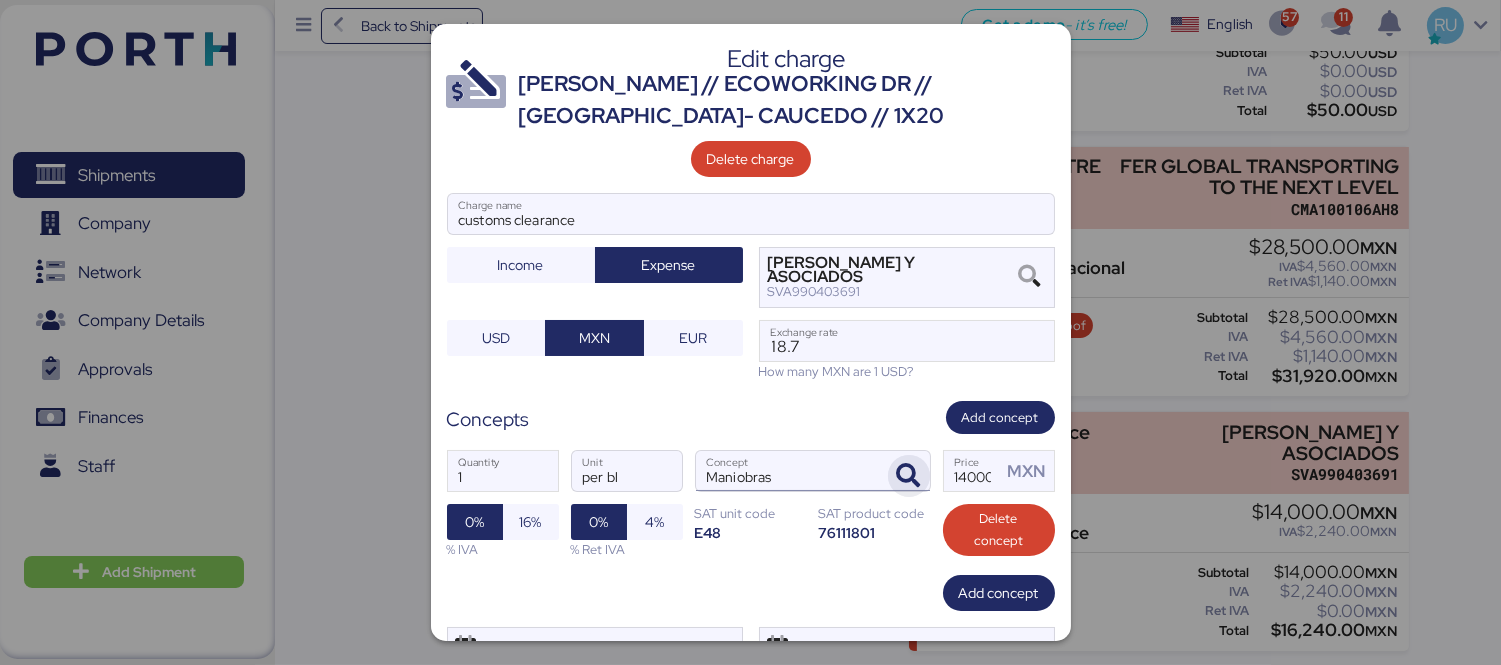 click at bounding box center (909, 476) 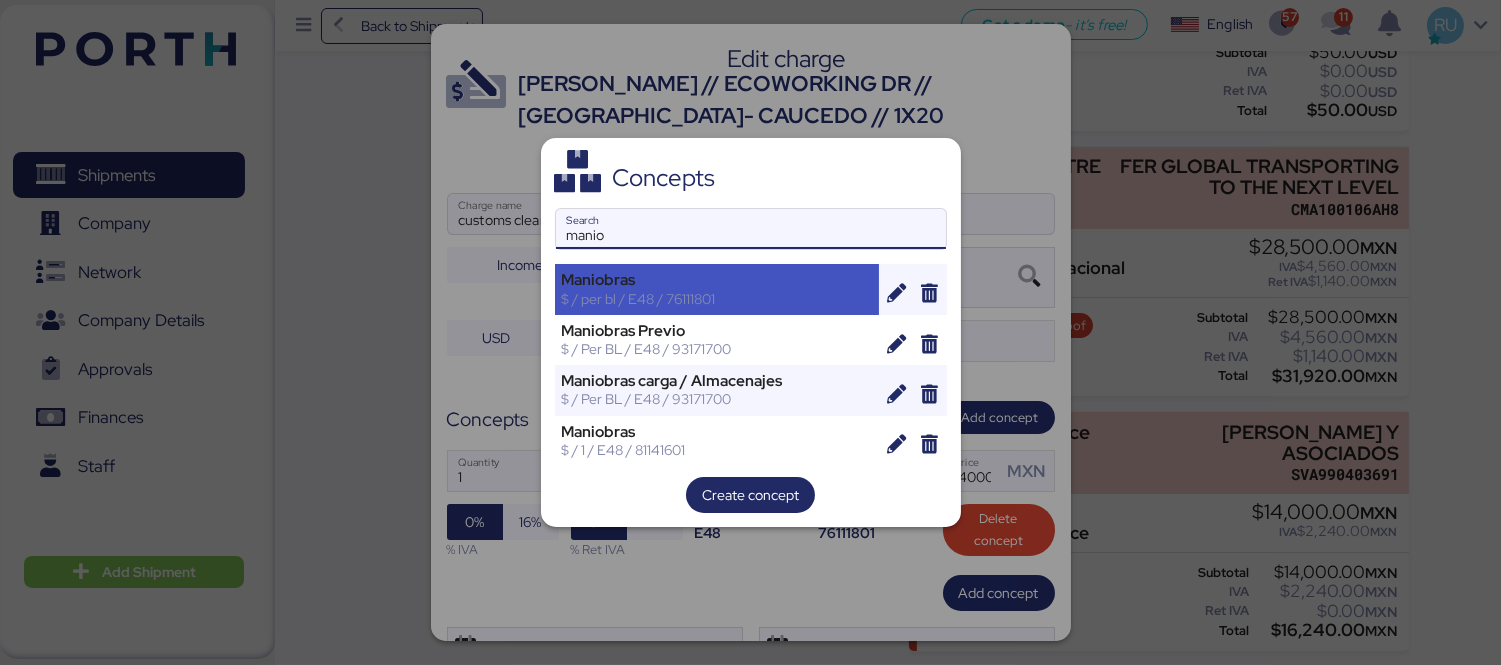 type on "manio" 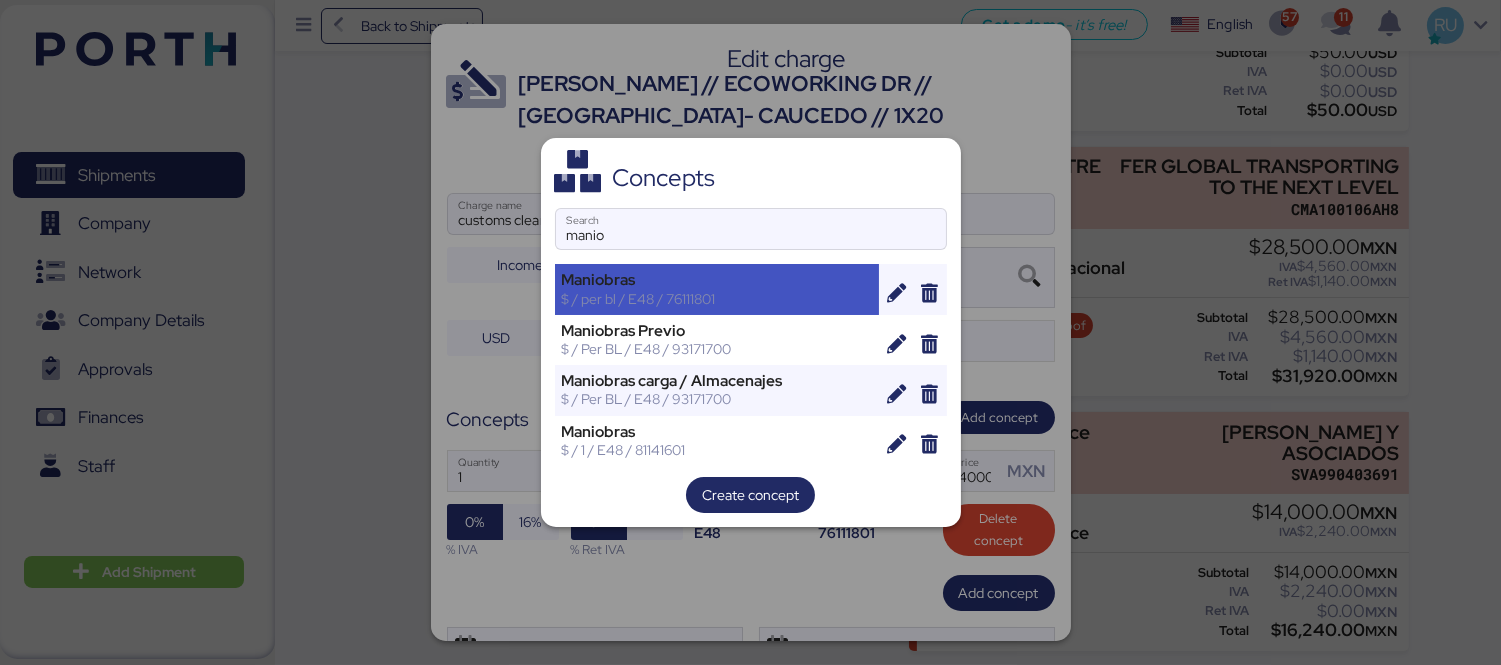 click on "$ / per bl /
E48 / 76111801" at bounding box center [717, 299] 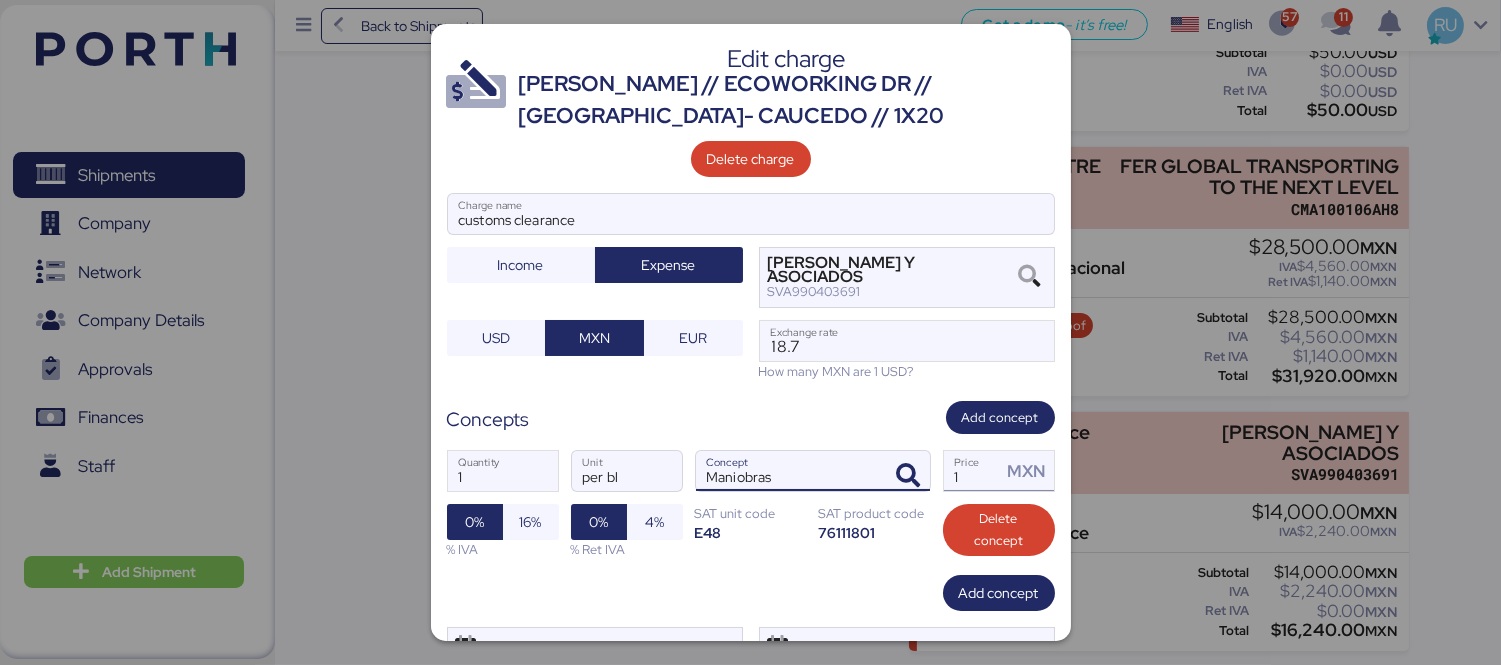click on "1" at bounding box center [973, 471] 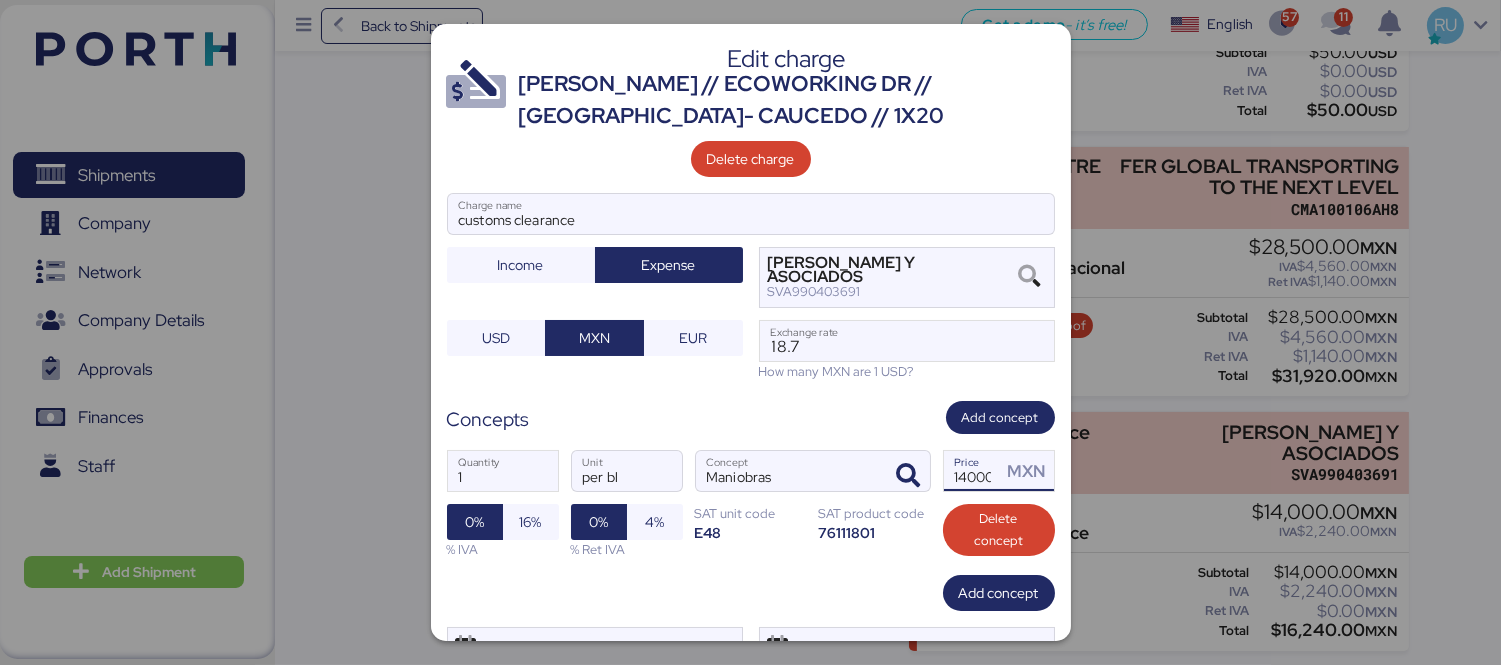scroll, scrollTop: 0, scrollLeft: 7, axis: horizontal 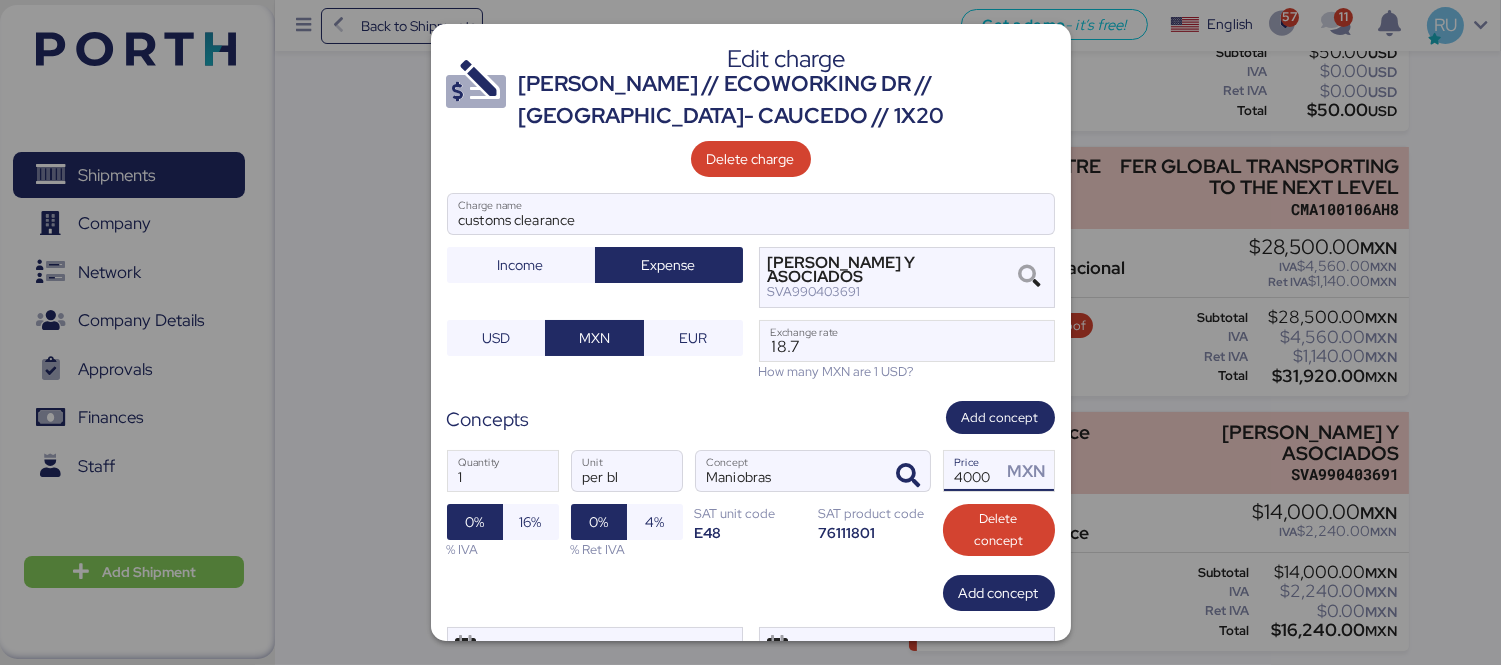 type on "14000" 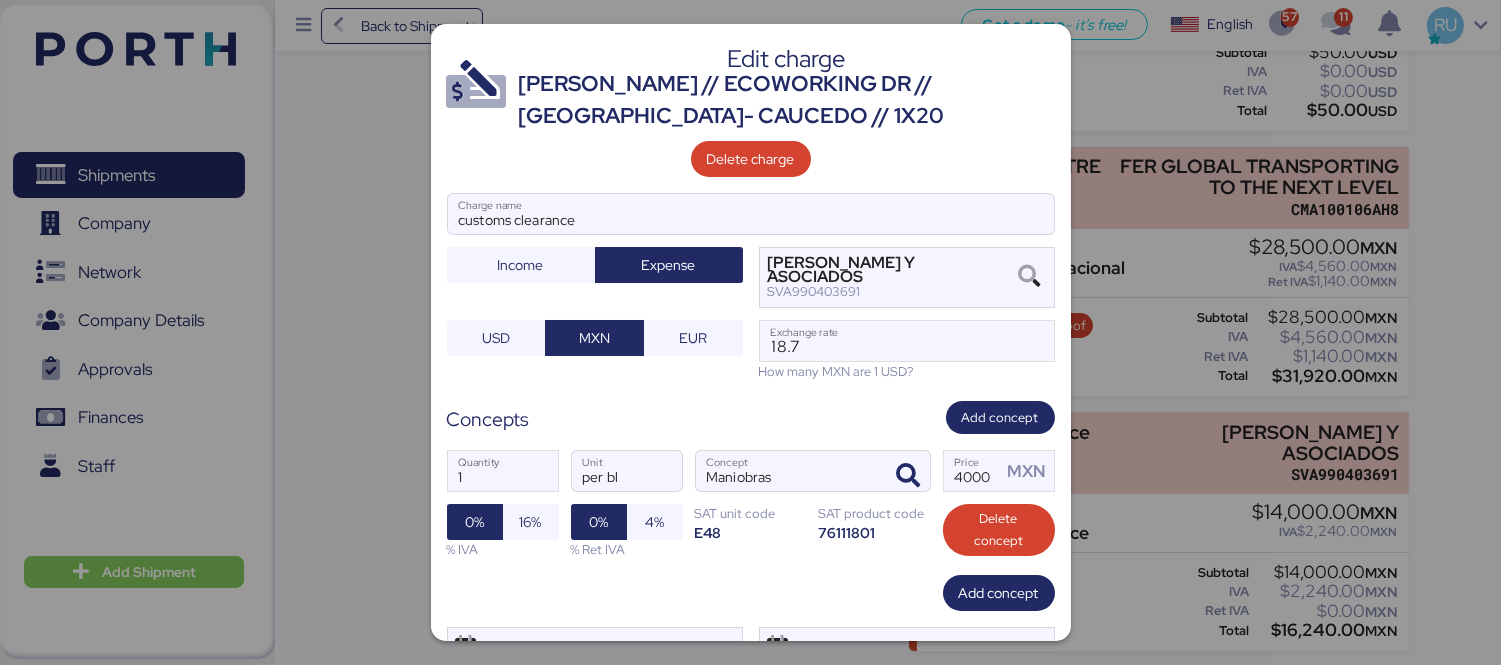 click on "Concepts Add concept" at bounding box center (751, 417) 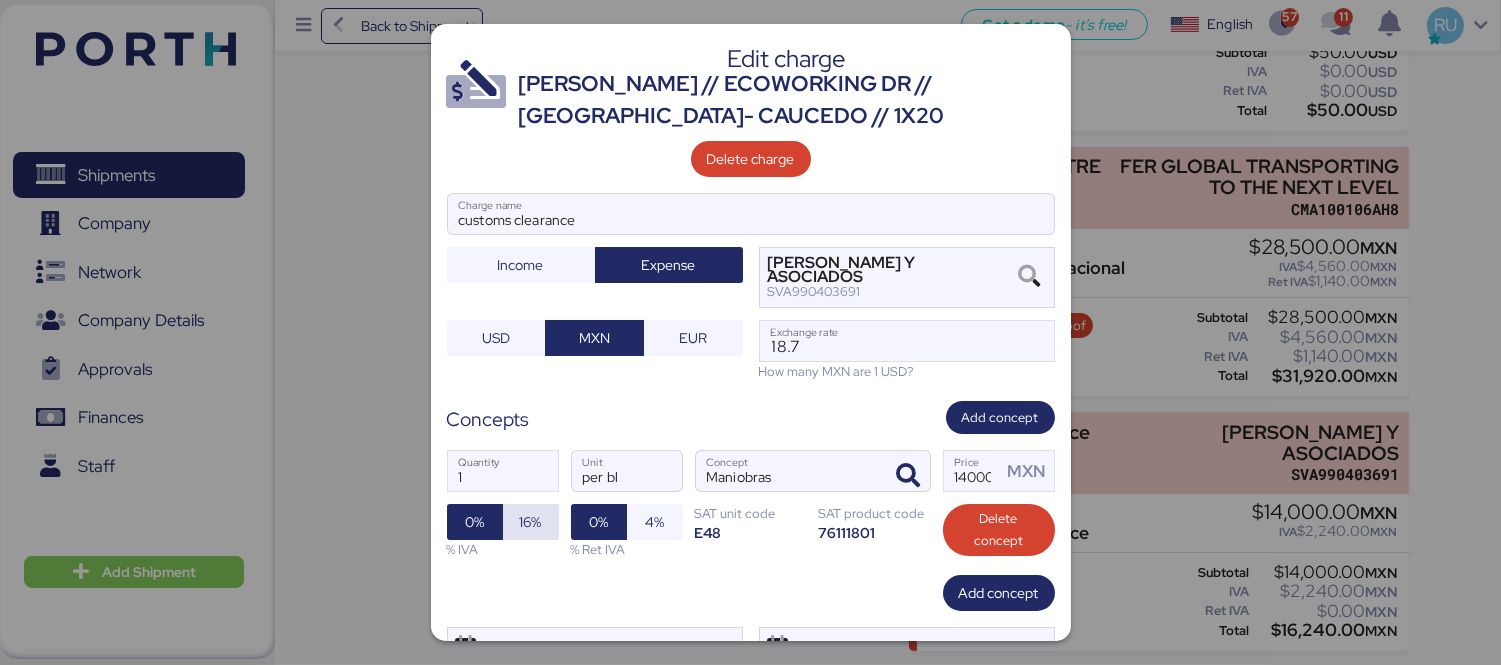 click on "16%" at bounding box center [531, 522] 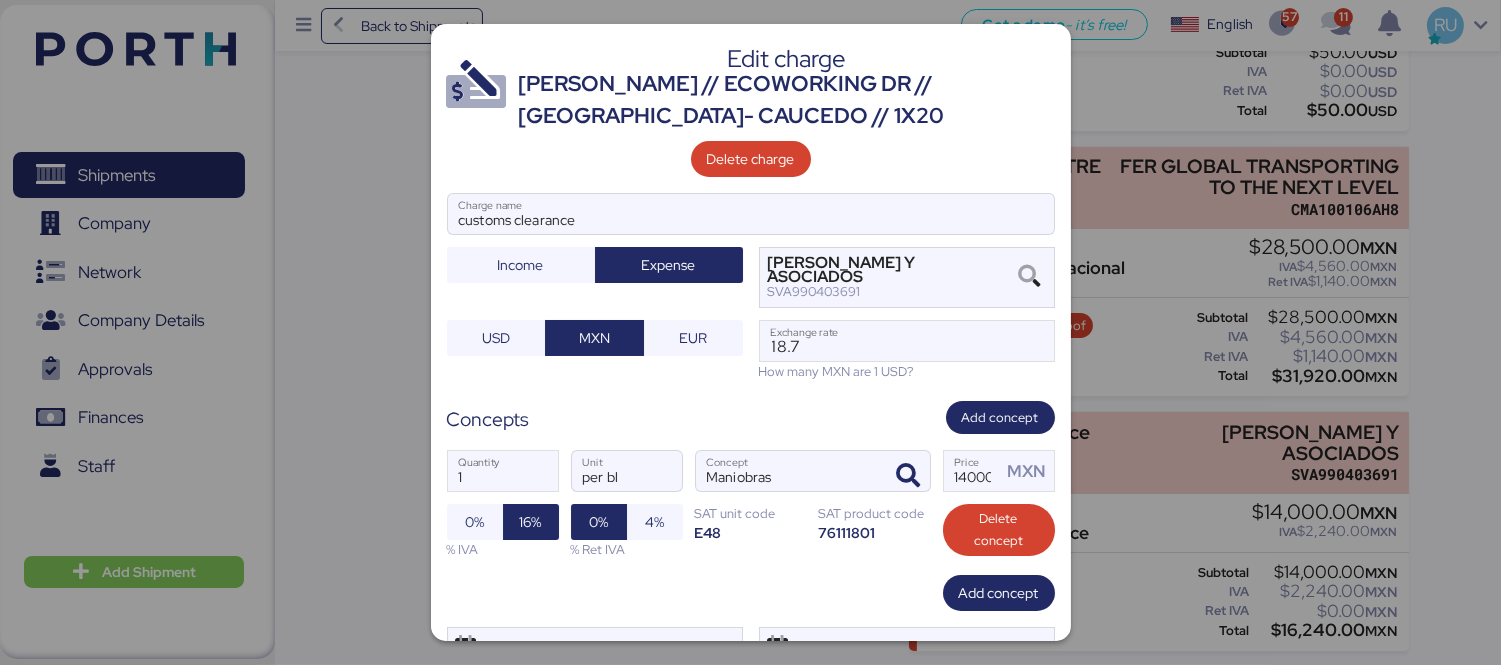 scroll, scrollTop: 92, scrollLeft: 0, axis: vertical 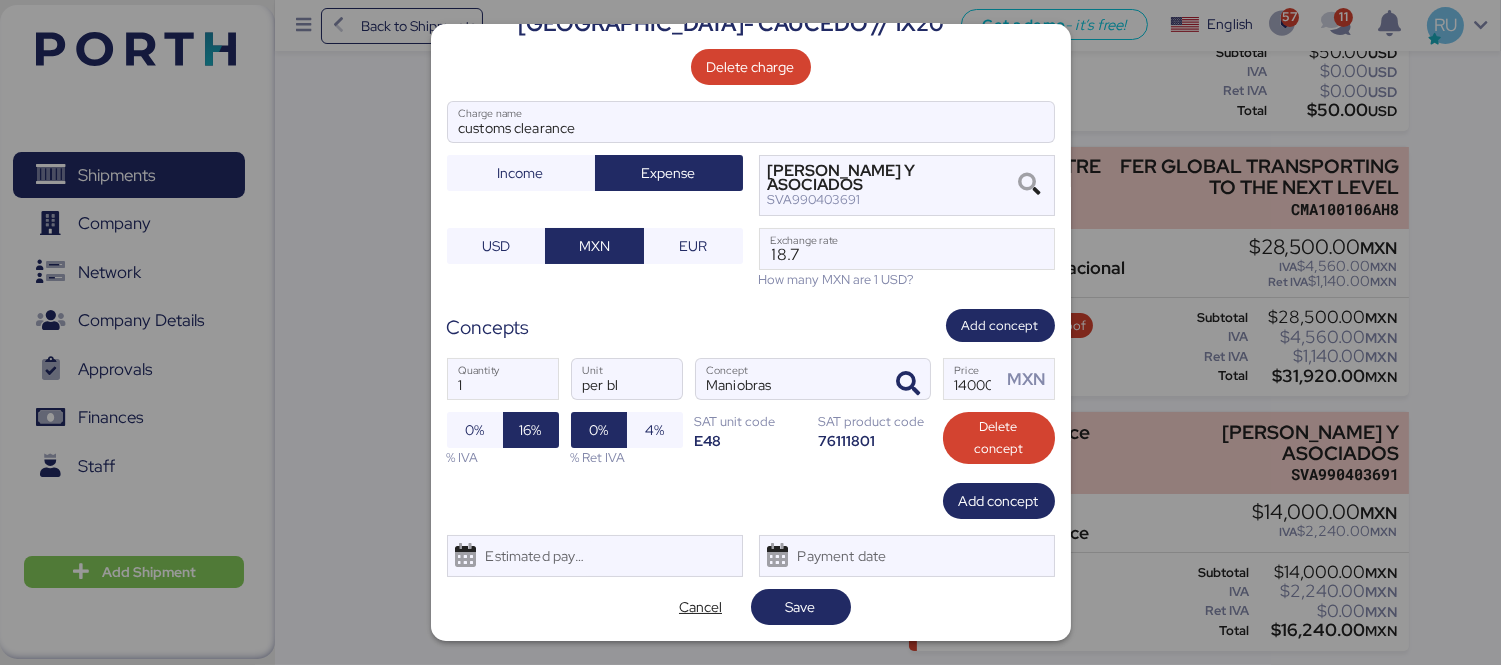 click on "1 Quantity per bl Unit Maniobras Concept   14000 Price MXN 0% 16% % IVA 0% 4% % Ret IVA SAT unit code E48 SAT product code 76111801 Delete concept" at bounding box center (751, 412) 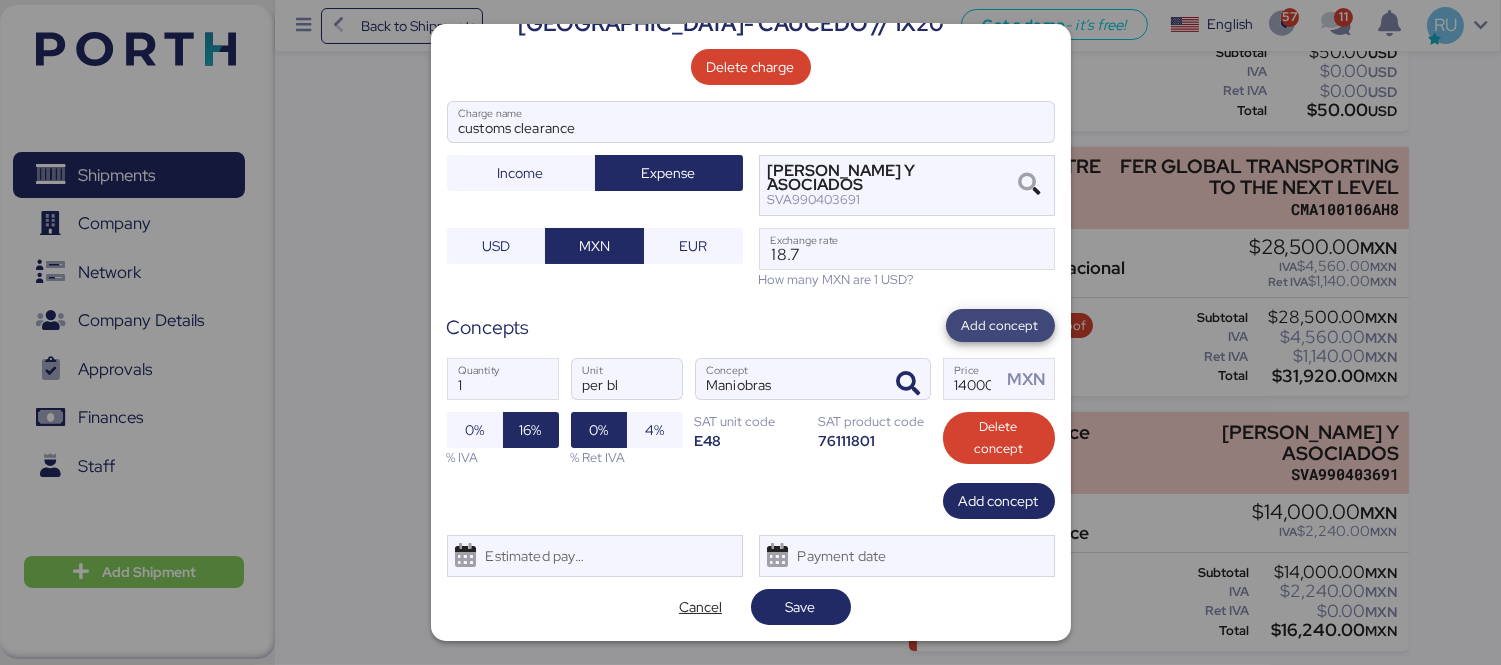 click on "Add concept" at bounding box center (1000, 325) 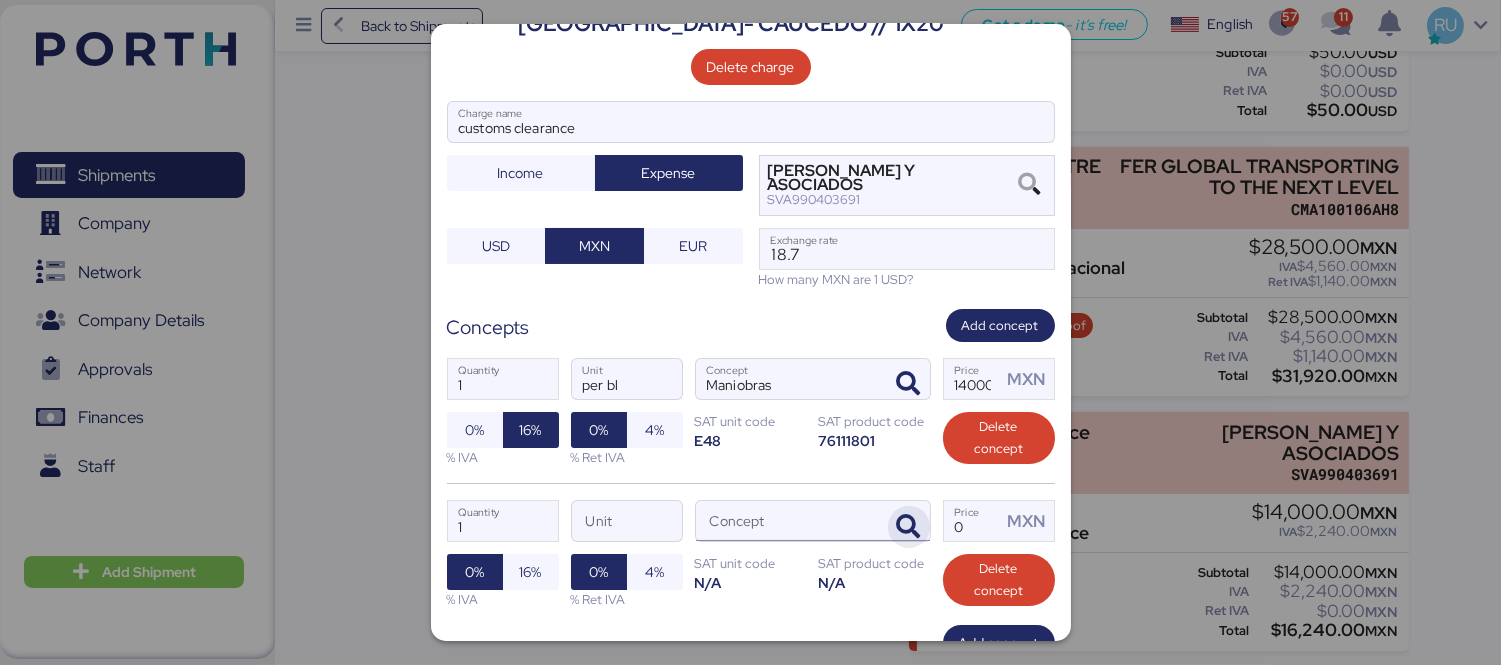 click at bounding box center [909, 527] 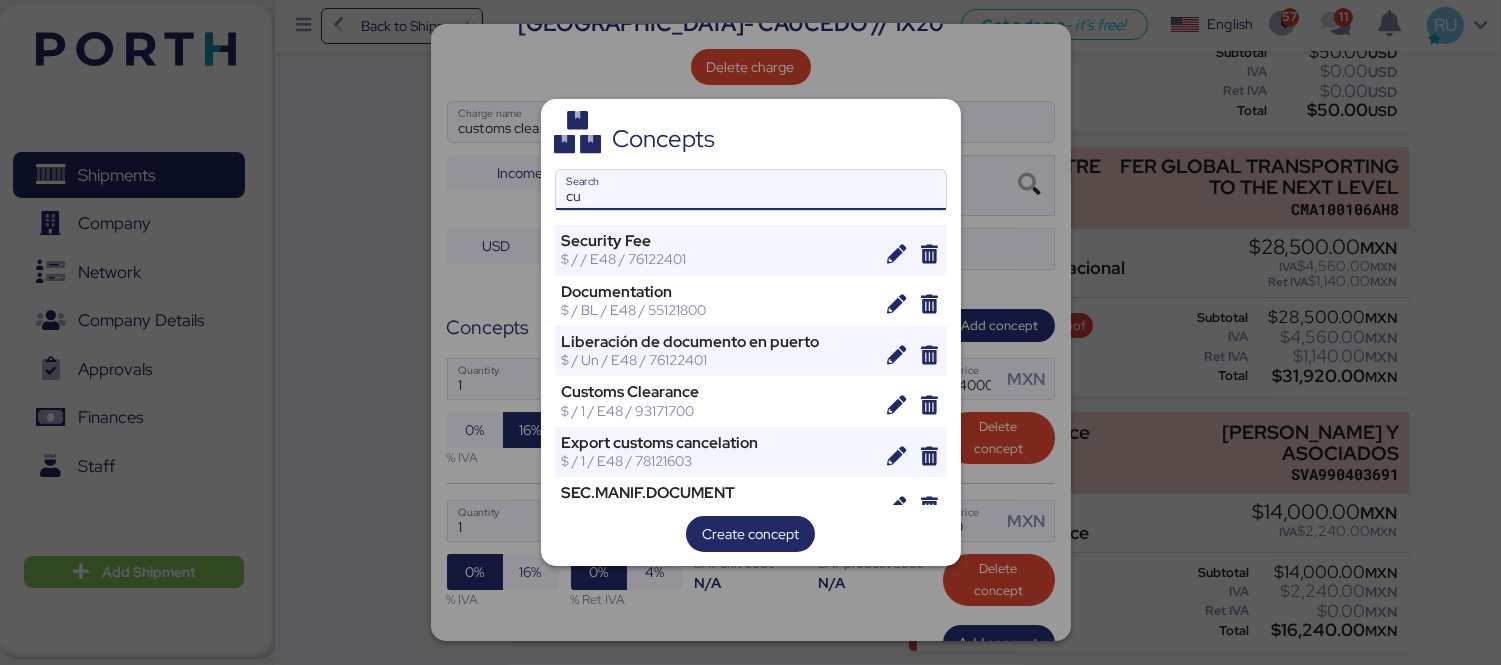 type on "c" 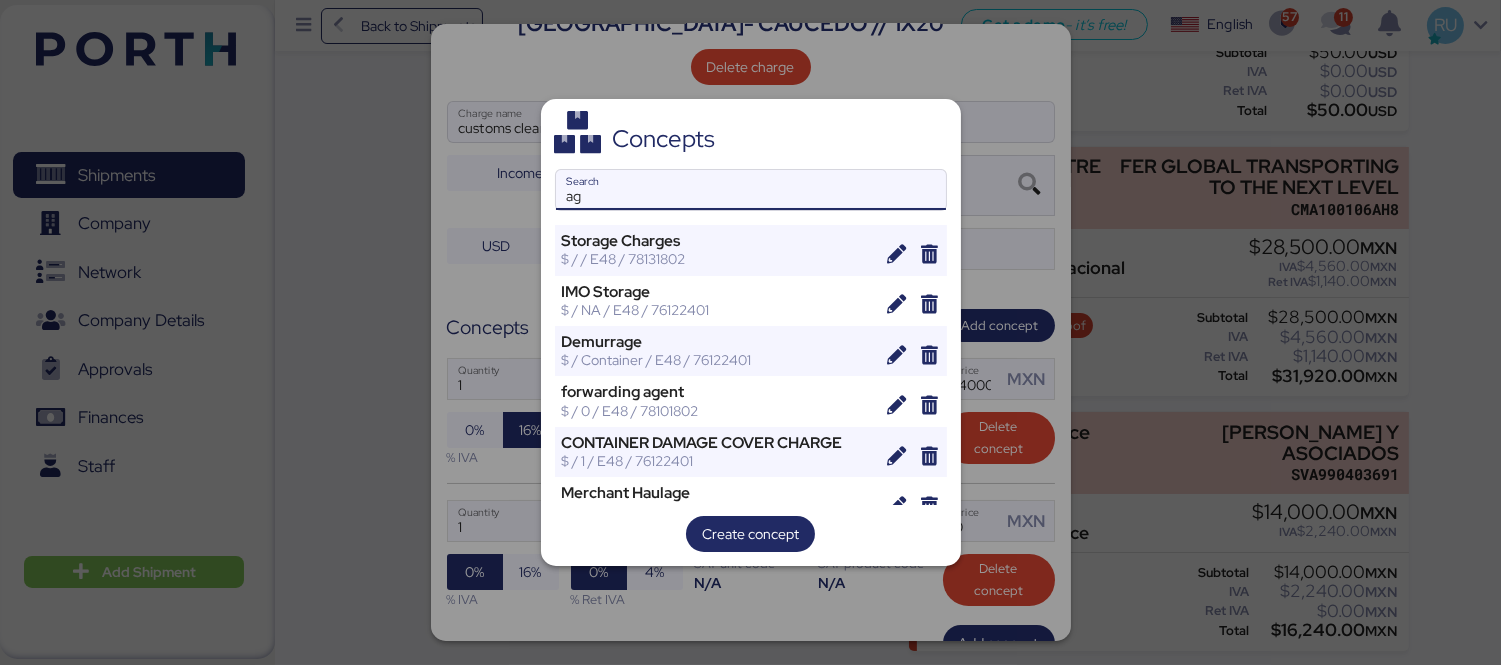 type on "a" 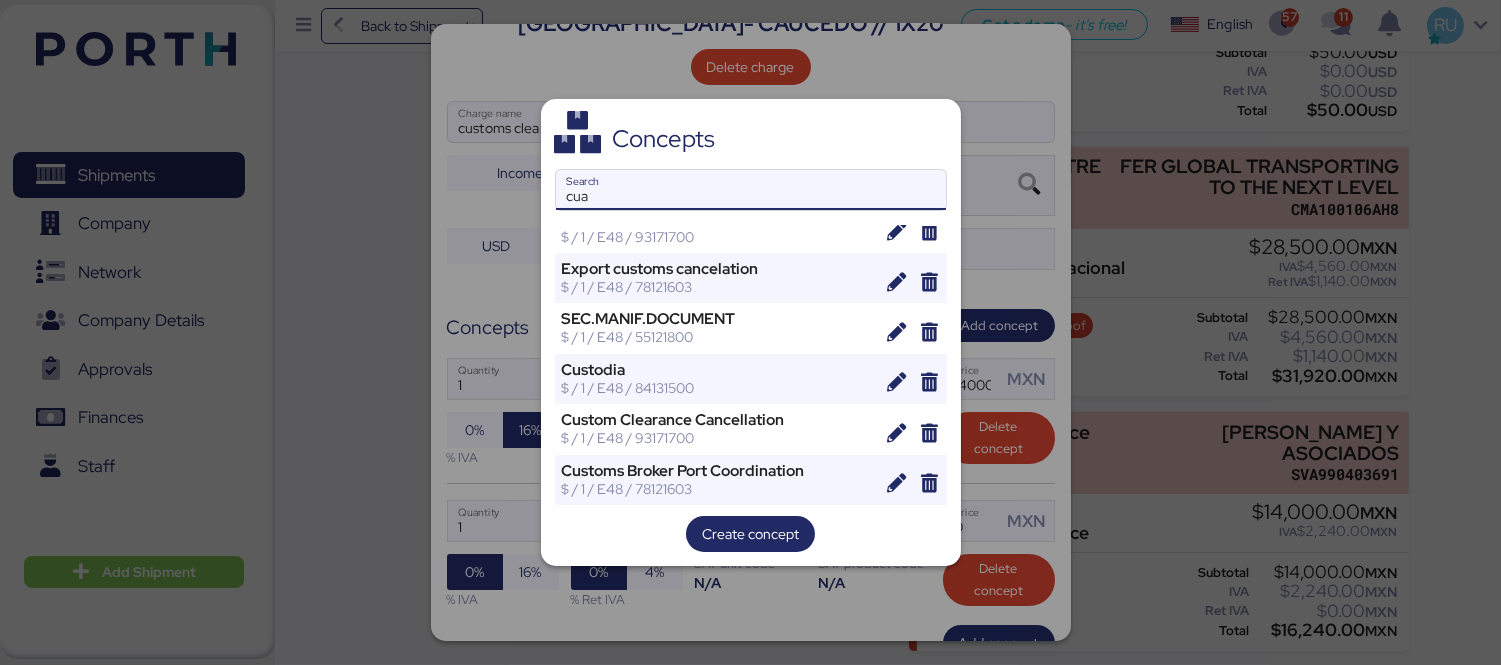 scroll, scrollTop: 0, scrollLeft: 0, axis: both 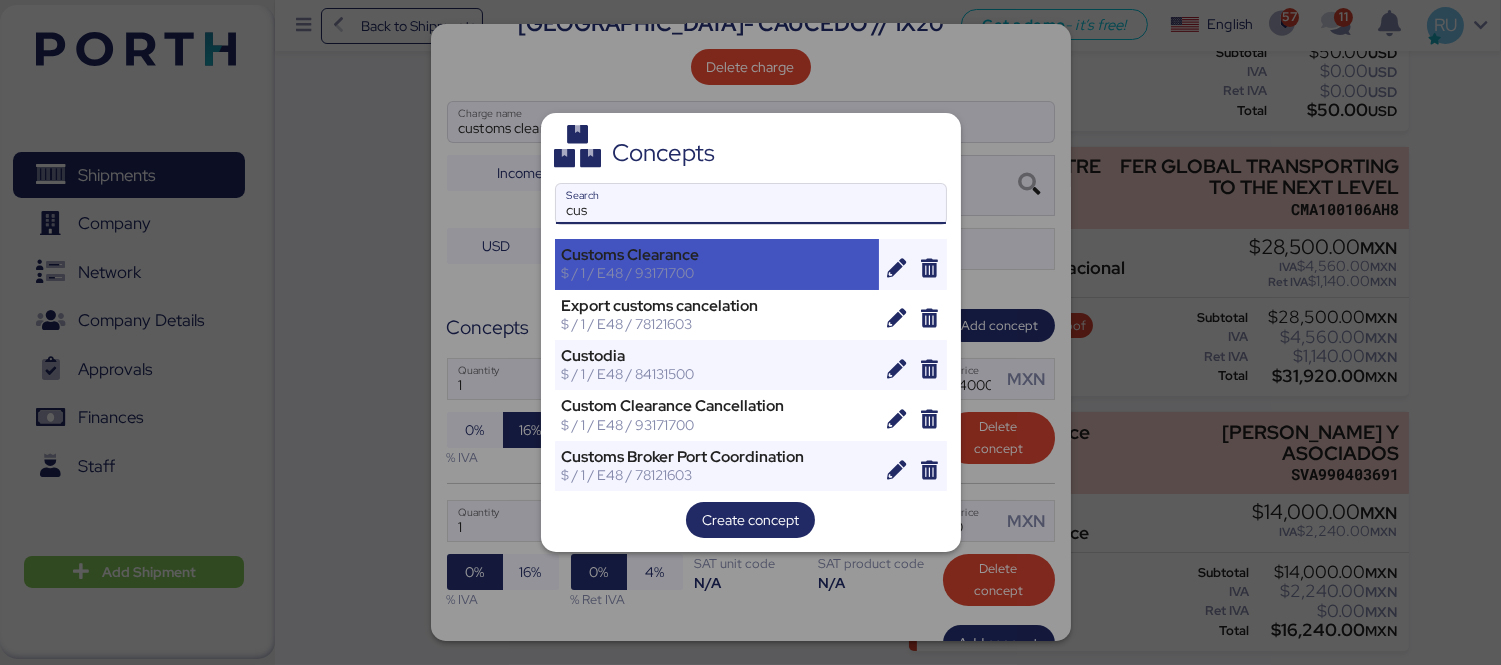 type on "cus" 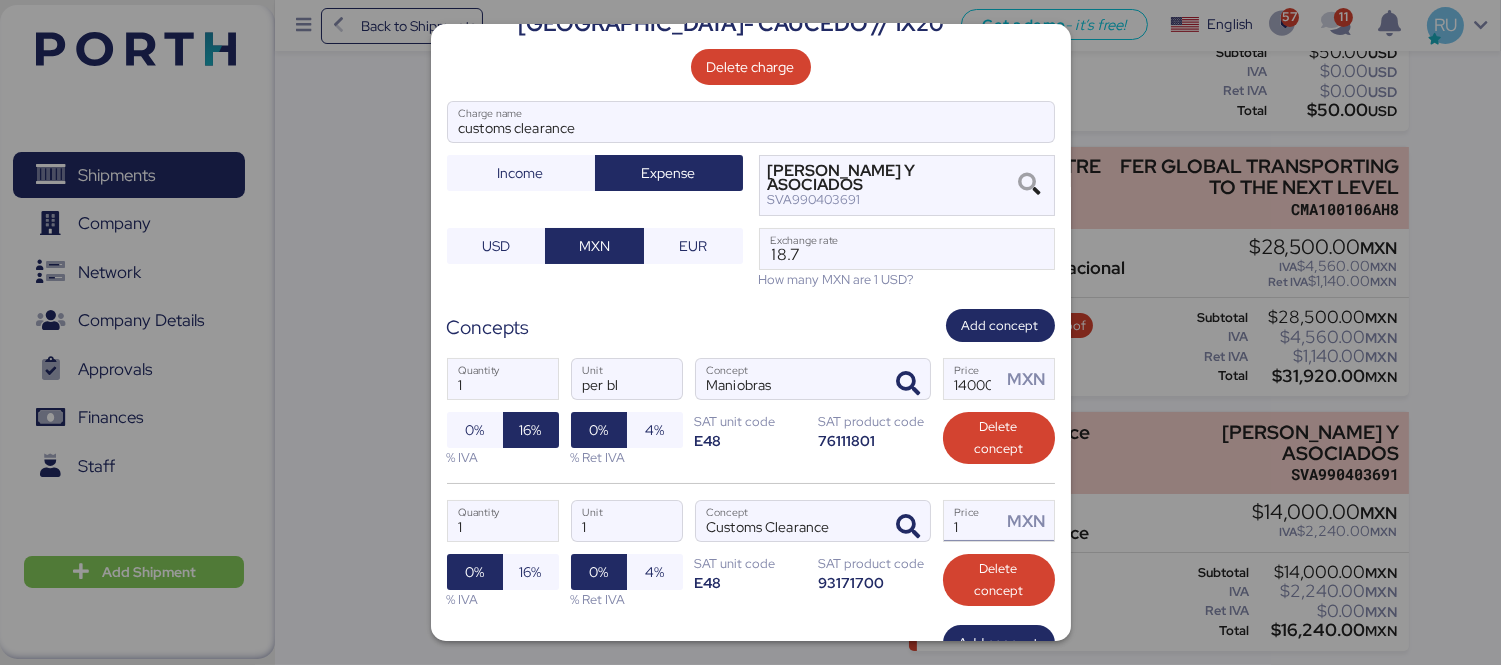 click on "1" at bounding box center [973, 521] 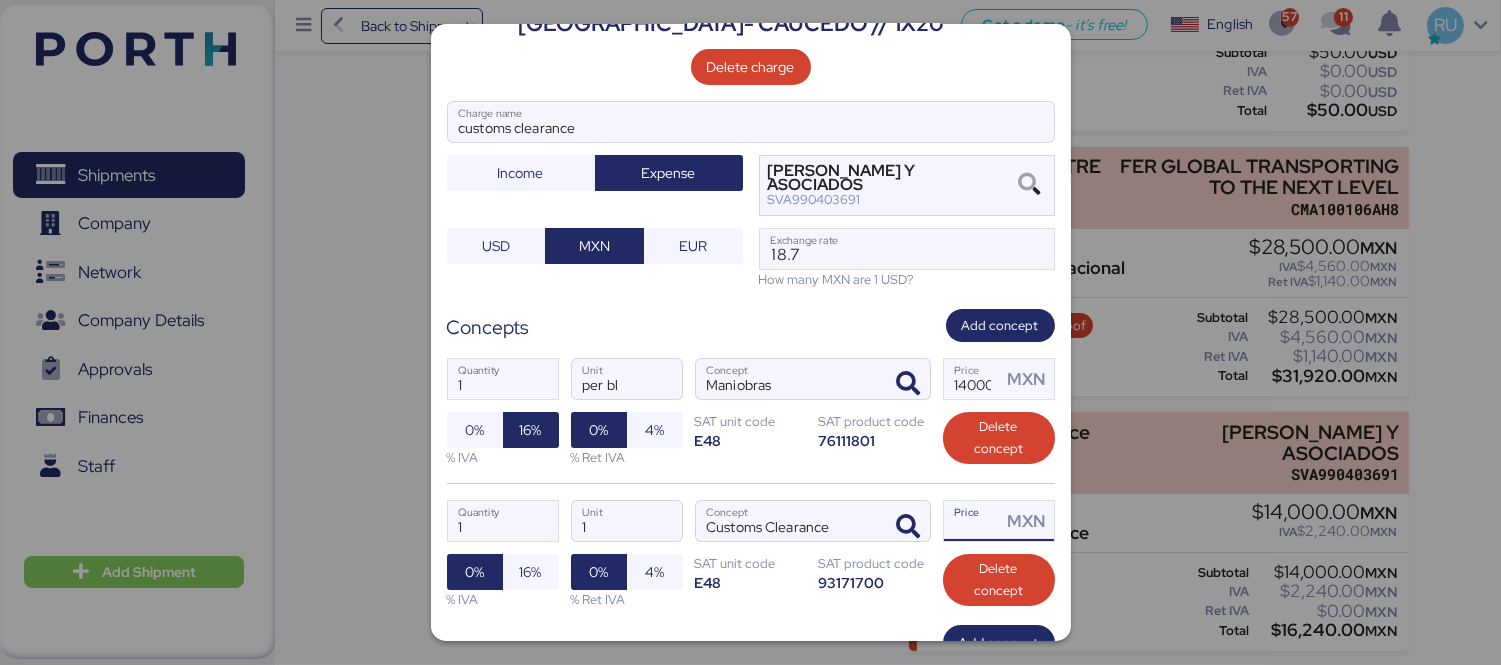 type on "0" 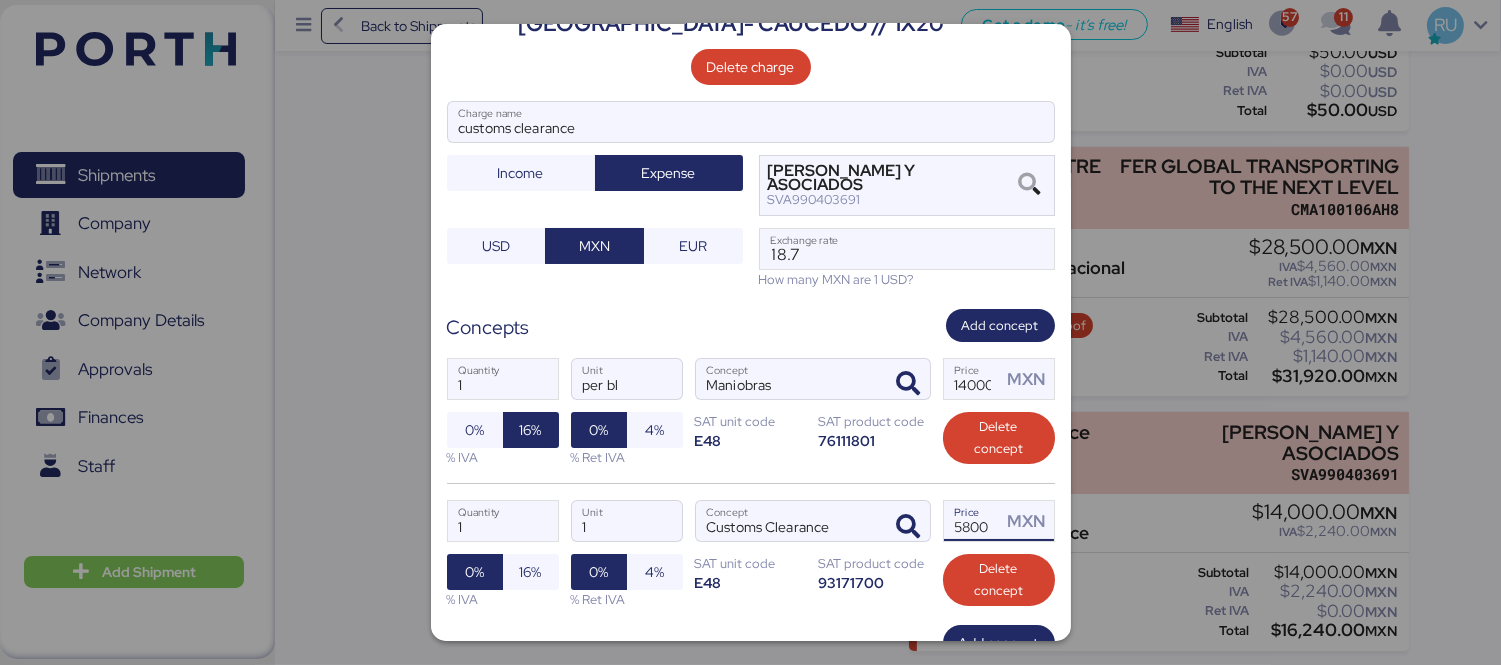 scroll, scrollTop: 0, scrollLeft: 2, axis: horizontal 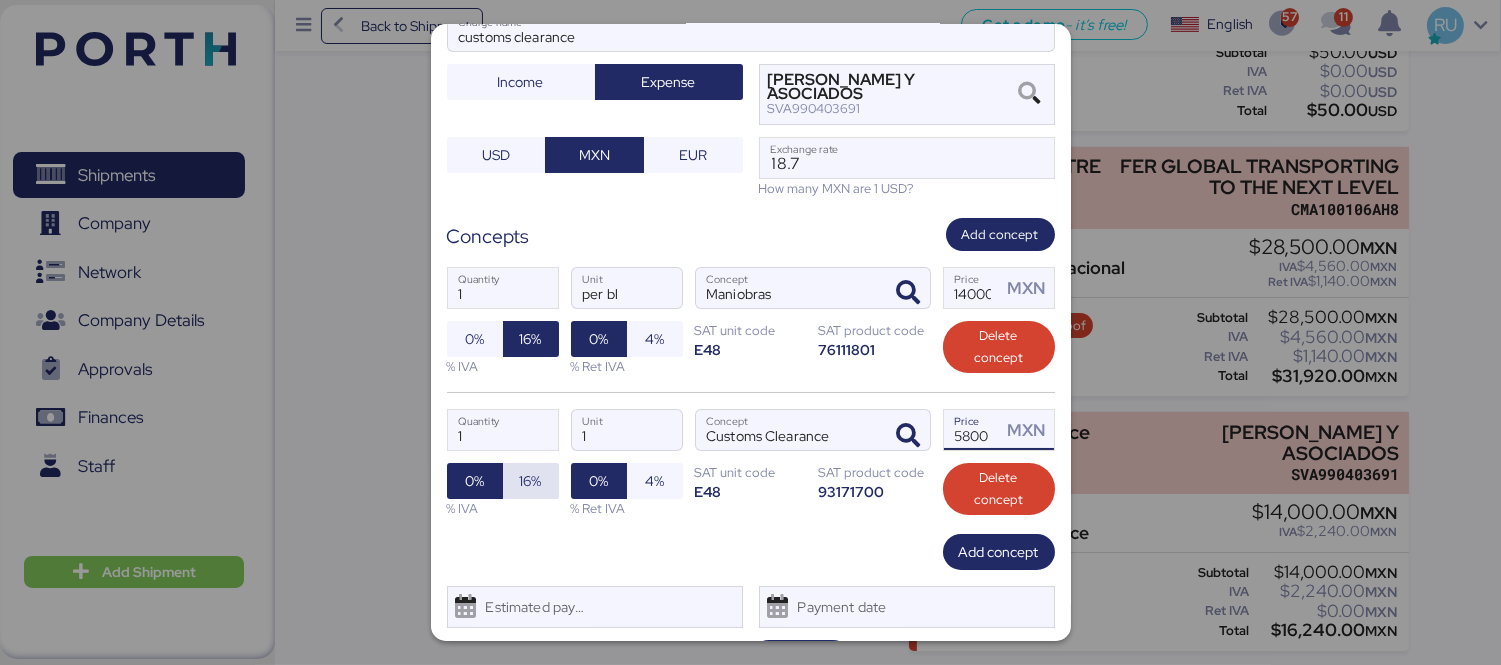 type on "5800" 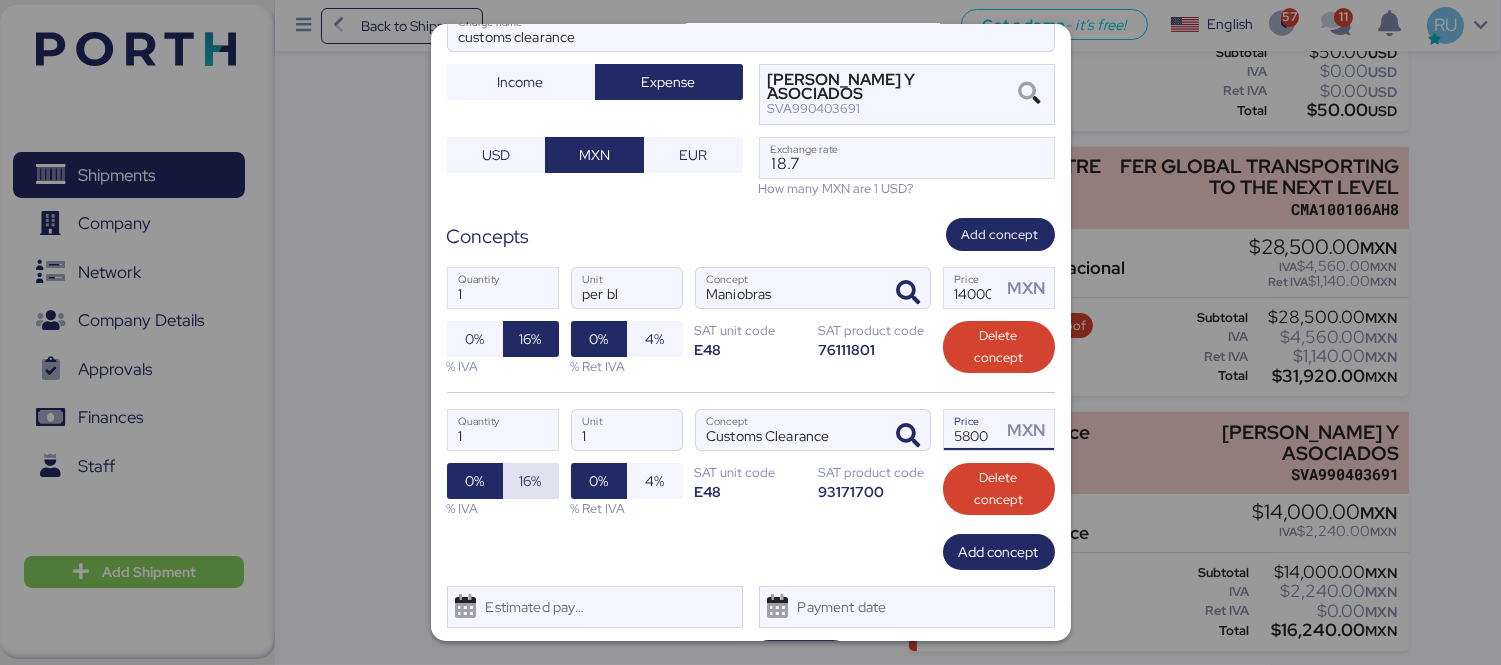 click on "16%" at bounding box center (531, 481) 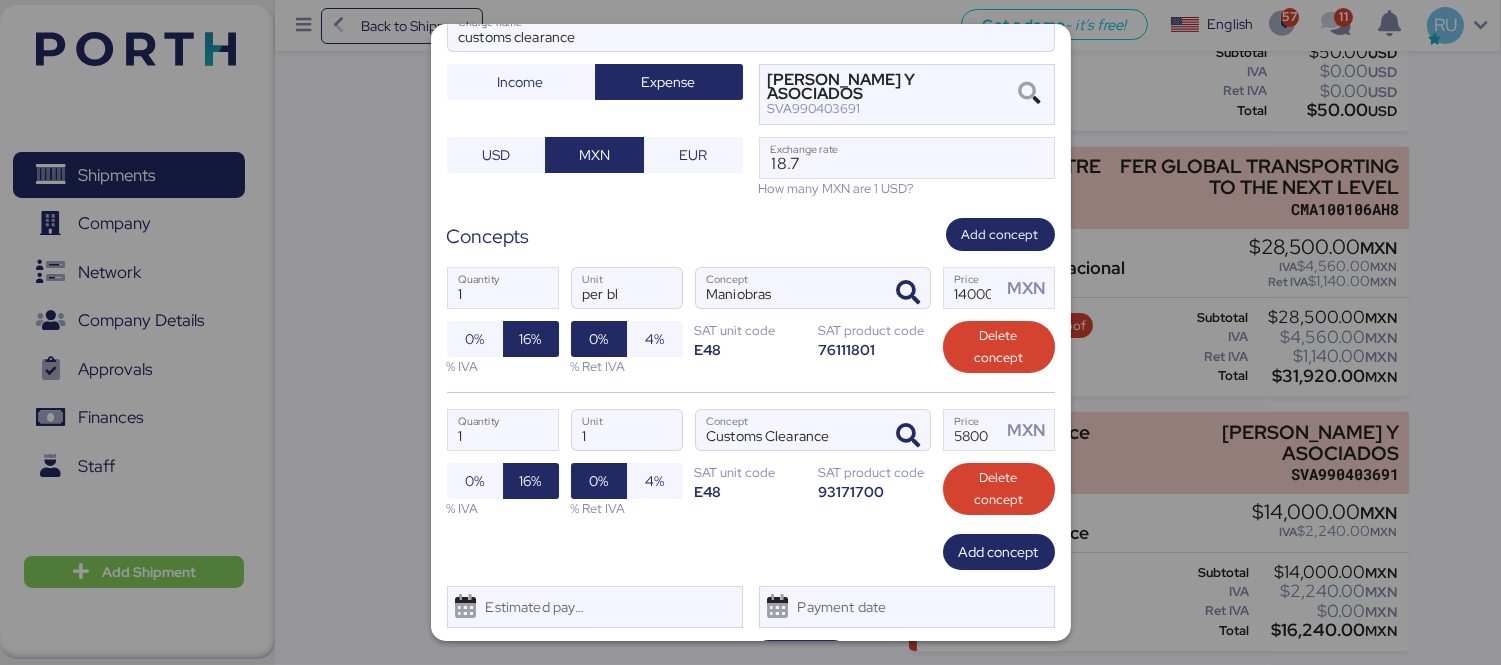scroll, scrollTop: 235, scrollLeft: 0, axis: vertical 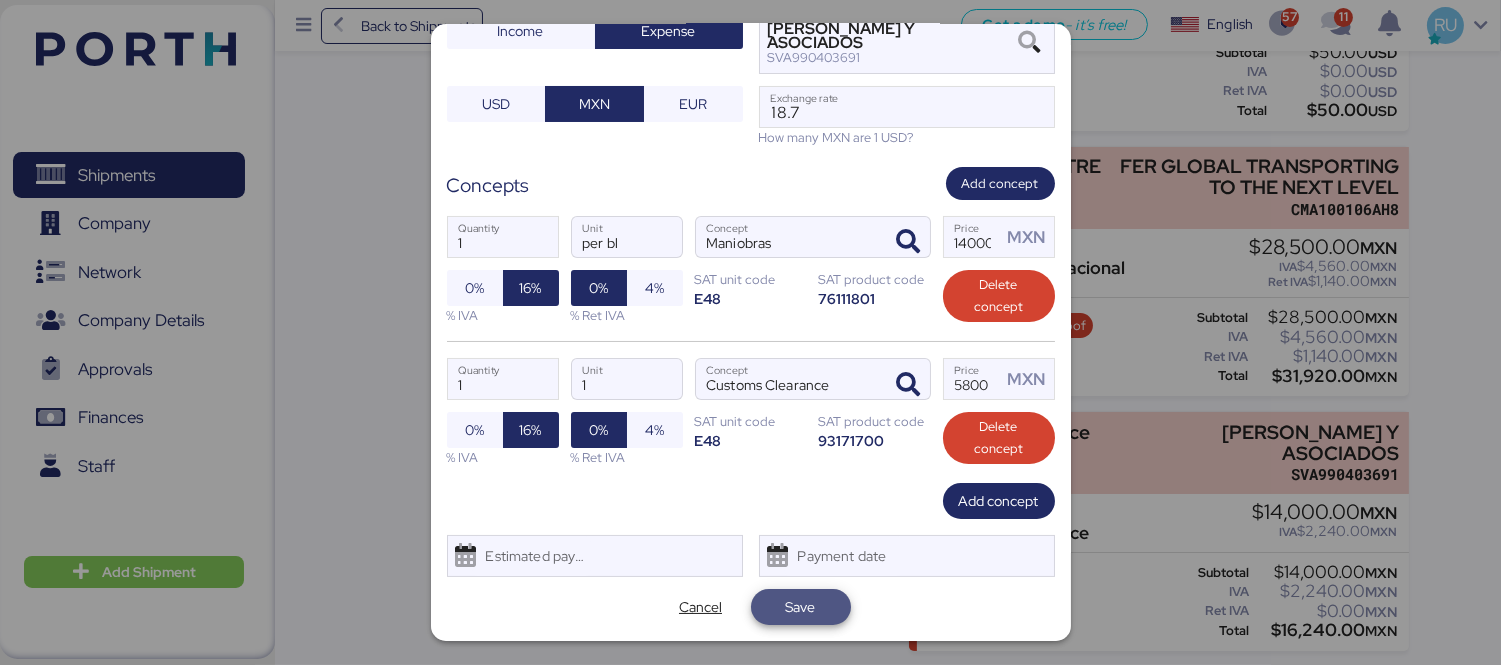 click on "Save" at bounding box center [801, 607] 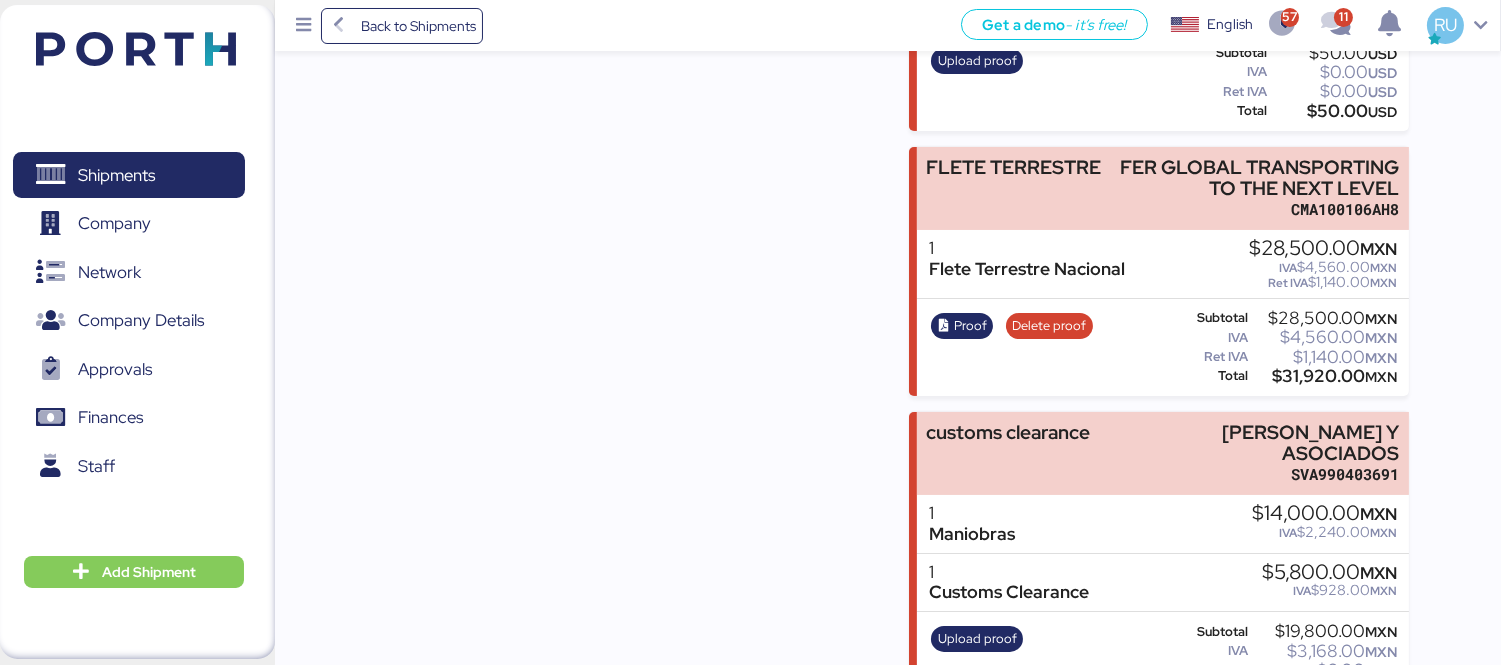 scroll, scrollTop: 493, scrollLeft: 0, axis: vertical 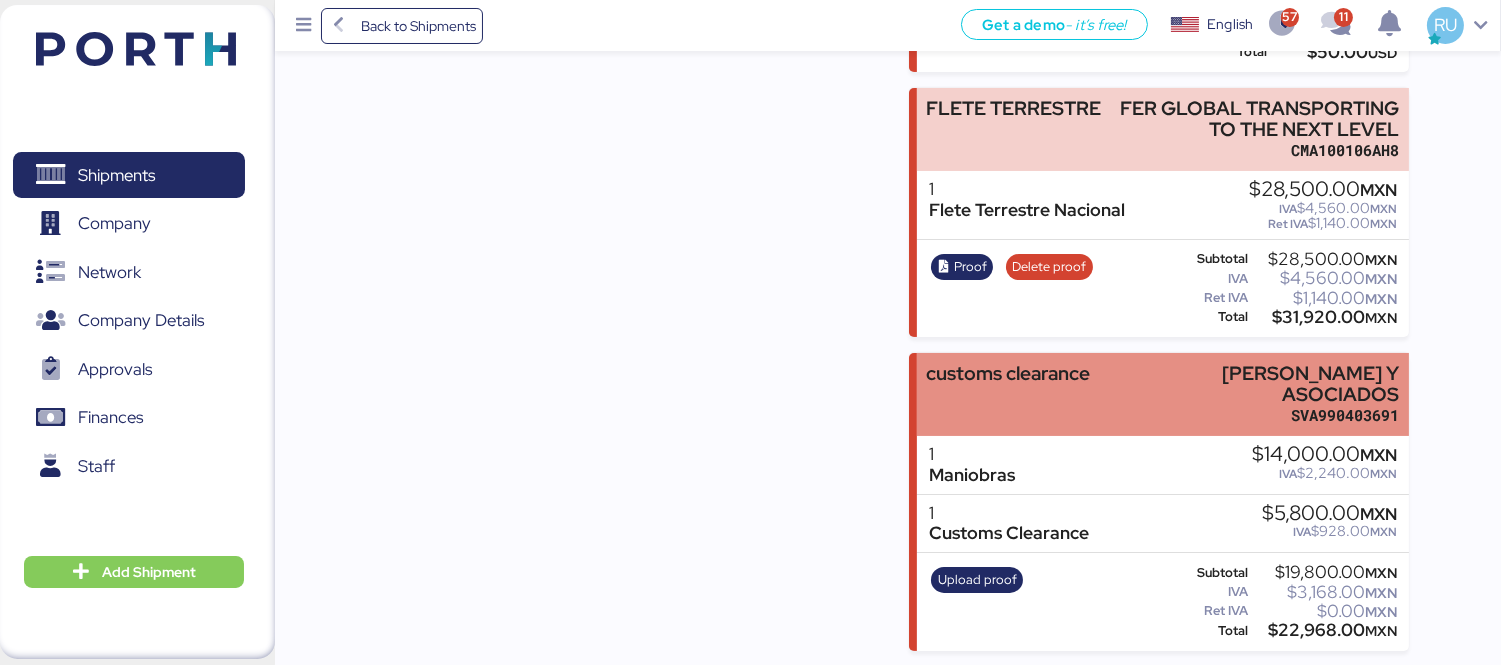 click on "[PERSON_NAME] Y ASOCIADOS" at bounding box center (1258, 384) 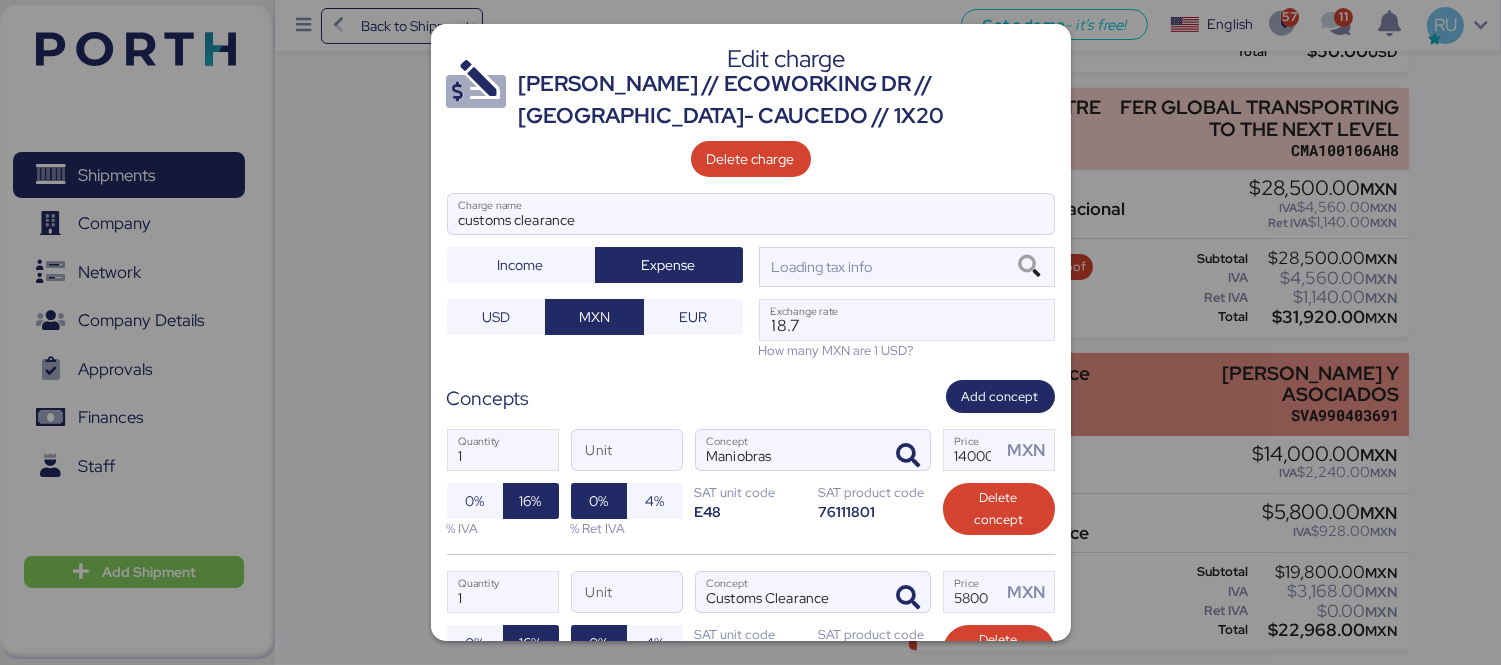 scroll, scrollTop: 0, scrollLeft: 0, axis: both 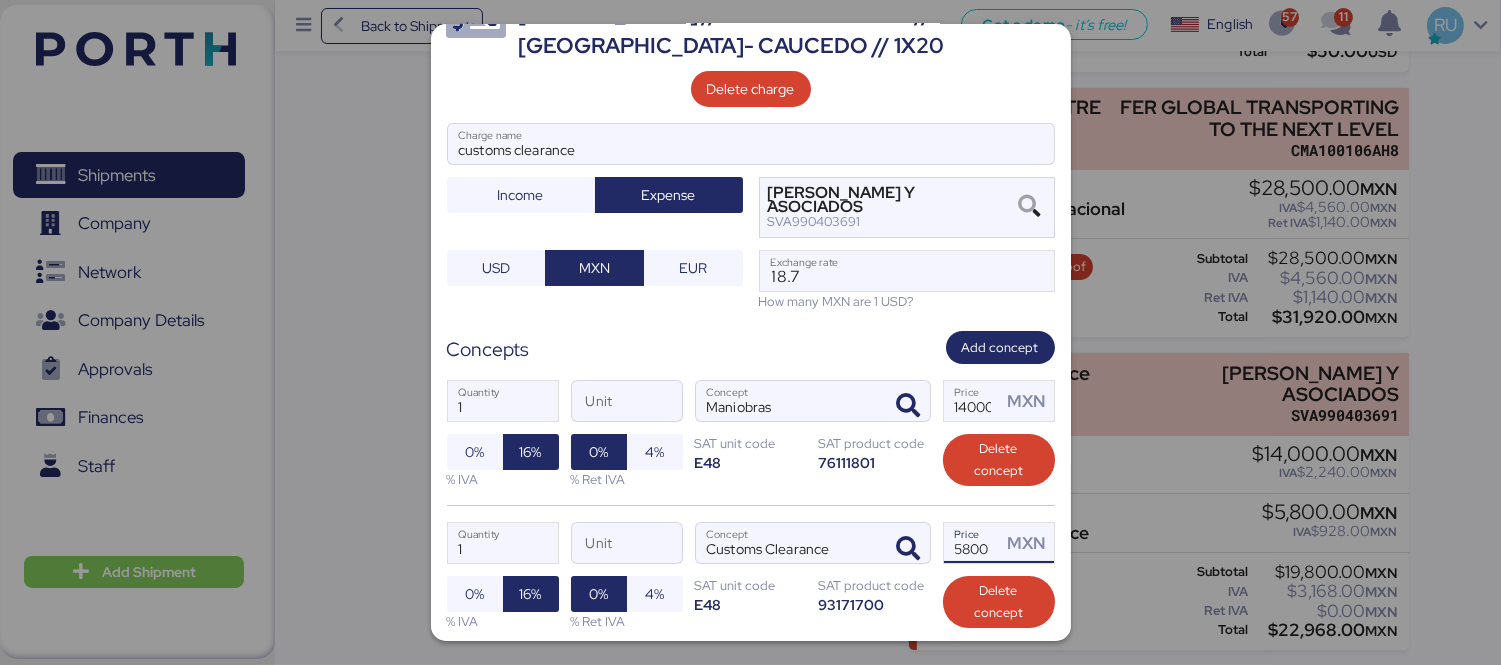 click on "5800" at bounding box center (973, 543) 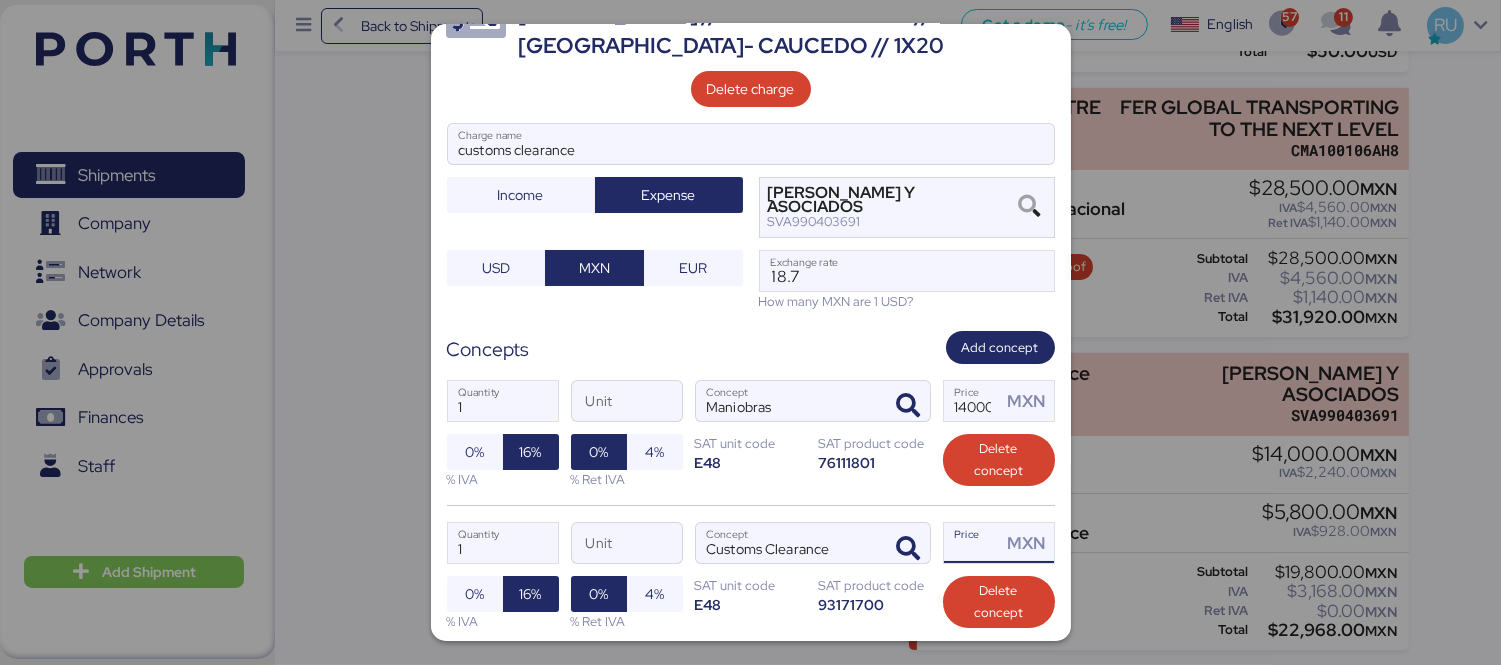 type on "0" 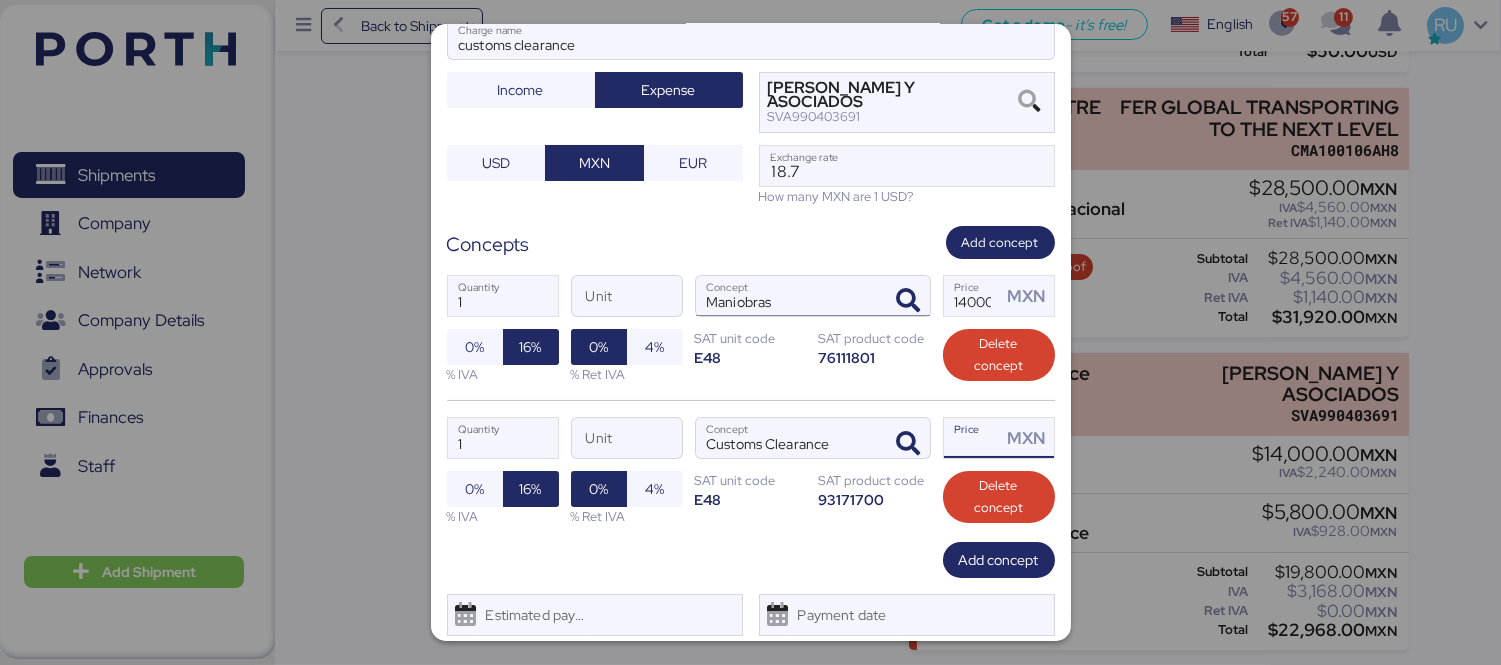 scroll, scrollTop: 176, scrollLeft: 0, axis: vertical 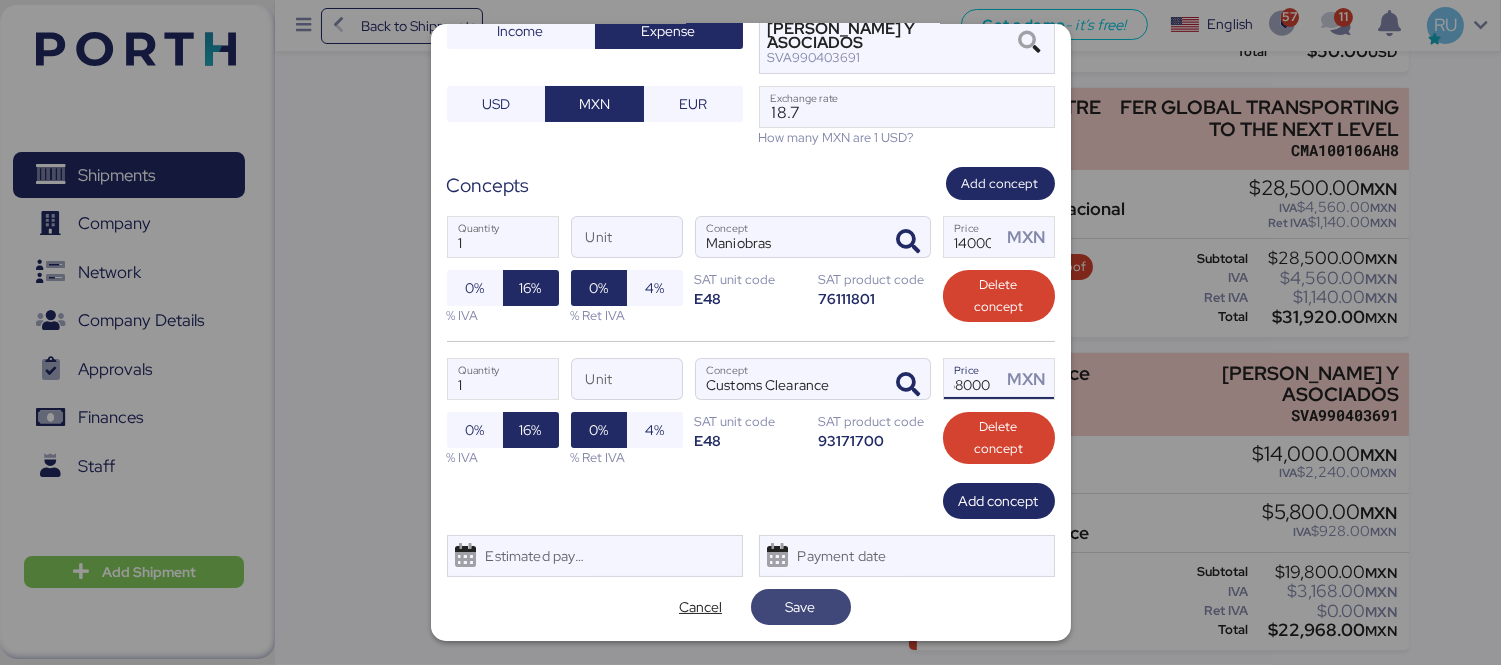 type on "58000" 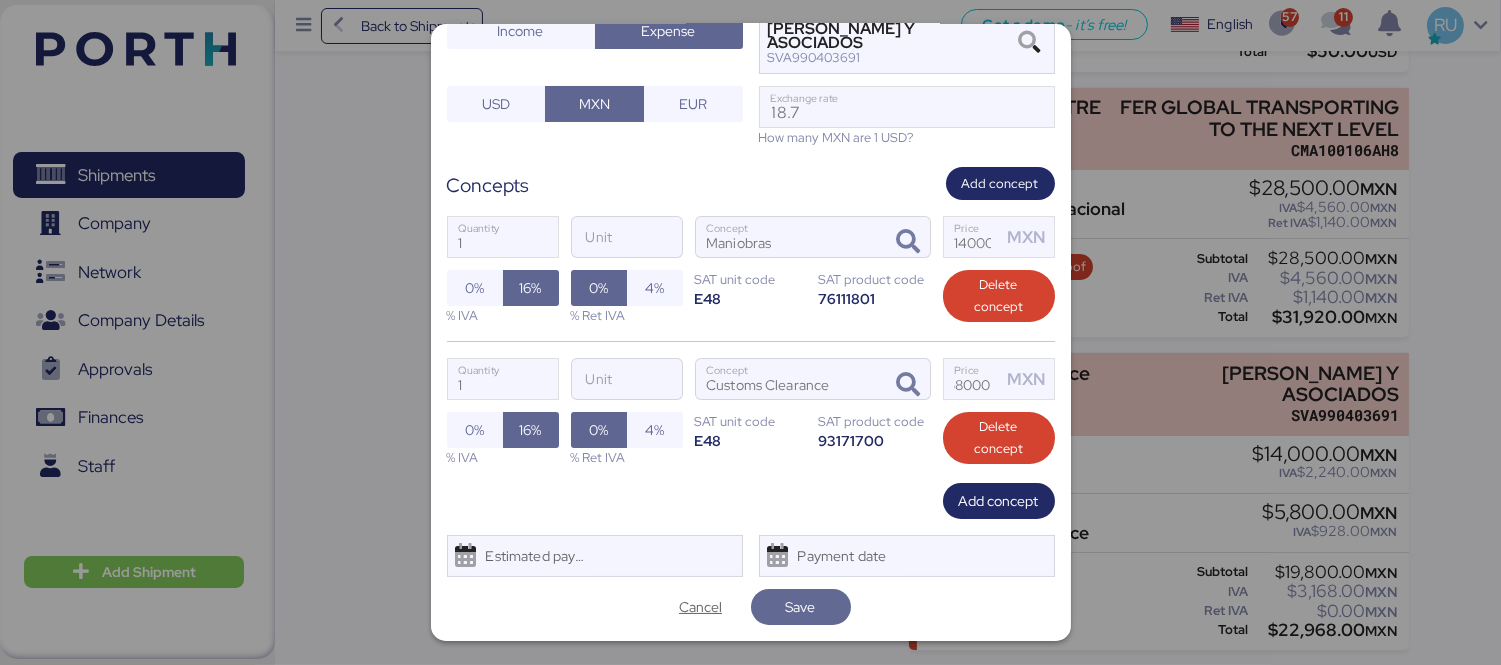 scroll, scrollTop: 0, scrollLeft: 0, axis: both 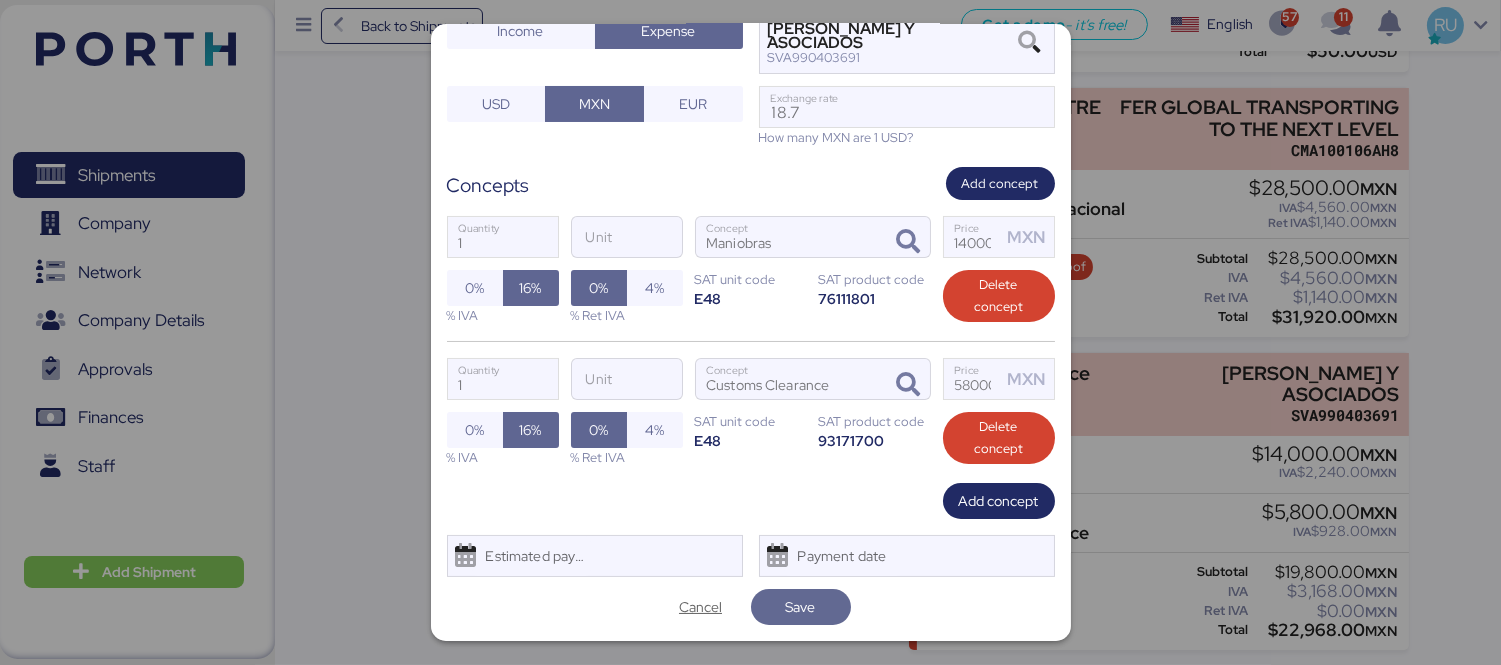click at bounding box center (750, 332) 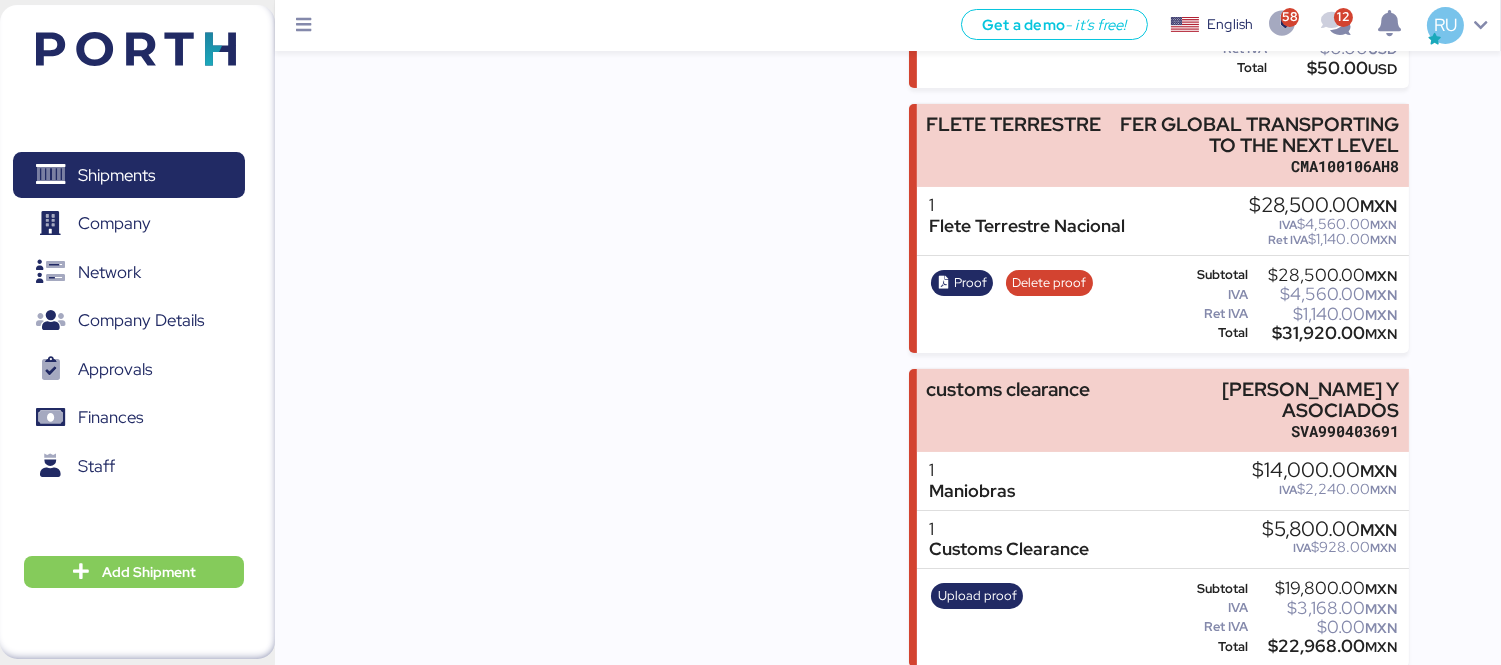 scroll, scrollTop: 493, scrollLeft: 0, axis: vertical 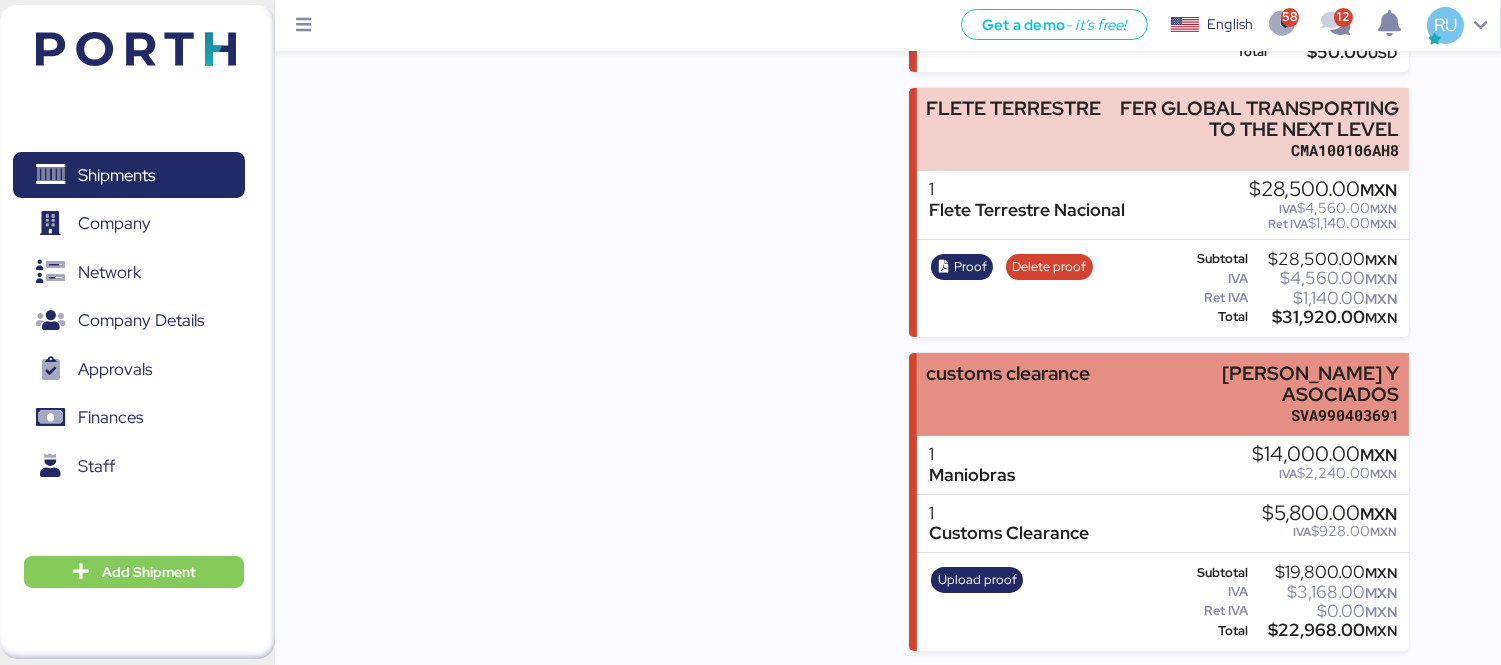 click on "customs clearance" at bounding box center [1008, 394] 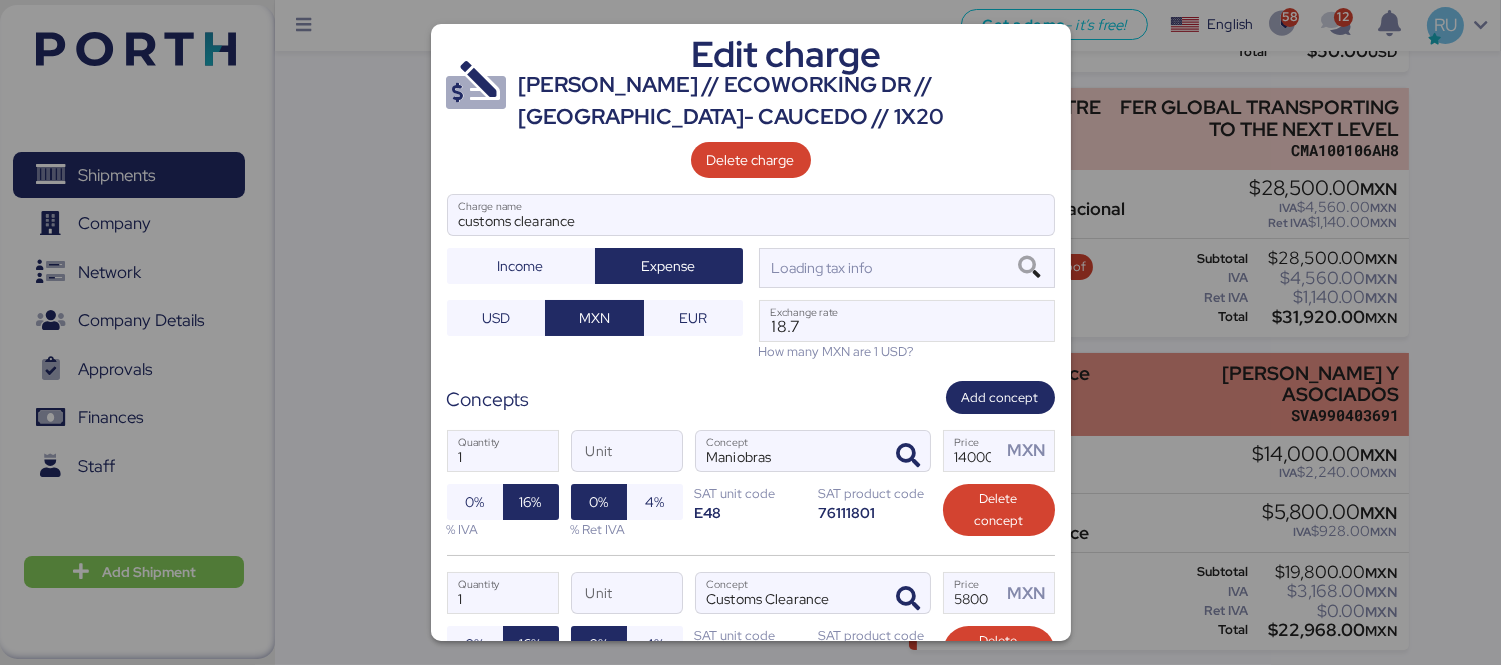 scroll, scrollTop: 0, scrollLeft: 0, axis: both 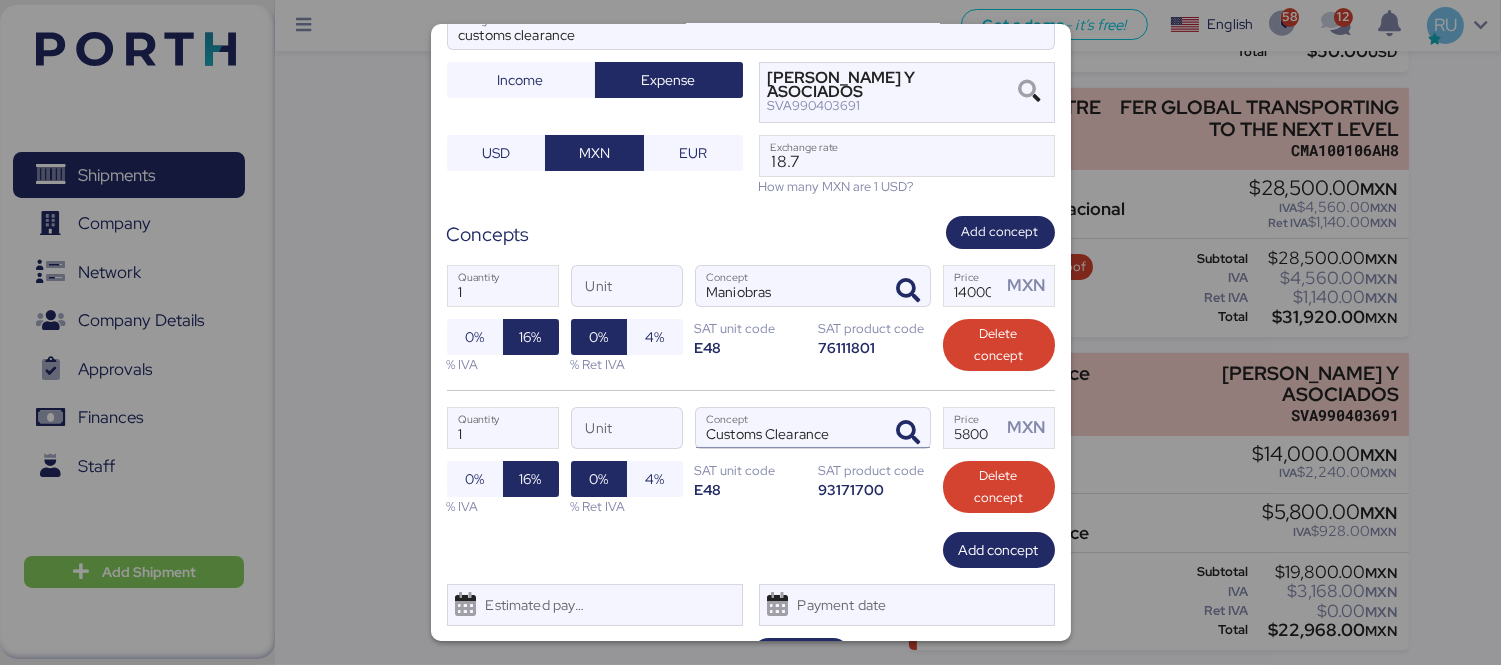 click on "Customs Clearance" at bounding box center (789, 428) 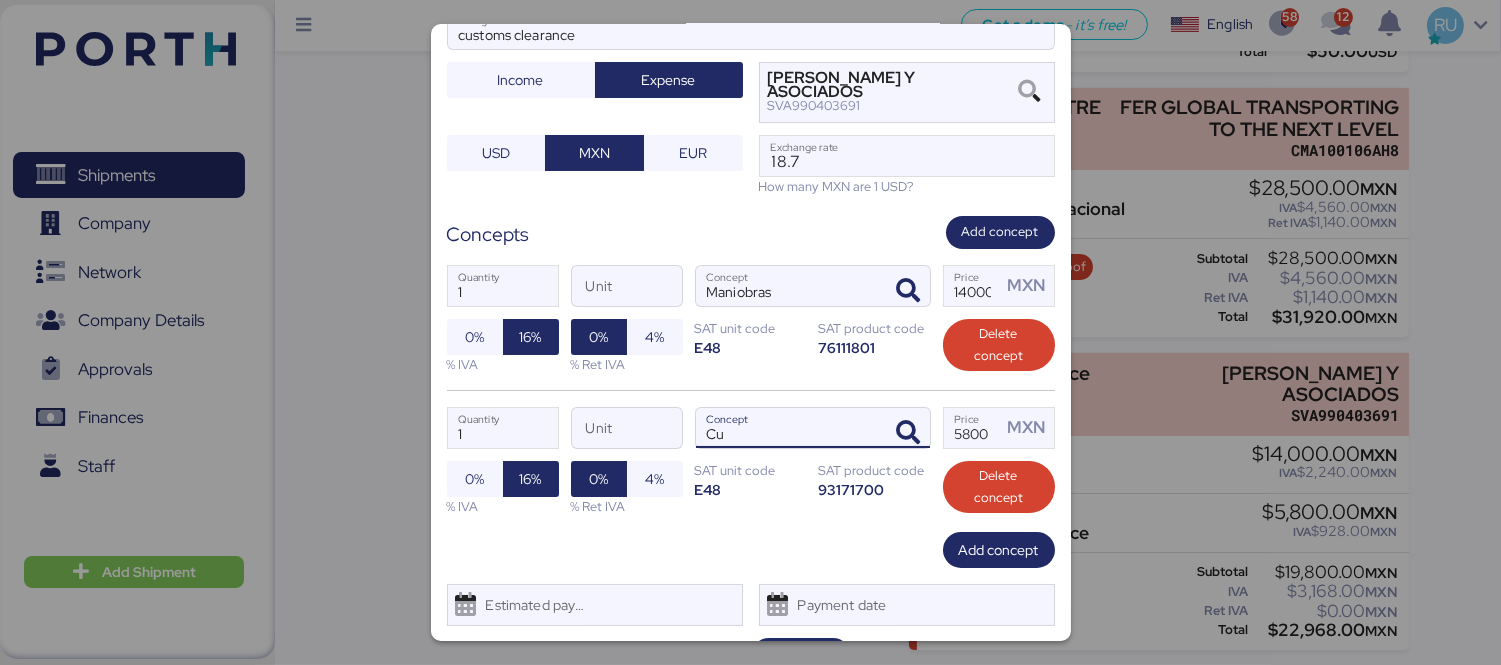 type on "C" 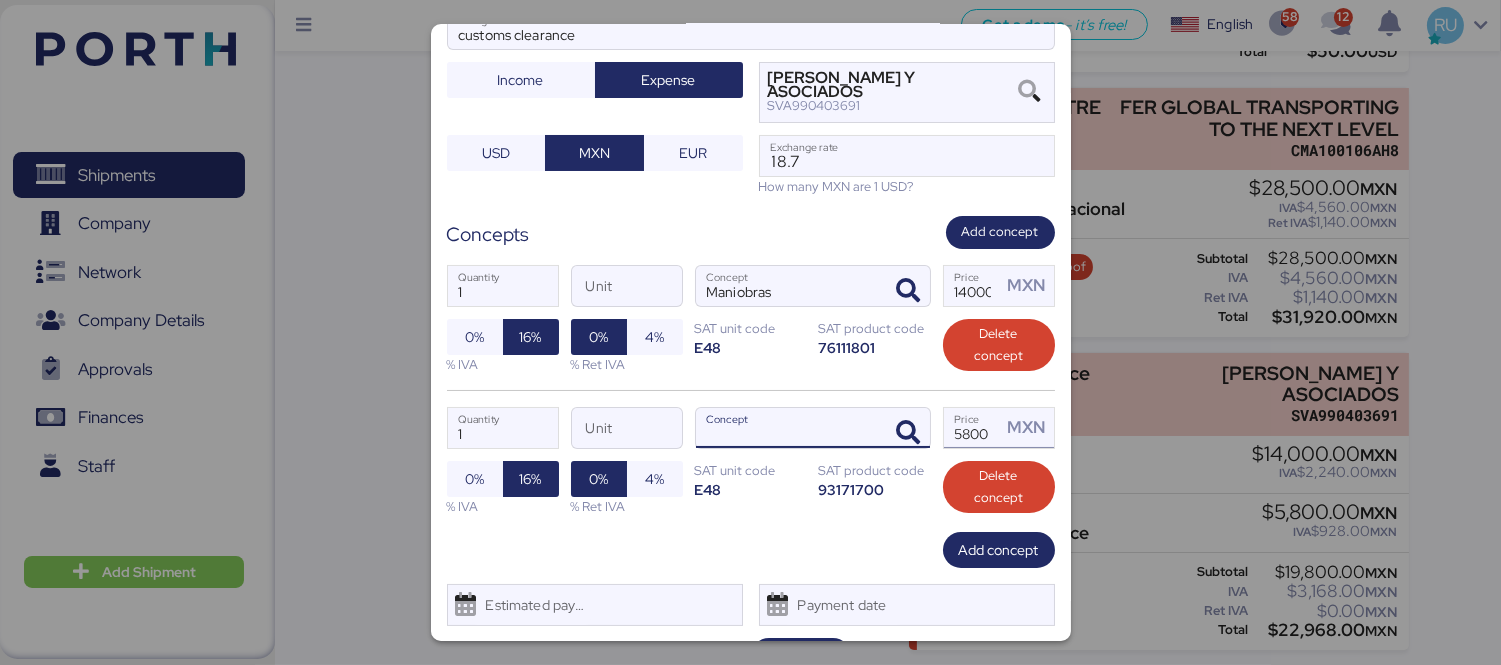 type 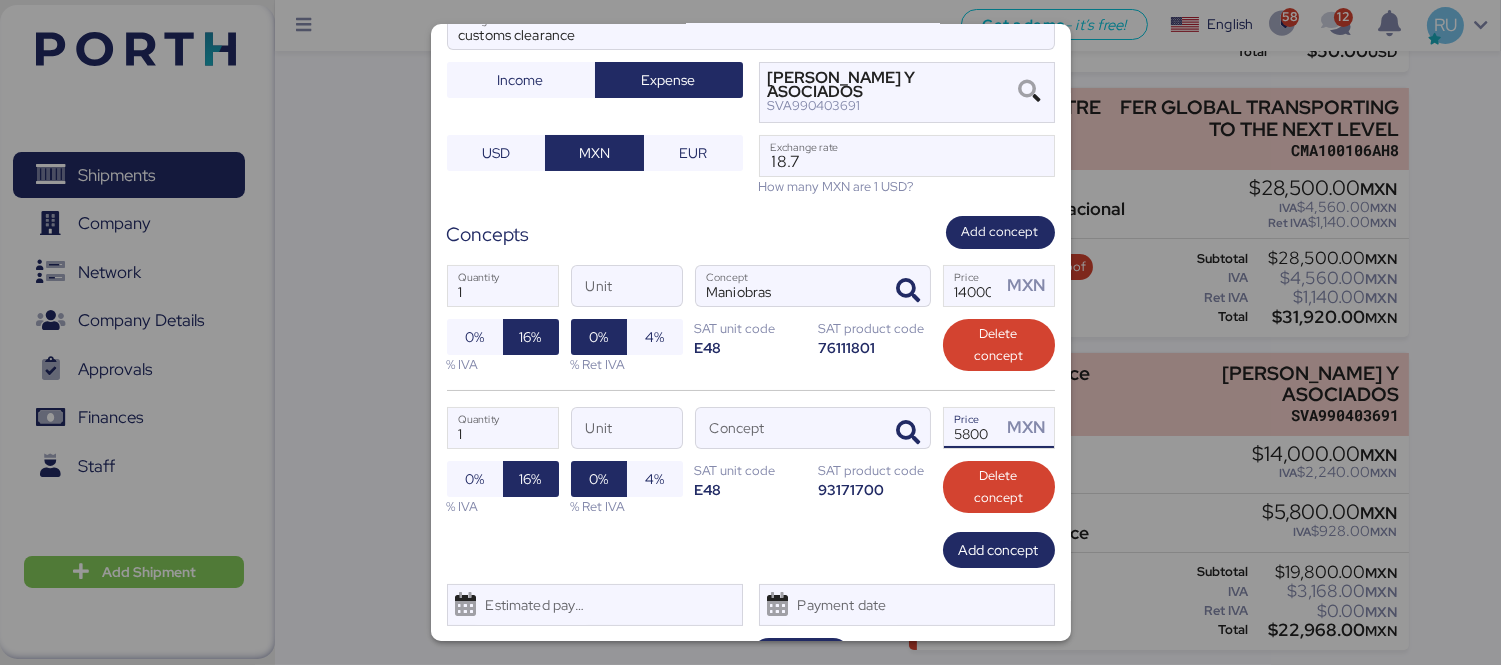 click on "5800" at bounding box center [973, 428] 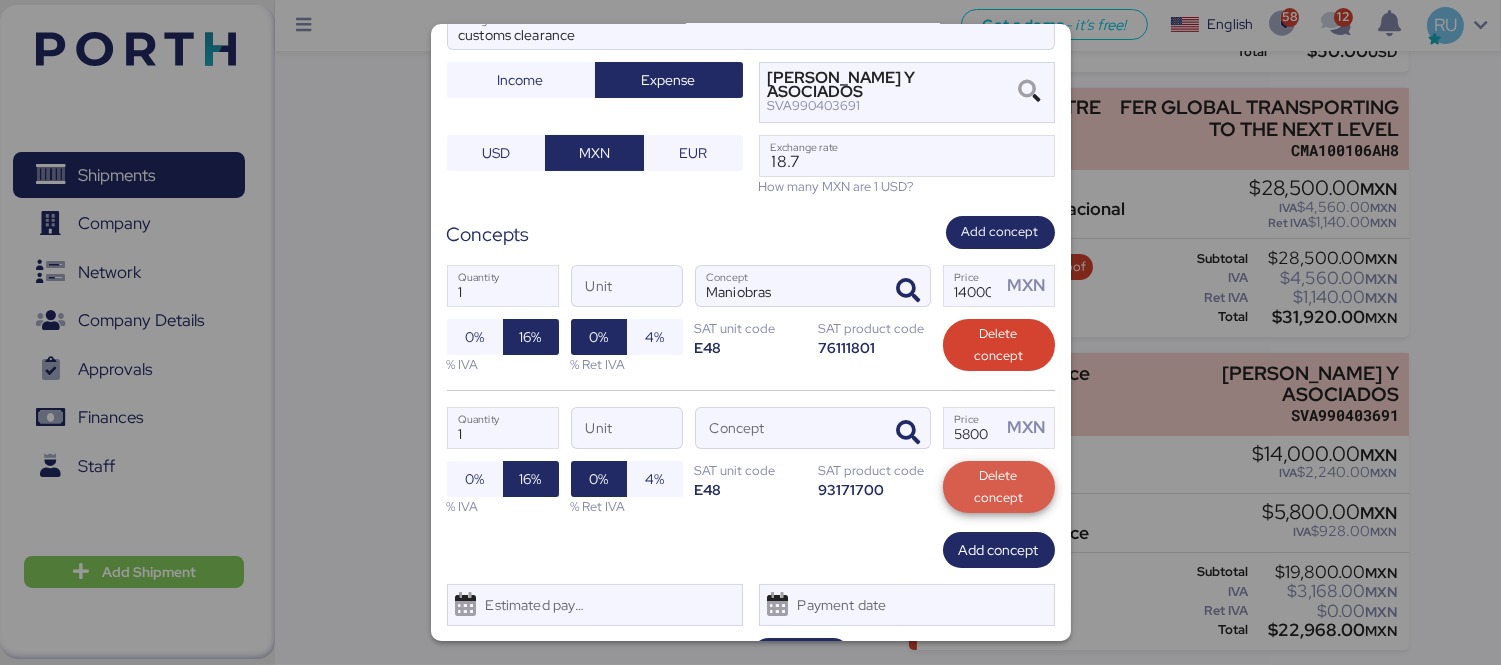 click on "Delete concept" at bounding box center [999, 487] 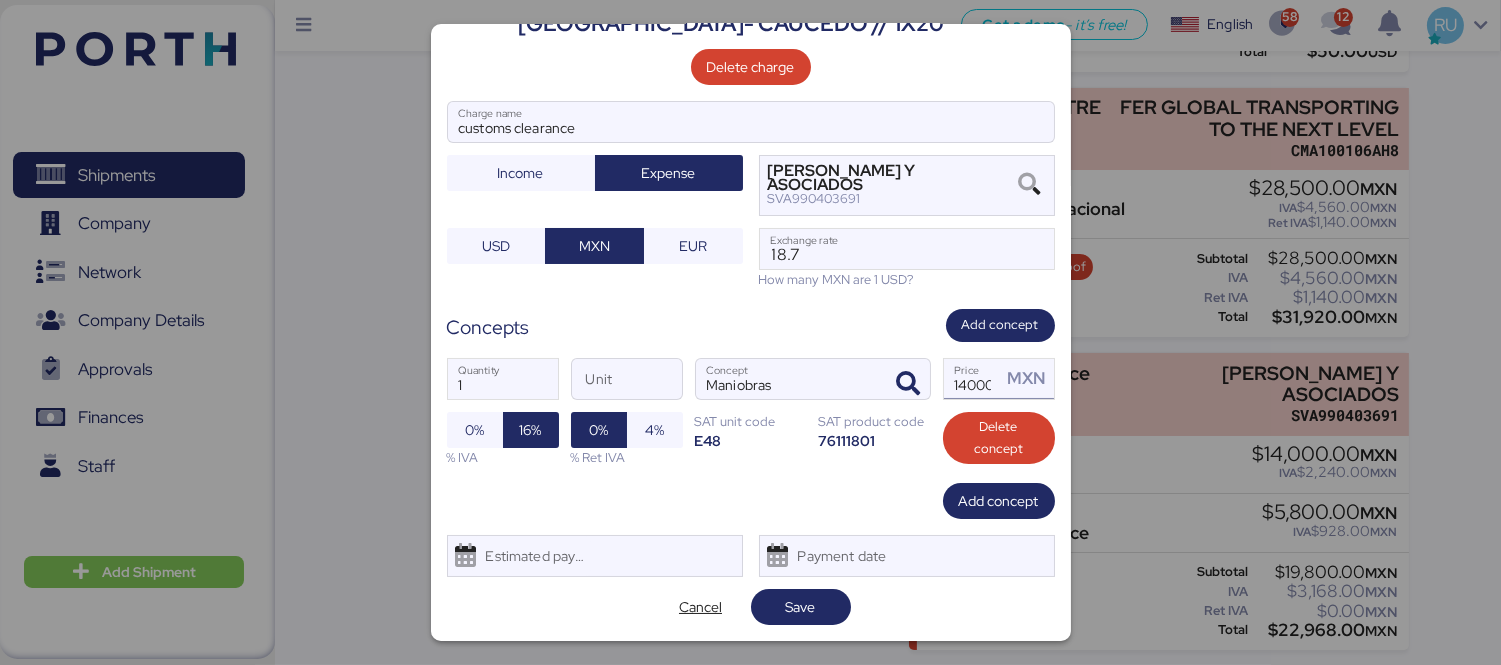 click on "14000" at bounding box center (973, 379) 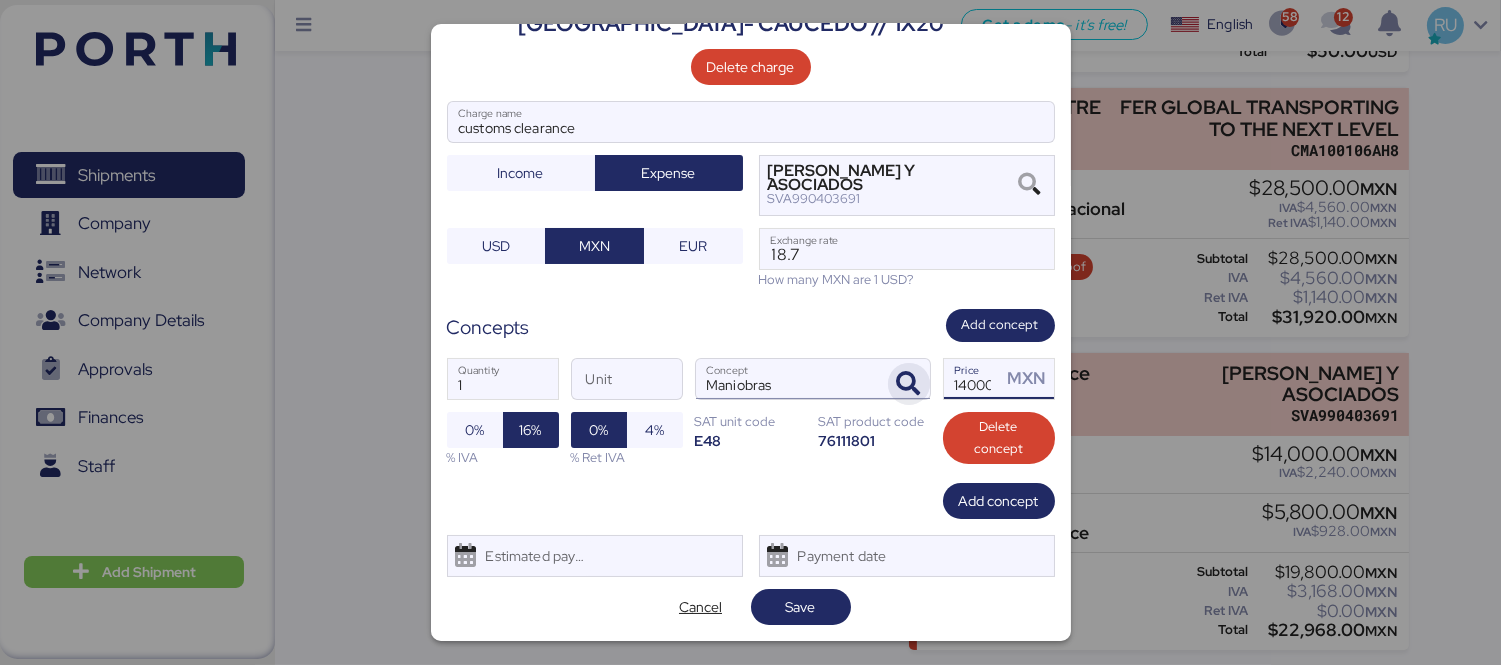 click at bounding box center (909, 384) 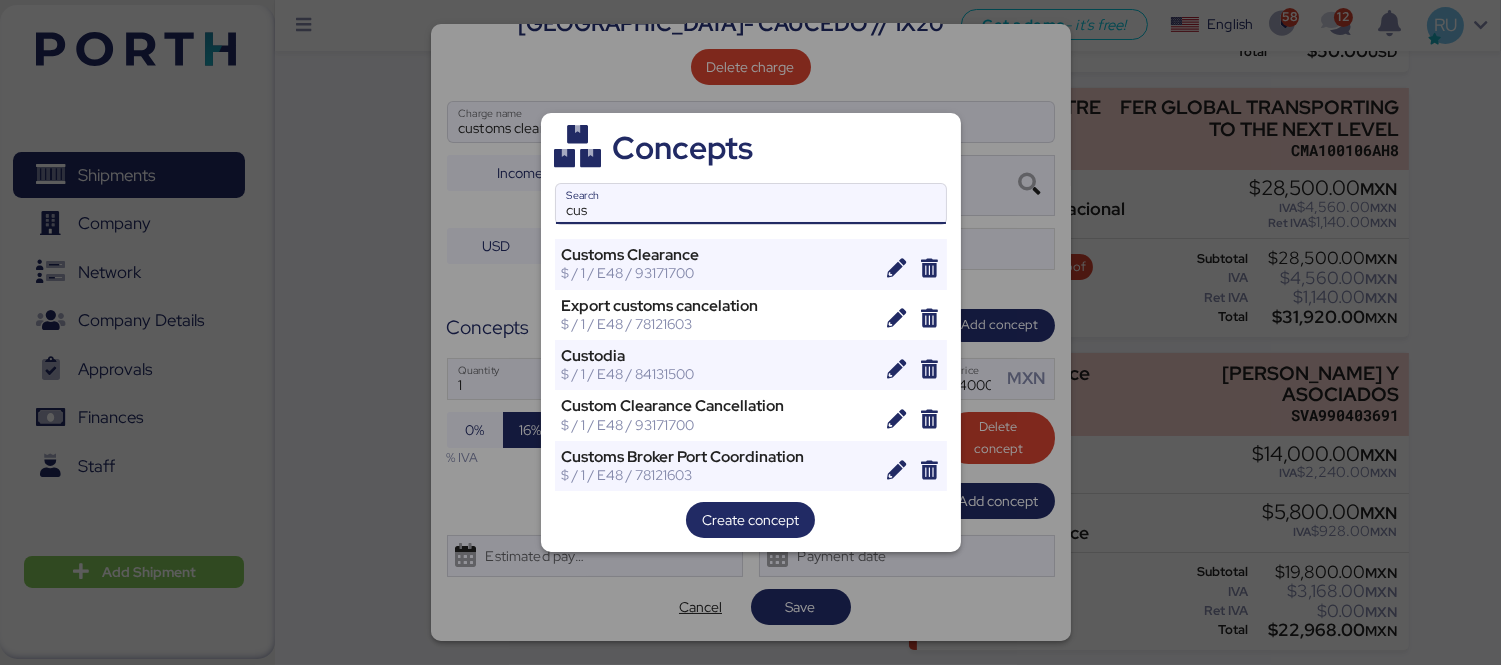type on "cus" 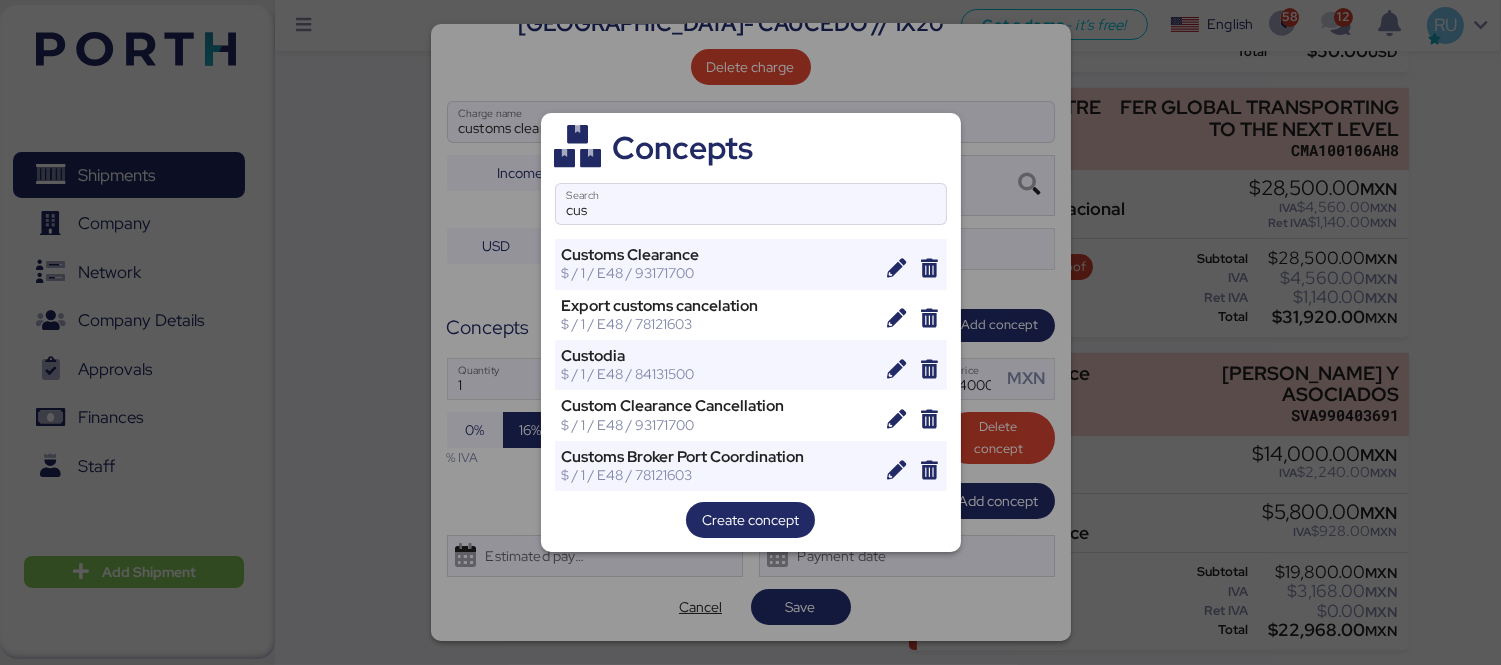 click on "Concepts cus Search Customs Clearance
$ / 1 /
E48 / 93171700
Export customs cancelation
$ / 1 /
E48 / 78121603
Custodia
$ / 1 /
E48 / 84131500
Custom Clearance Cancellation
$ / 1 /
E48 / 93171700
Customs Broker Port Coordination
$ / 1 /
E48 / 78121603
Create concept" at bounding box center (751, 332) 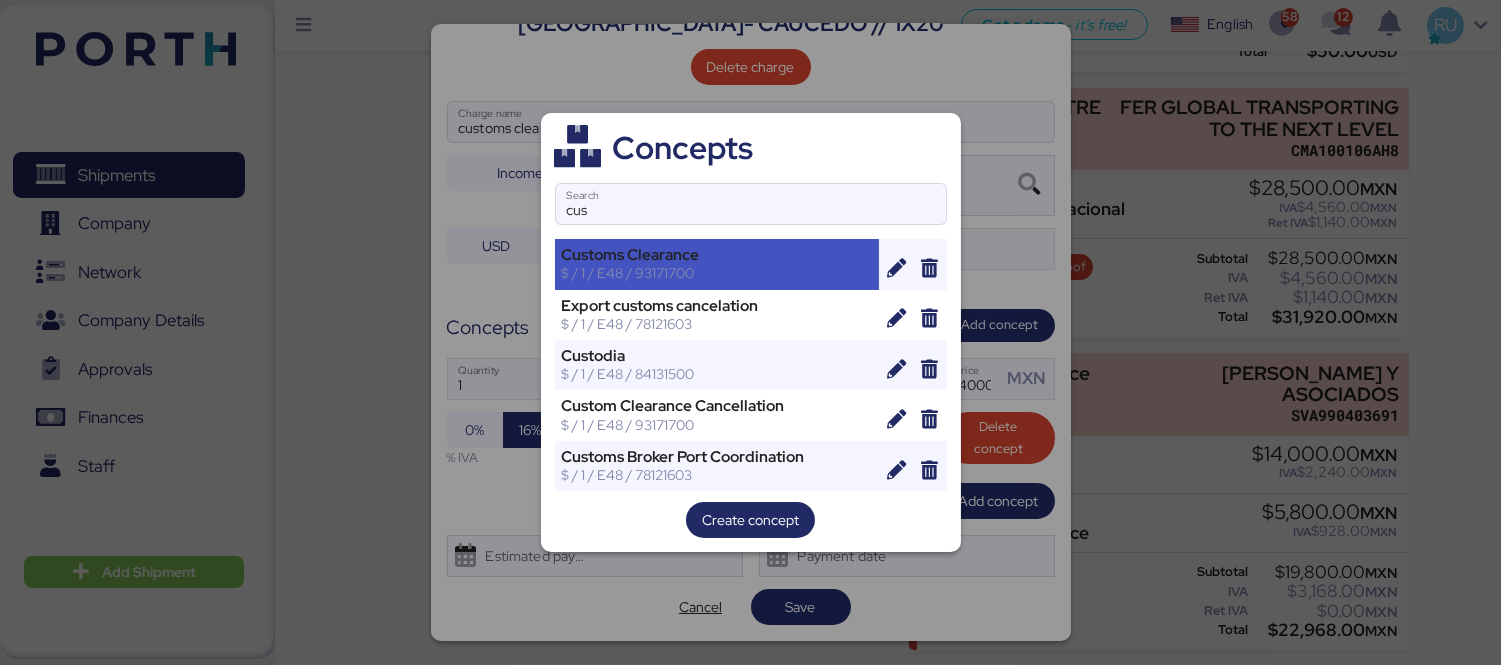 click on "Customs Clearance" at bounding box center (717, 255) 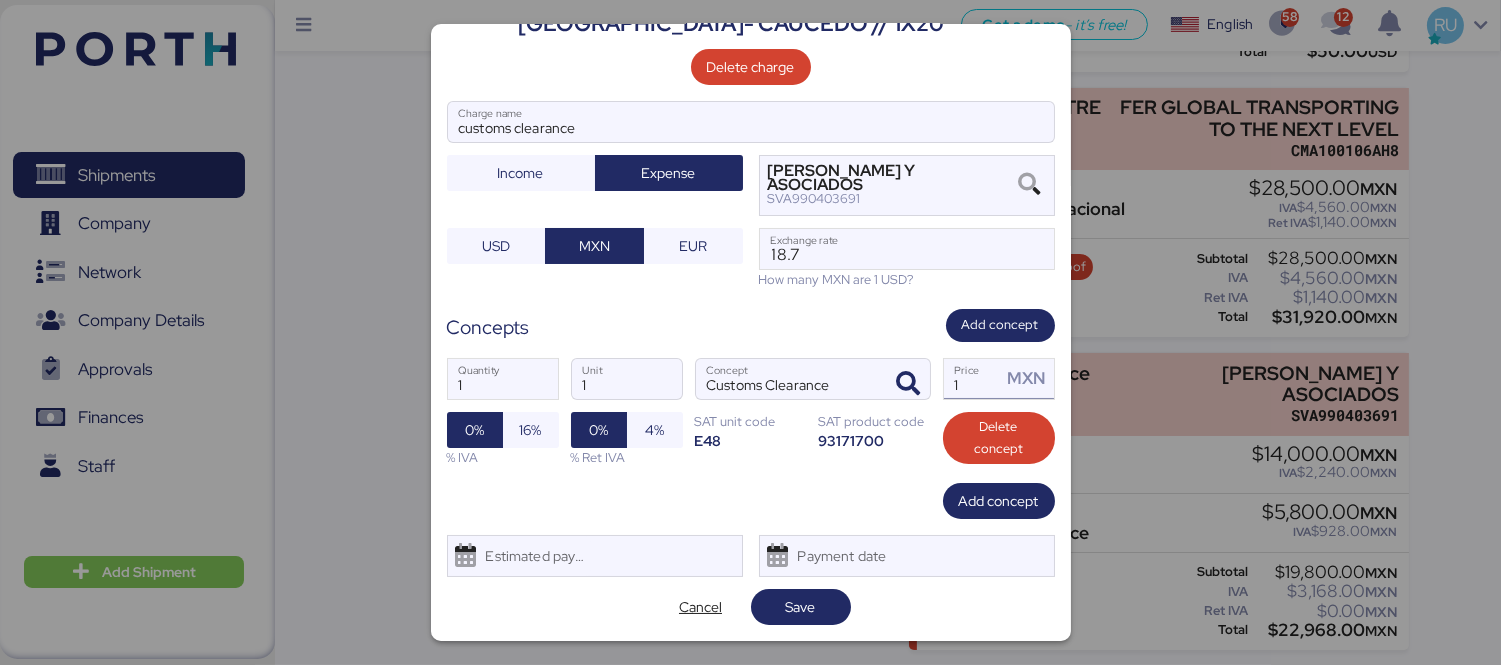 click on "1" at bounding box center [973, 379] 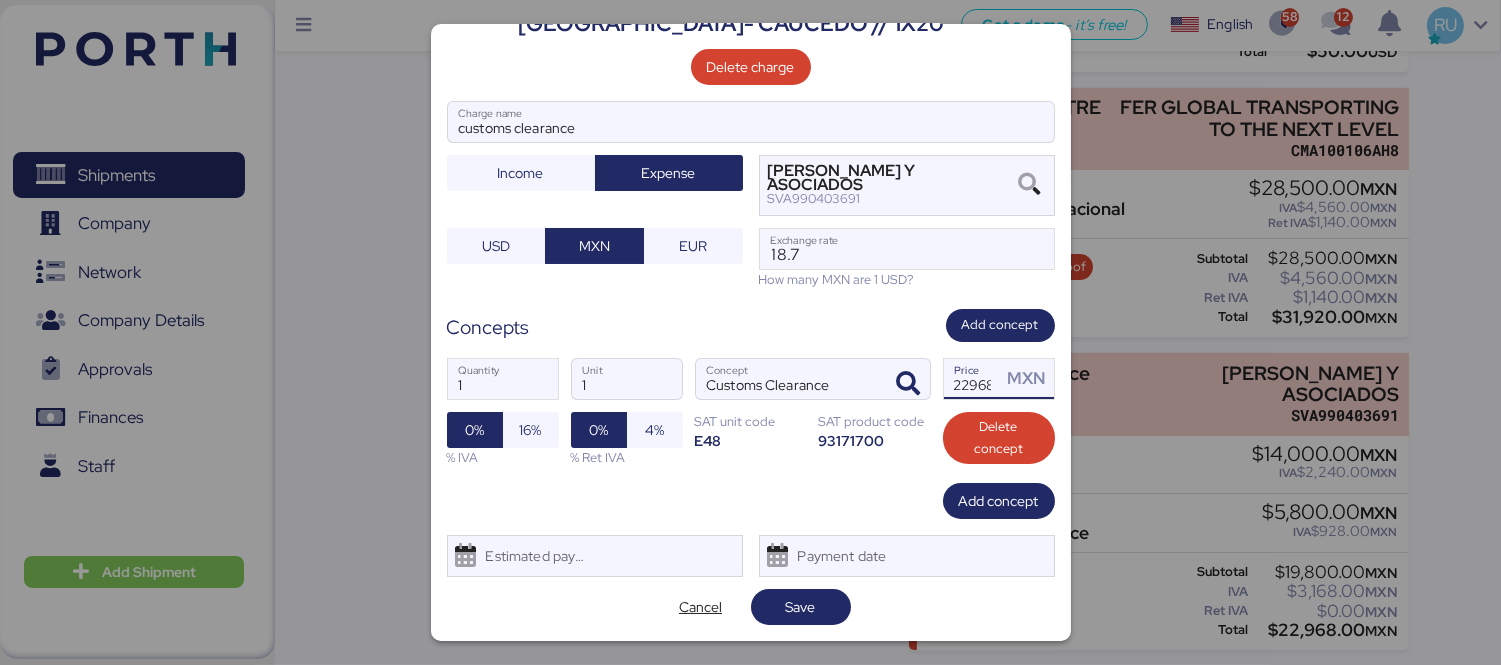 scroll, scrollTop: 0, scrollLeft: 8, axis: horizontal 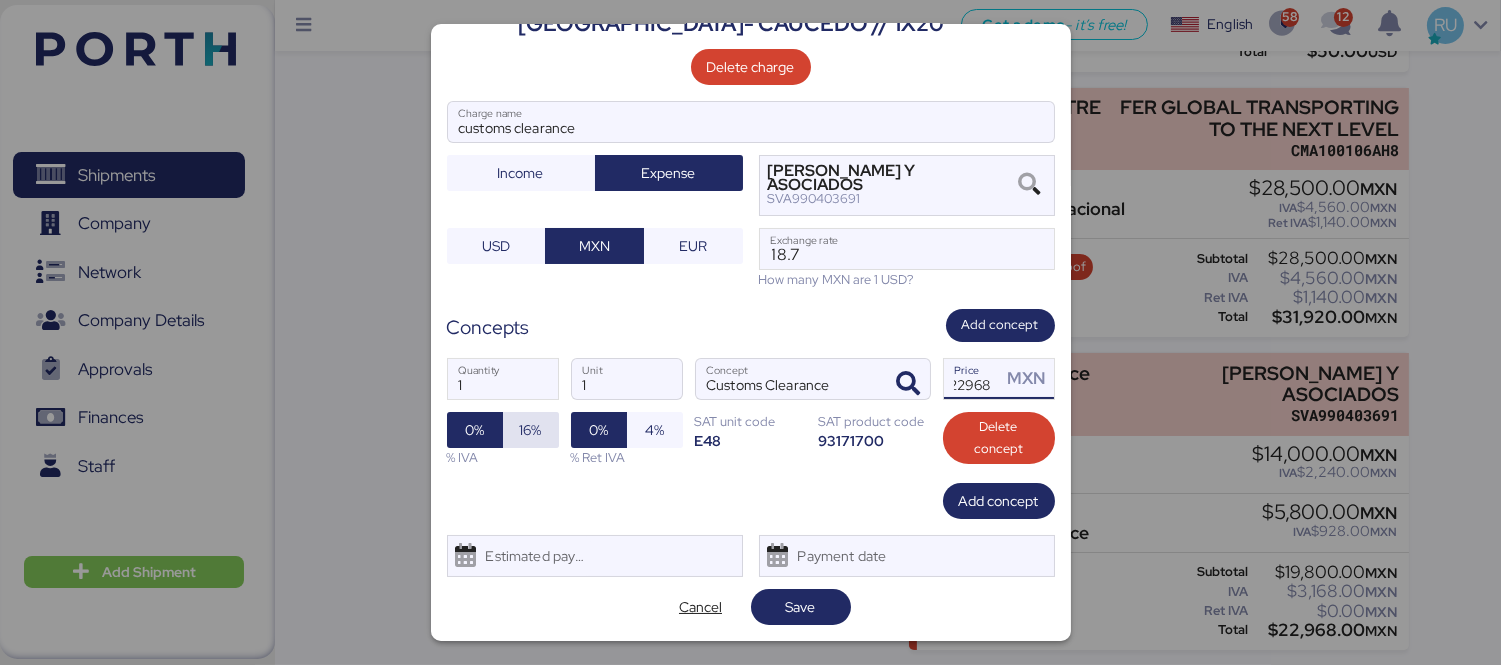 type on "22968" 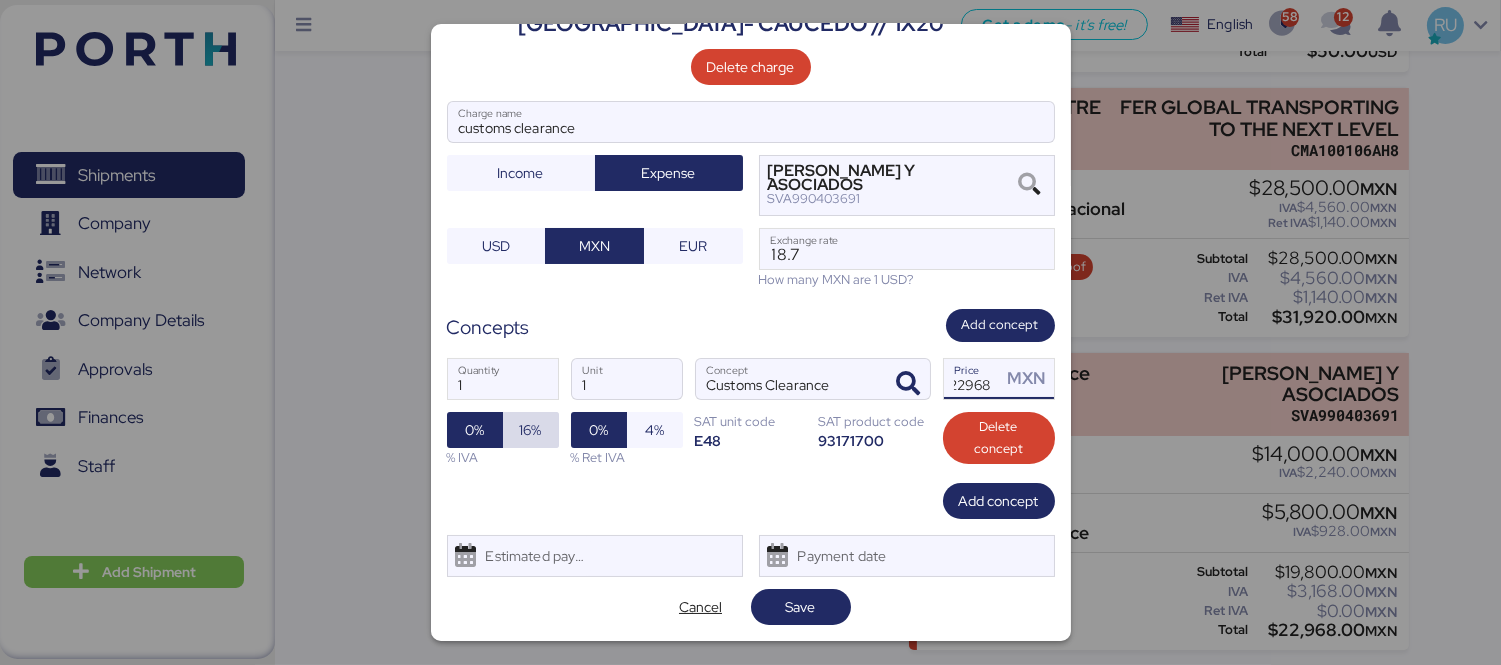 click on "16%" at bounding box center [531, 430] 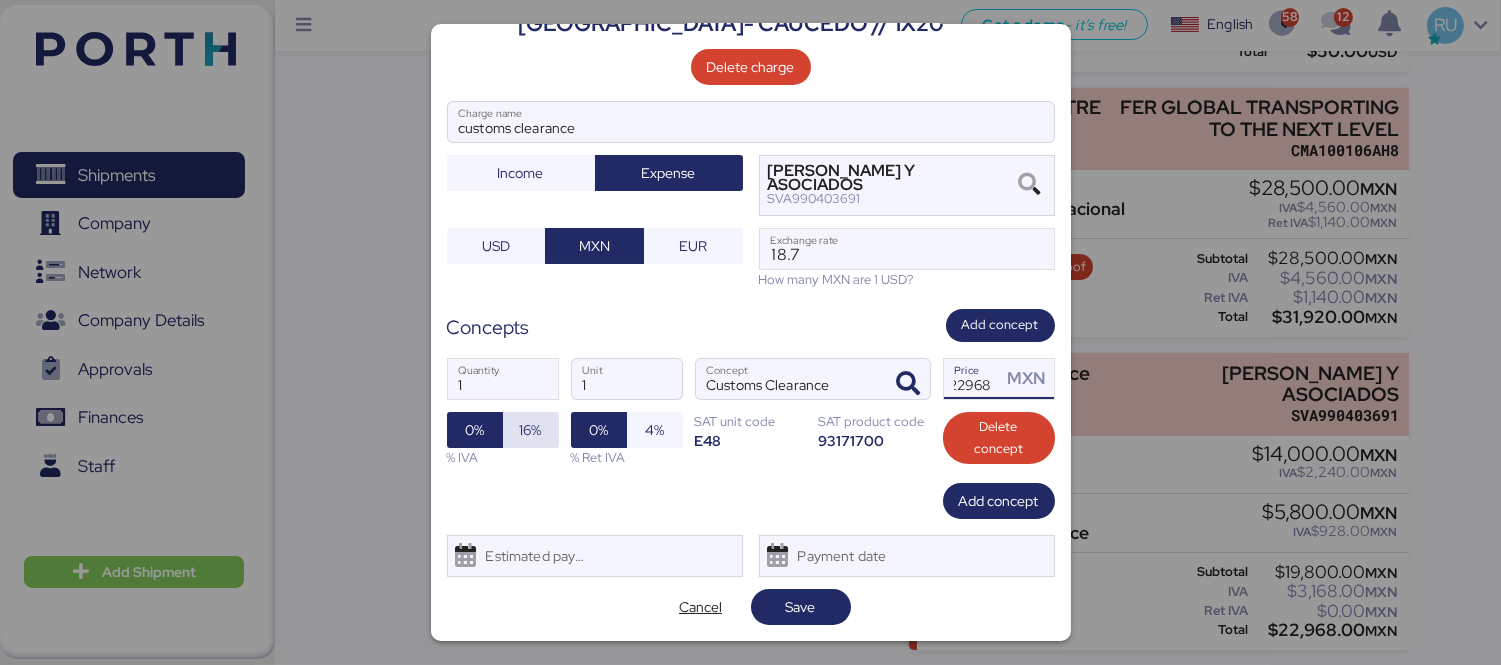 scroll, scrollTop: 0, scrollLeft: 0, axis: both 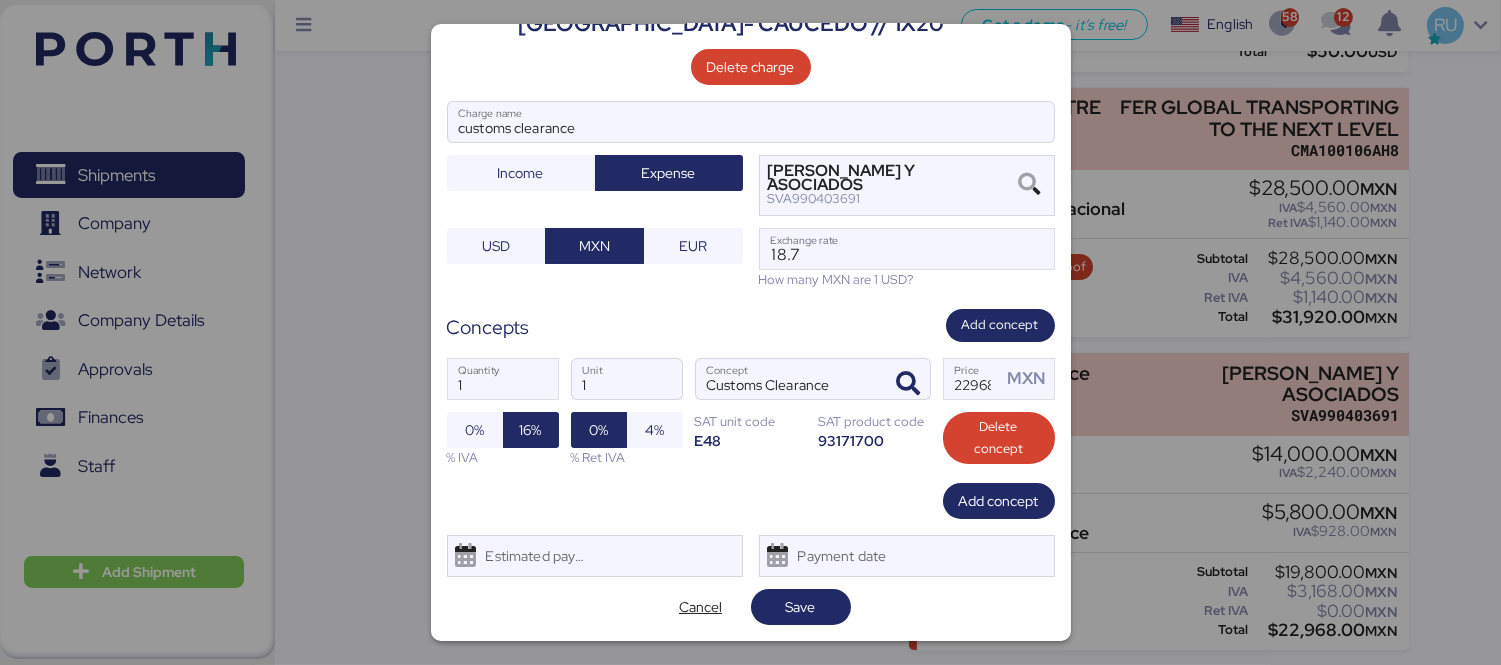 click on "Edit charge CARLOS NOUEL // ECOWORKING DR // VERACRUZ- CAUCEDO // 1X20  Delete charge customs clearance Charge name Income Expense SALAS VILLAGOMEZ Y ASOCIADOS SVA990403691   USD MXN EUR 18.7 Exchange rate
How many
MXN
are 1 USD?
Concepts Add concept 1 Quantity 1 Unit Customs Clearance Concept   22968 Price MXN 0% 16% % IVA 0% 4% % Ret IVA SAT unit code E48 SAT product code 93171700 Delete concept Add concept   Estimated payment date   Payment date Cancel Save" at bounding box center (751, 332) 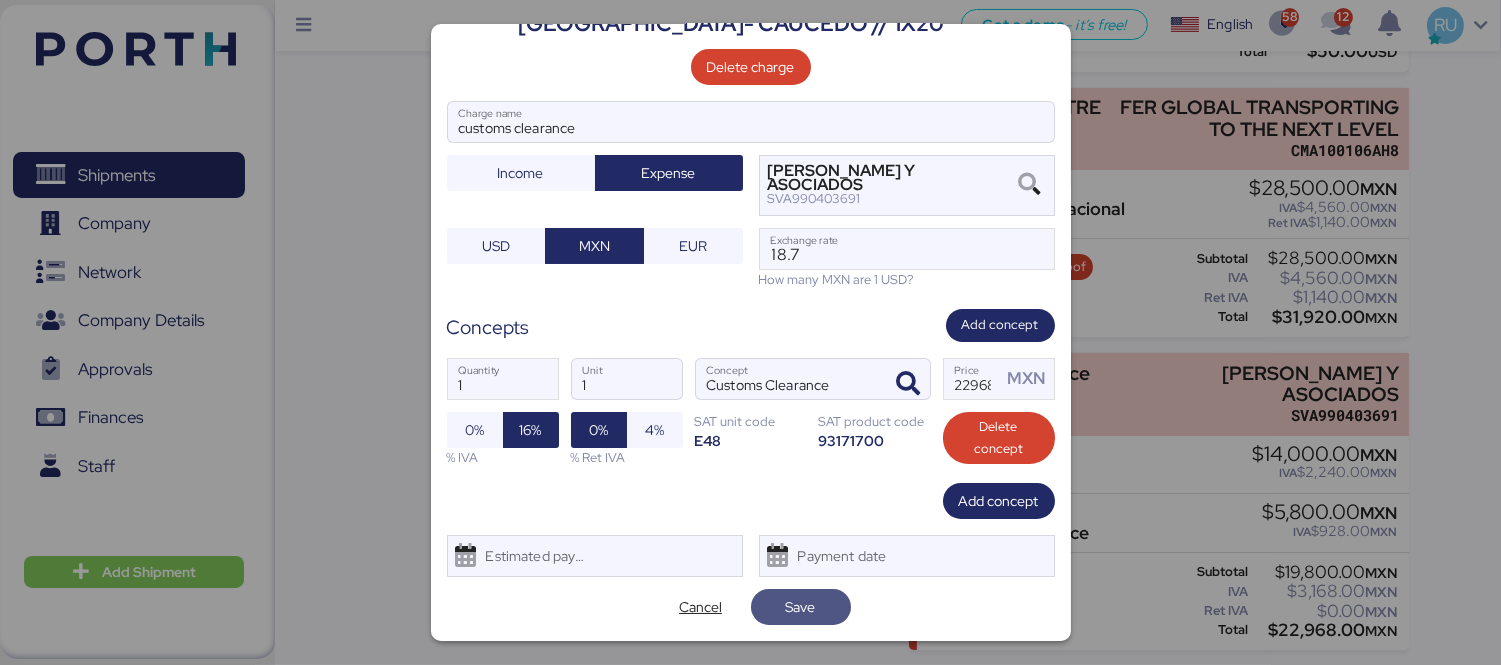 click on "Save" at bounding box center [801, 607] 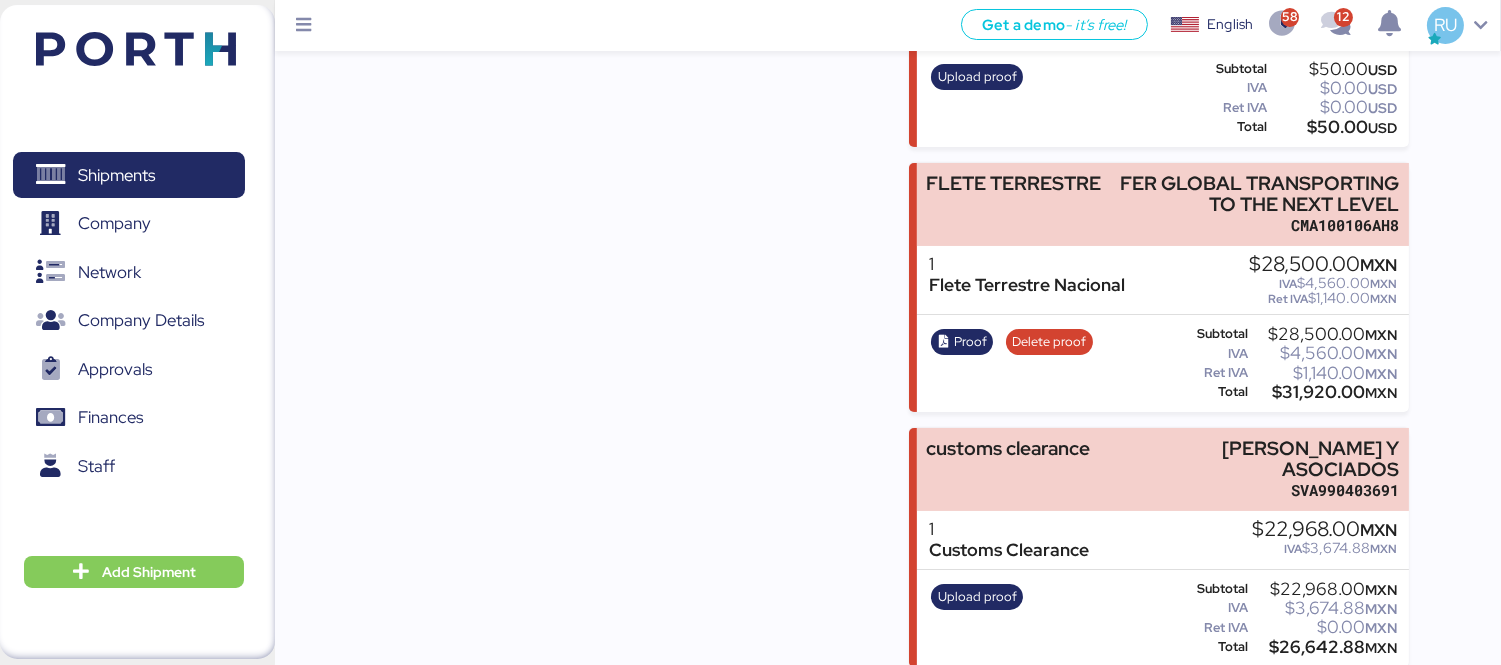 scroll, scrollTop: 434, scrollLeft: 0, axis: vertical 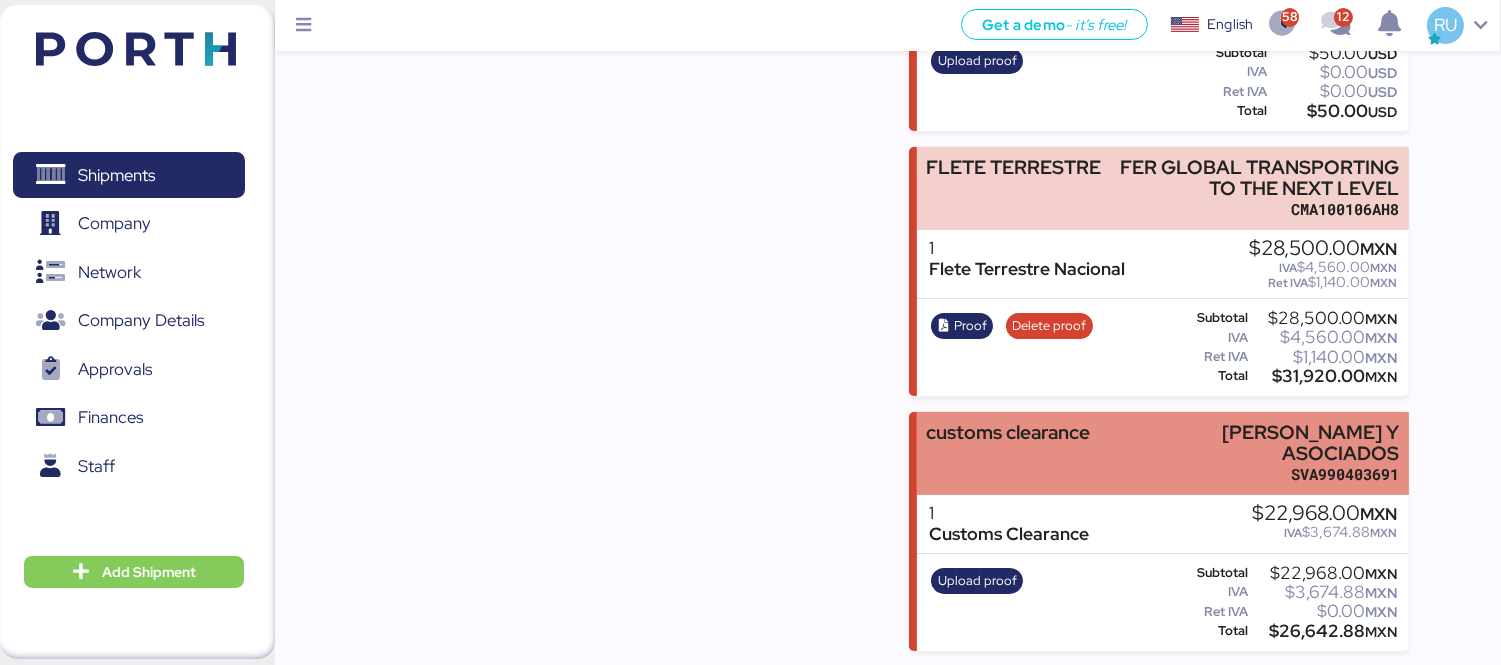 click on "SVA990403691" at bounding box center (1258, 474) 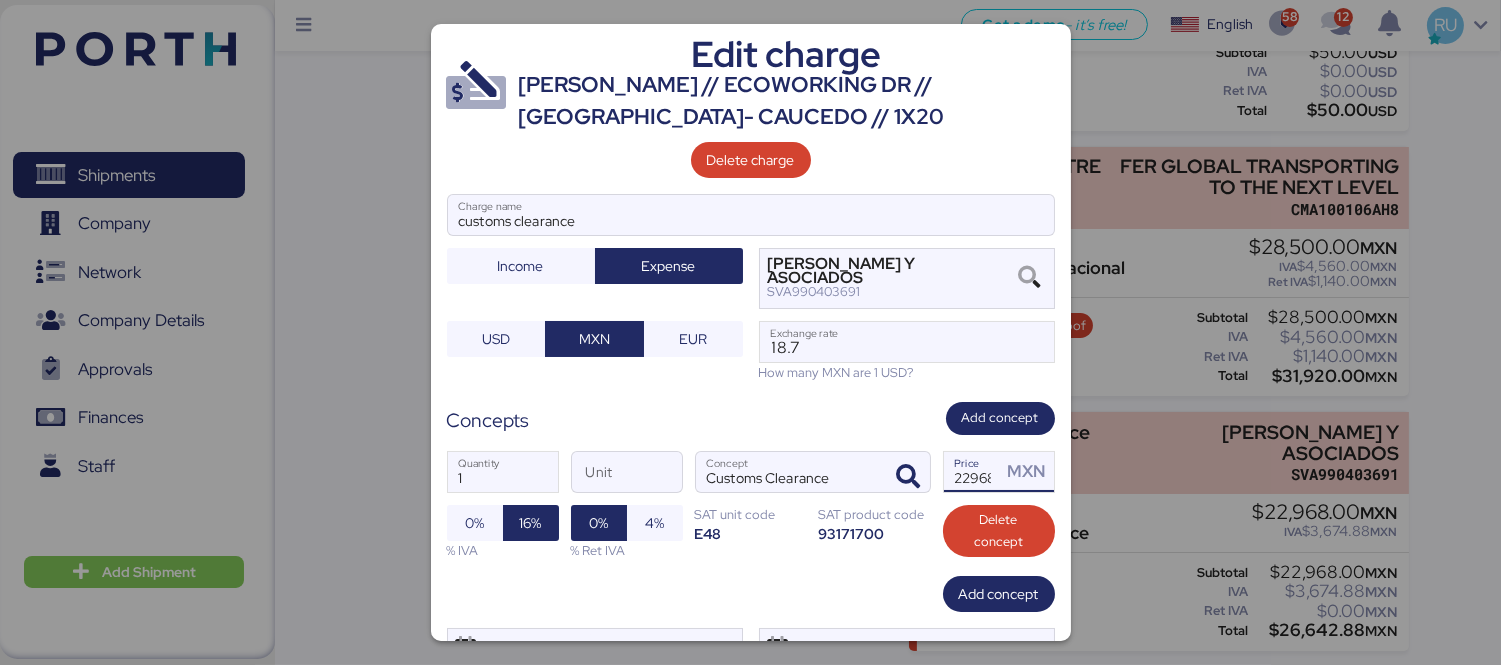 click on "22968" at bounding box center (973, 472) 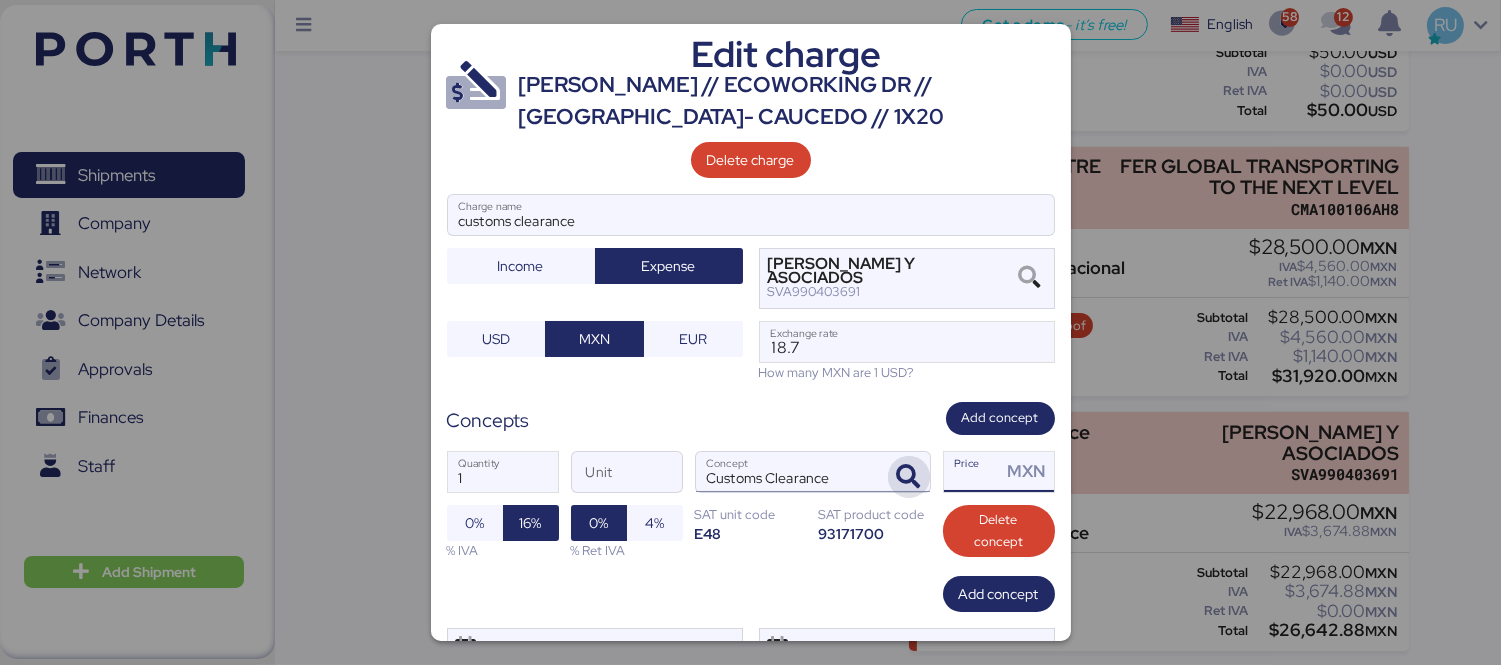 type on "0" 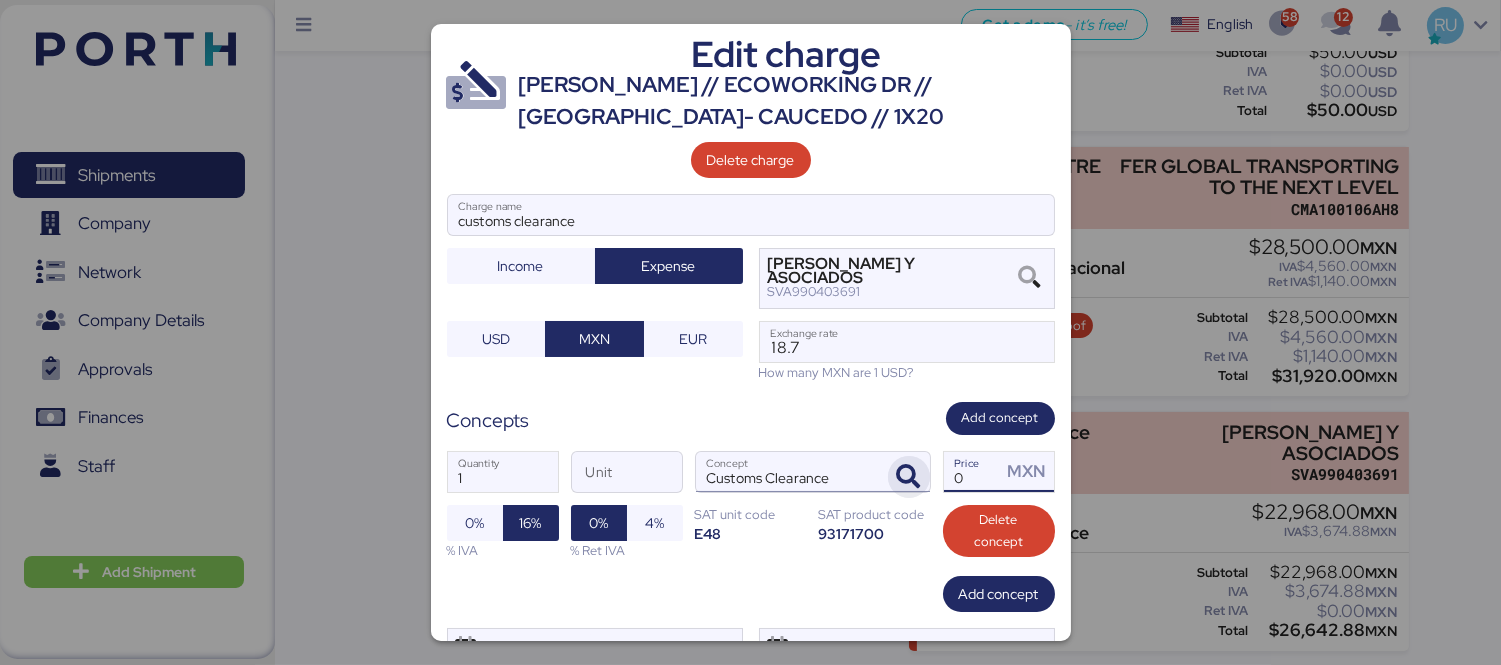 click at bounding box center [909, 477] 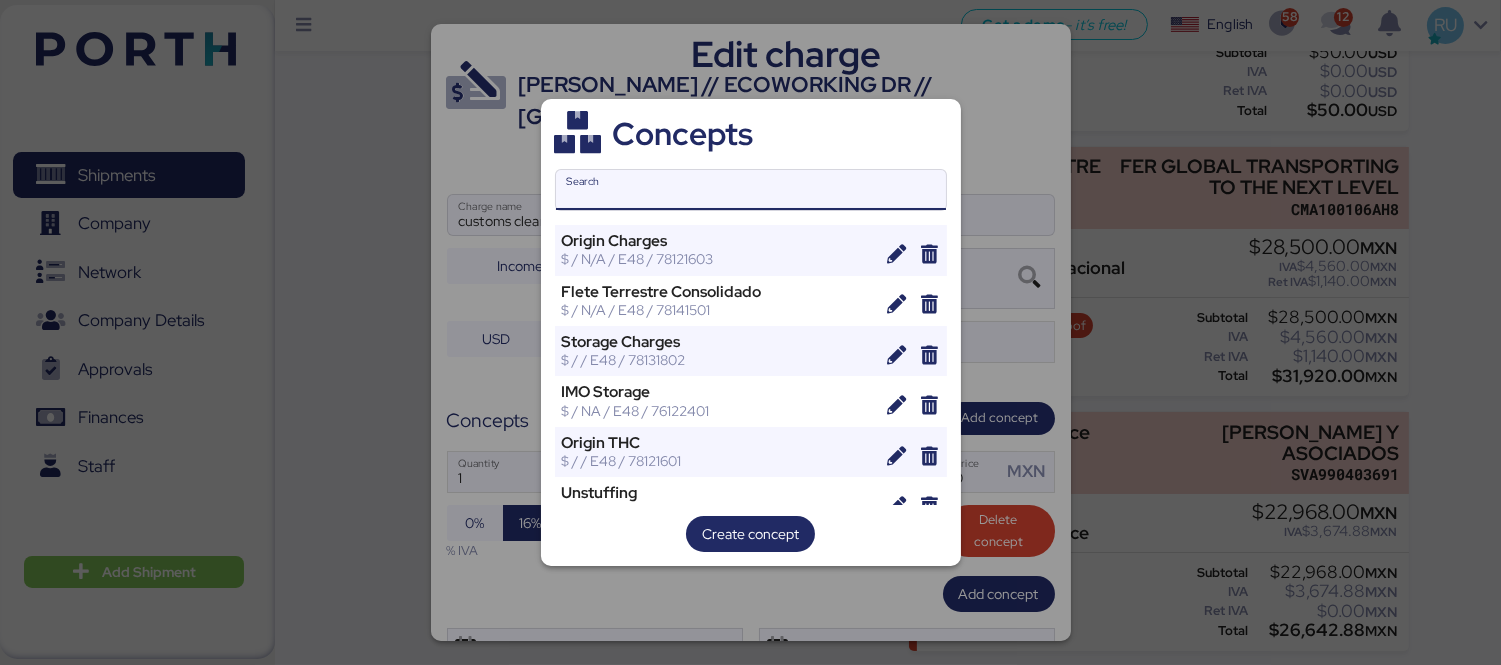 click on "Search" at bounding box center [751, 190] 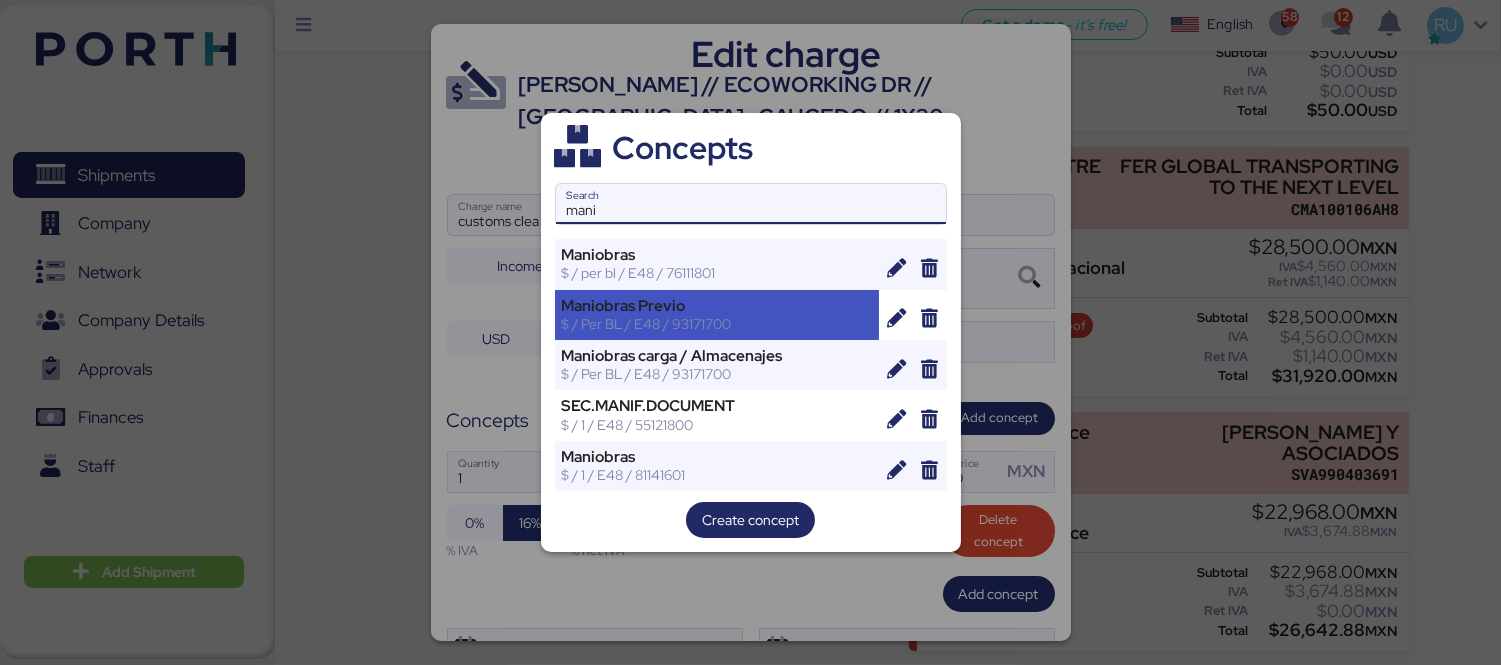 type on "mani" 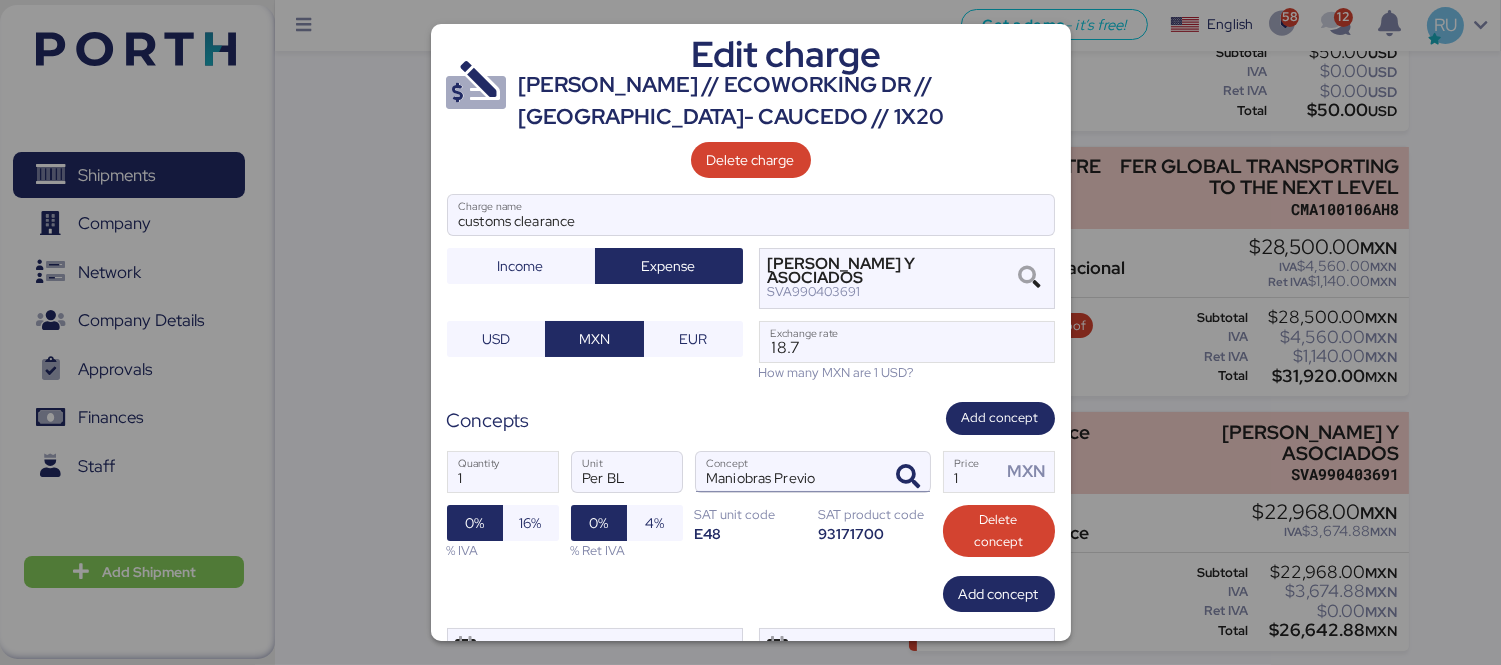 click at bounding box center (906, 472) 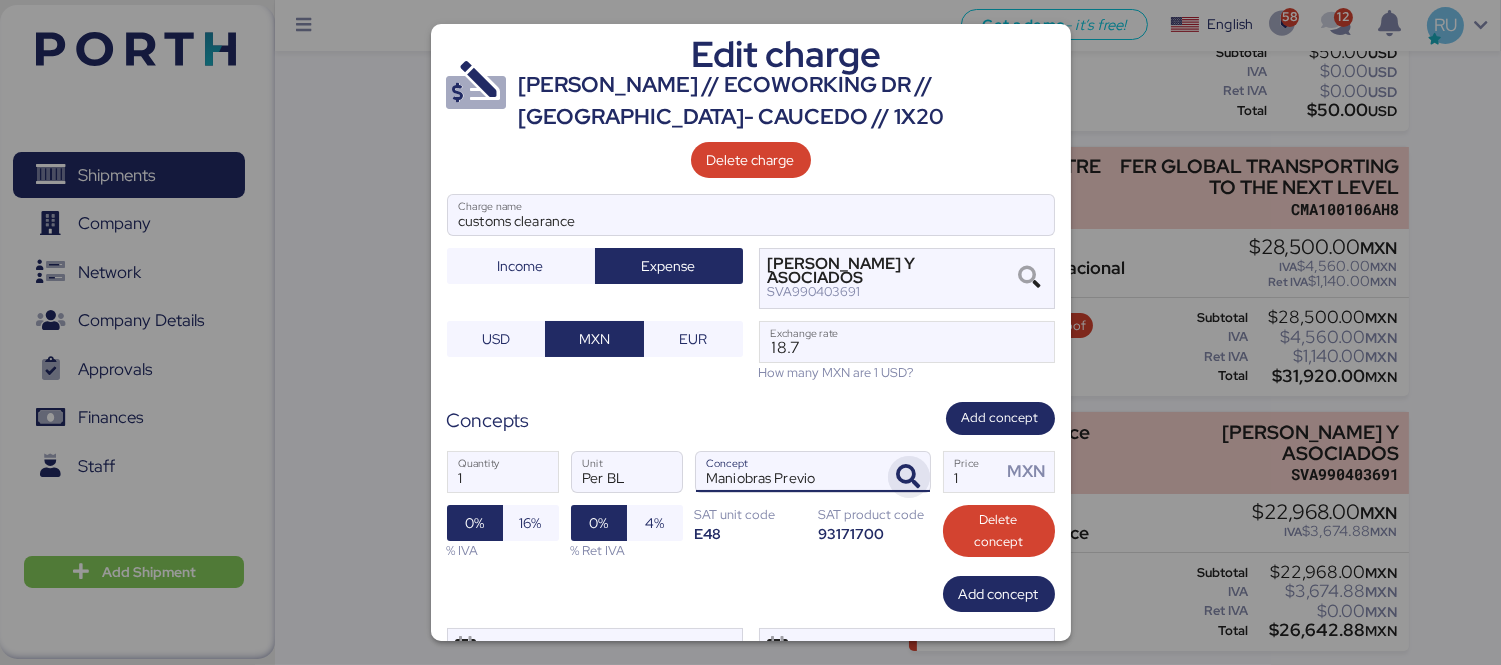 click at bounding box center (909, 477) 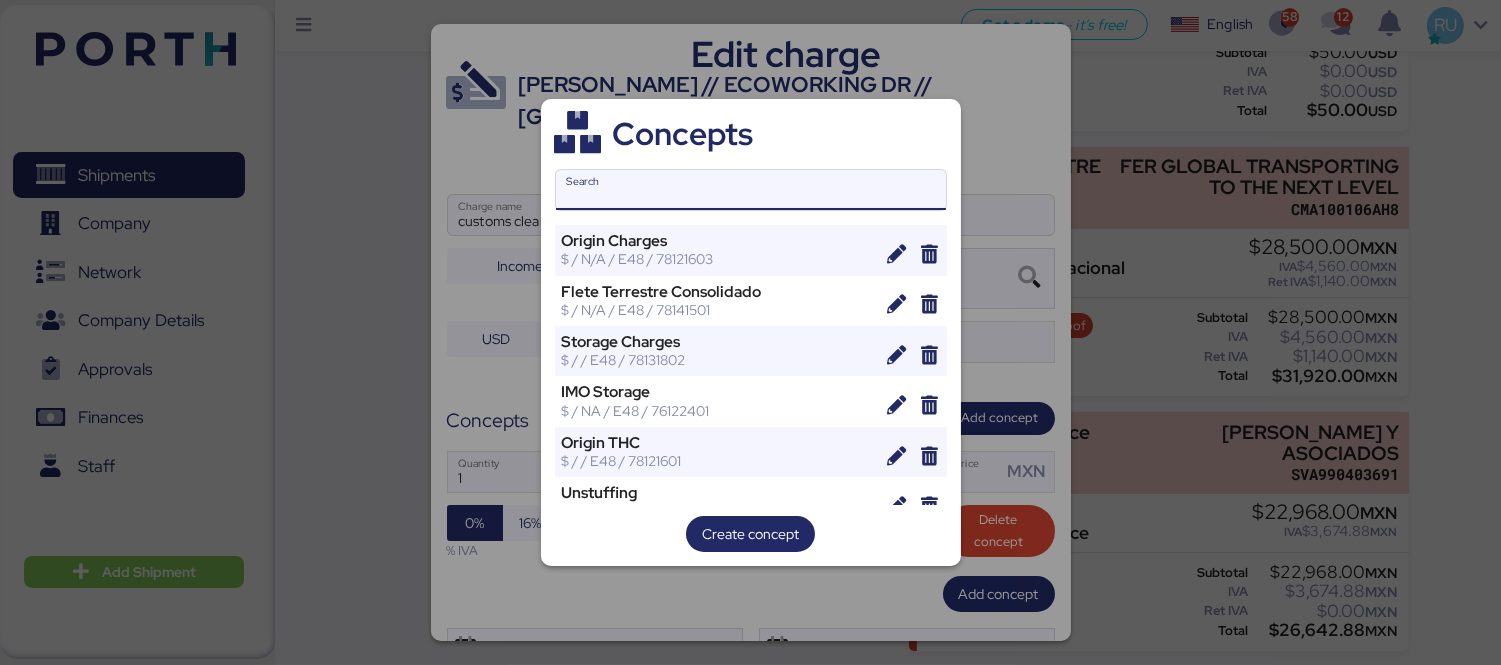 click on "Search" at bounding box center [751, 190] 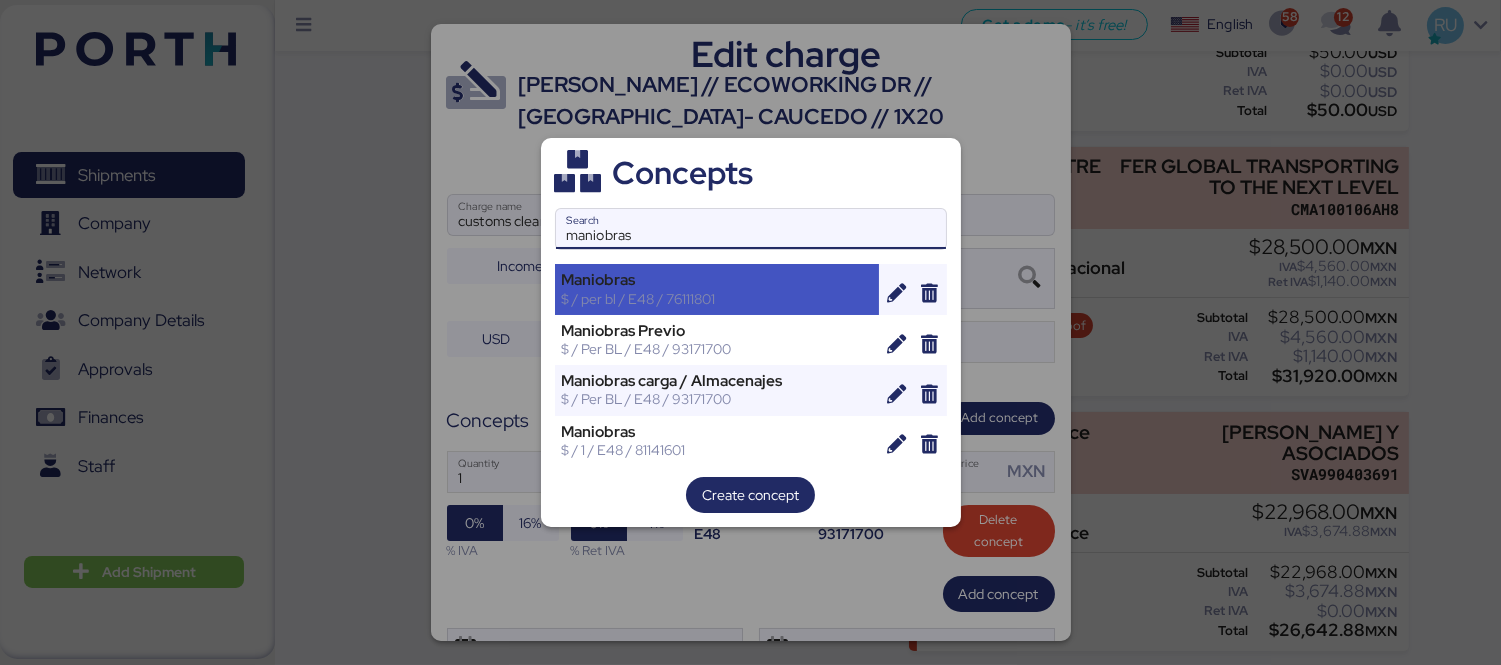 type on "maniobras" 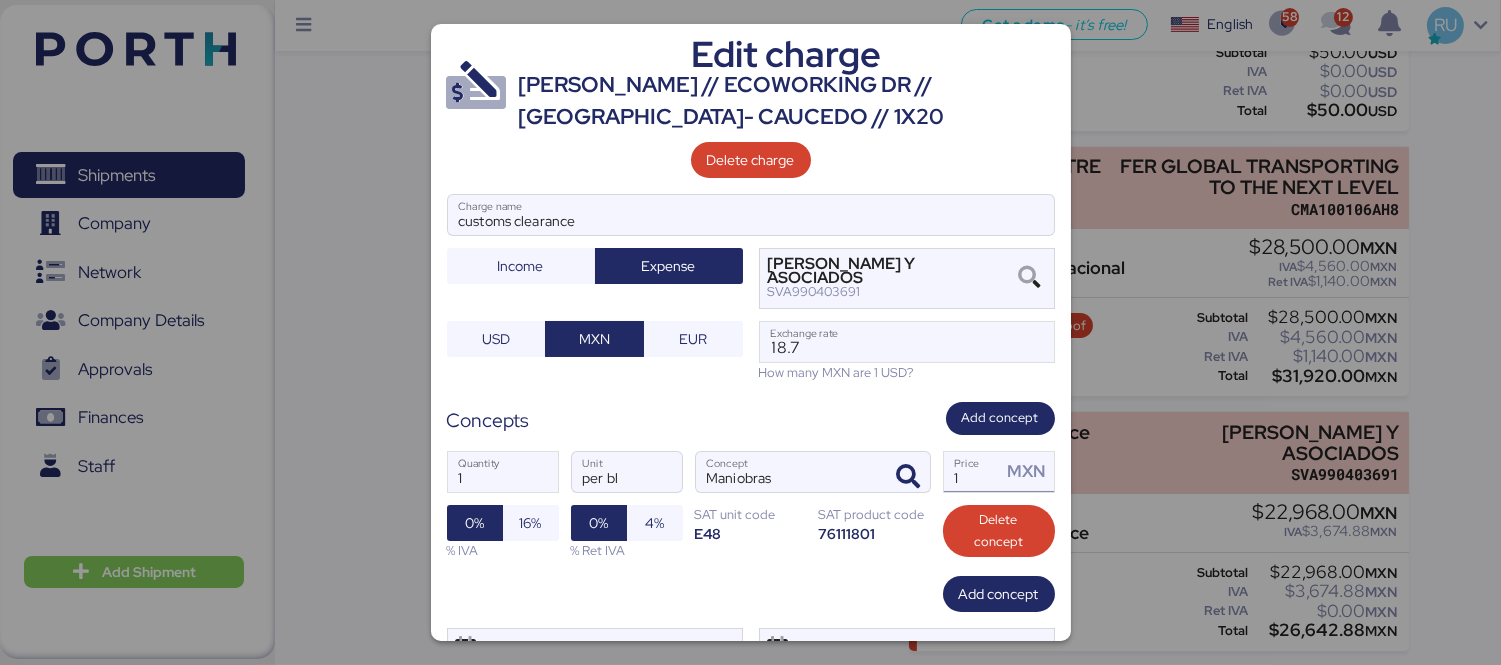 click on "1" at bounding box center [973, 472] 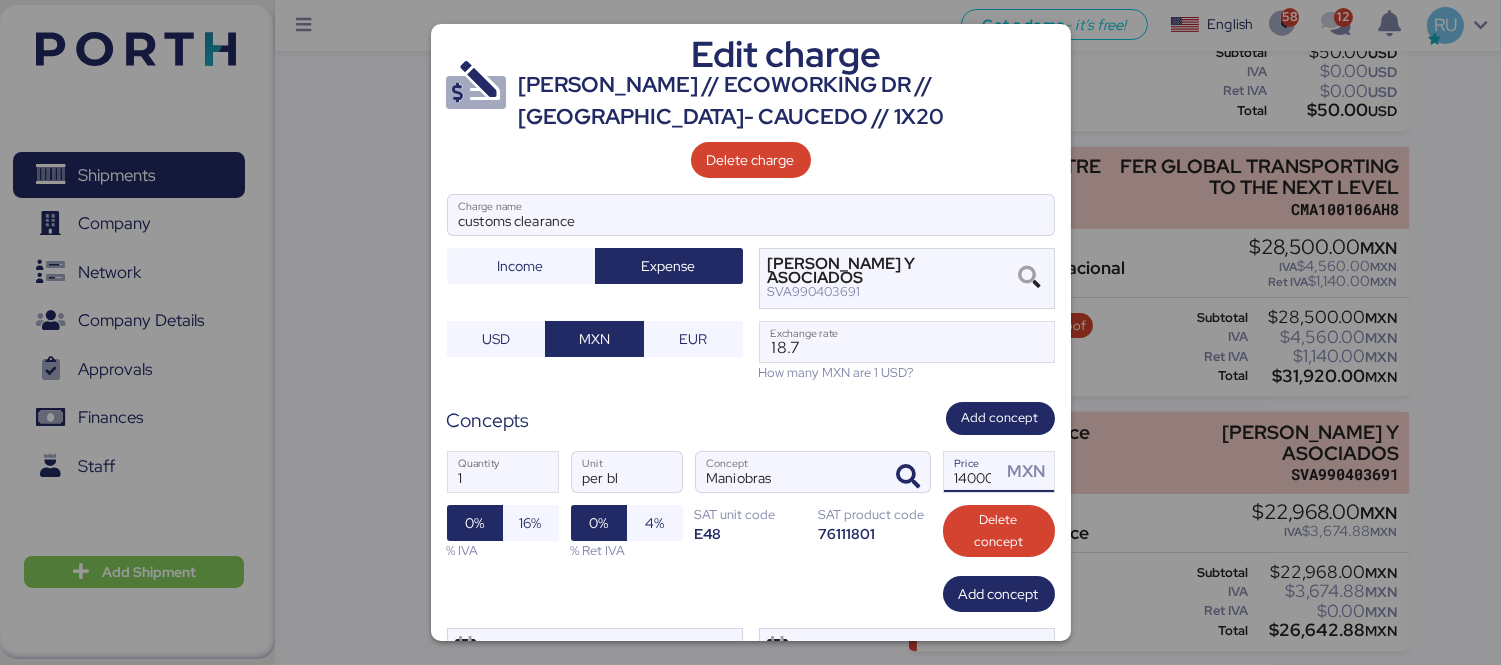 scroll, scrollTop: 0, scrollLeft: 7, axis: horizontal 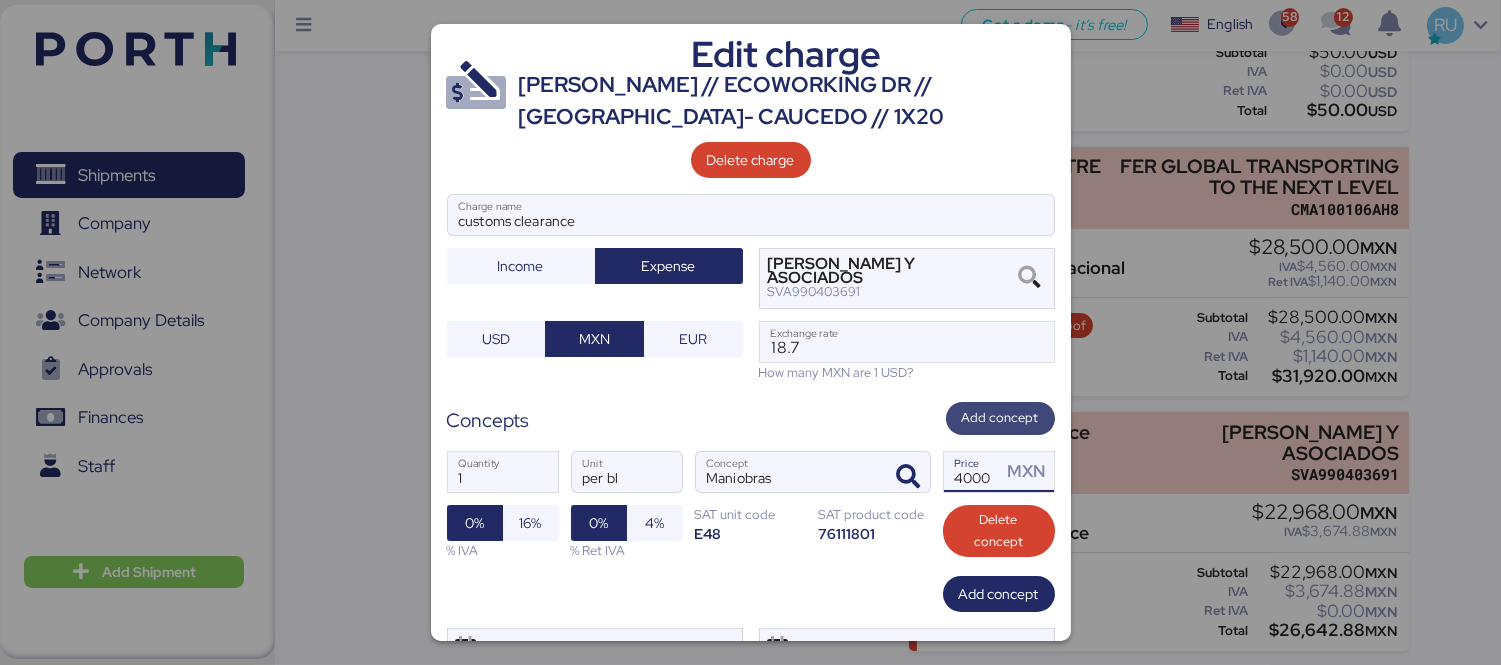 type on "14000" 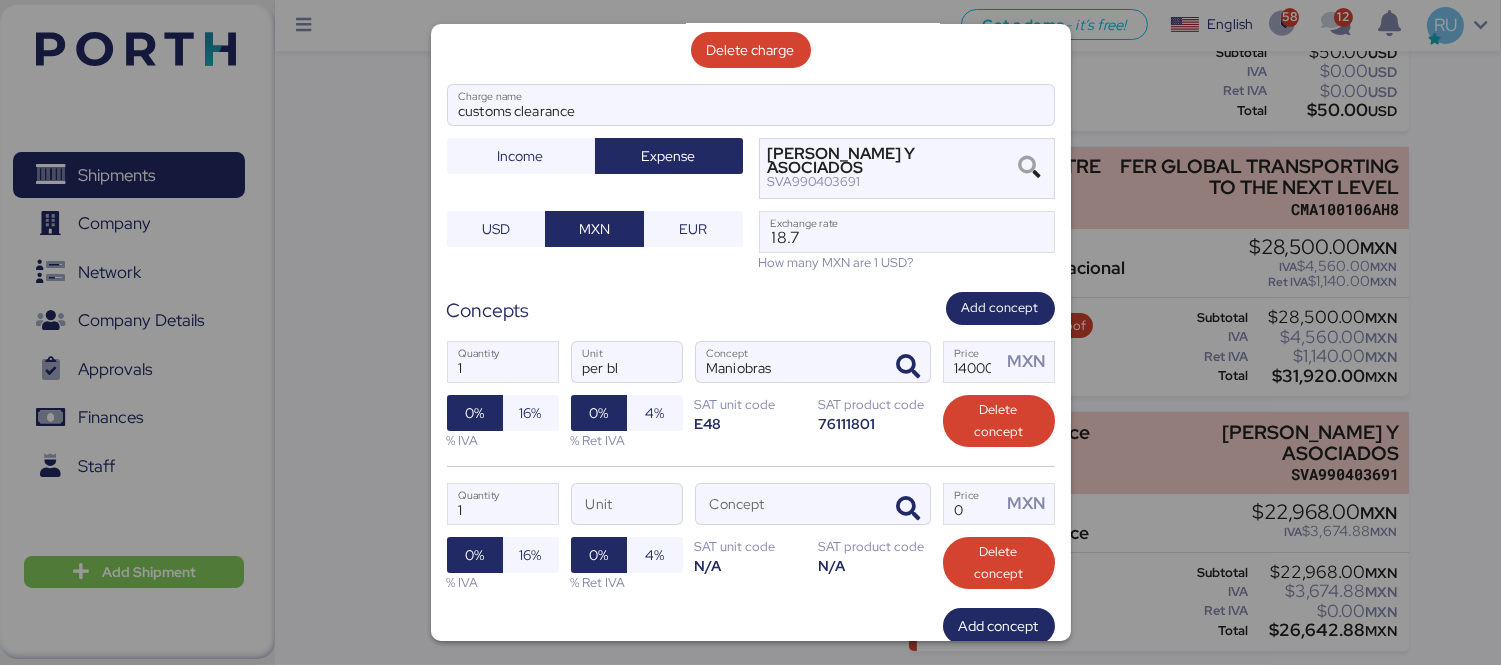 scroll, scrollTop: 111, scrollLeft: 0, axis: vertical 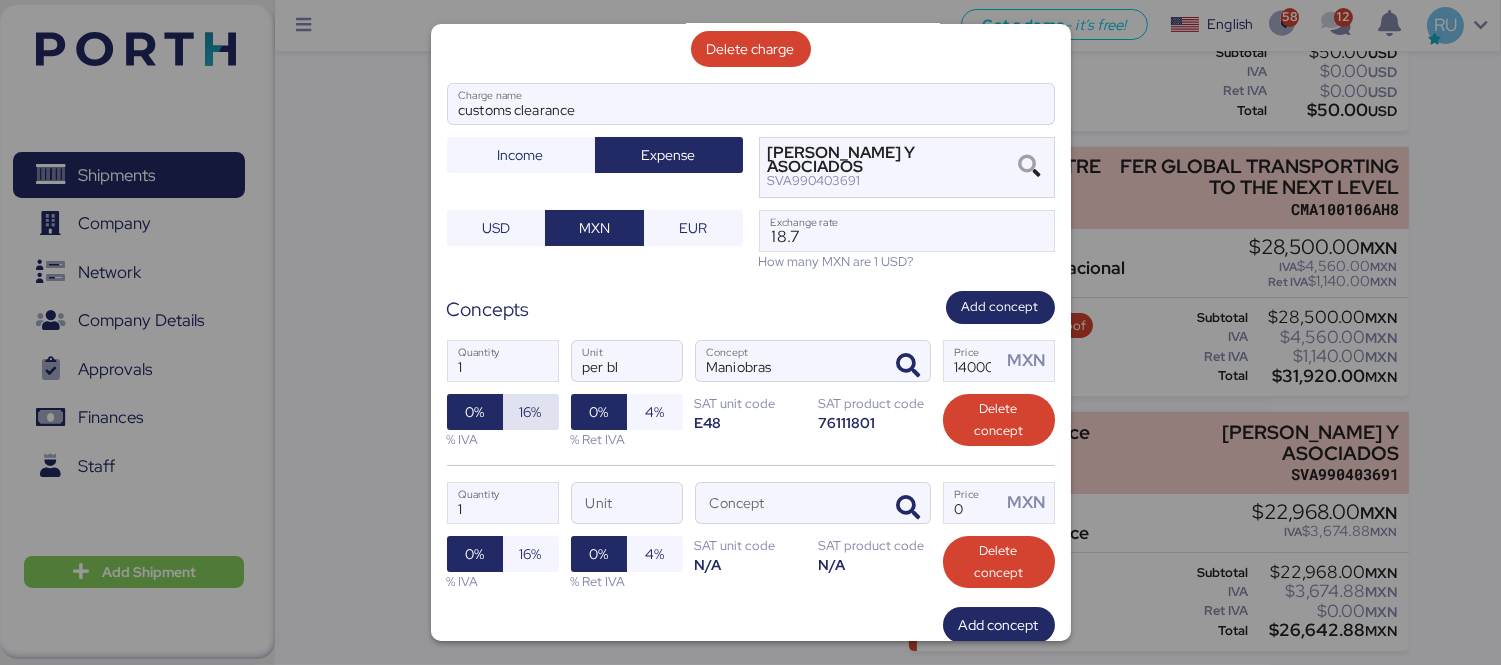 click on "16%" at bounding box center (531, 412) 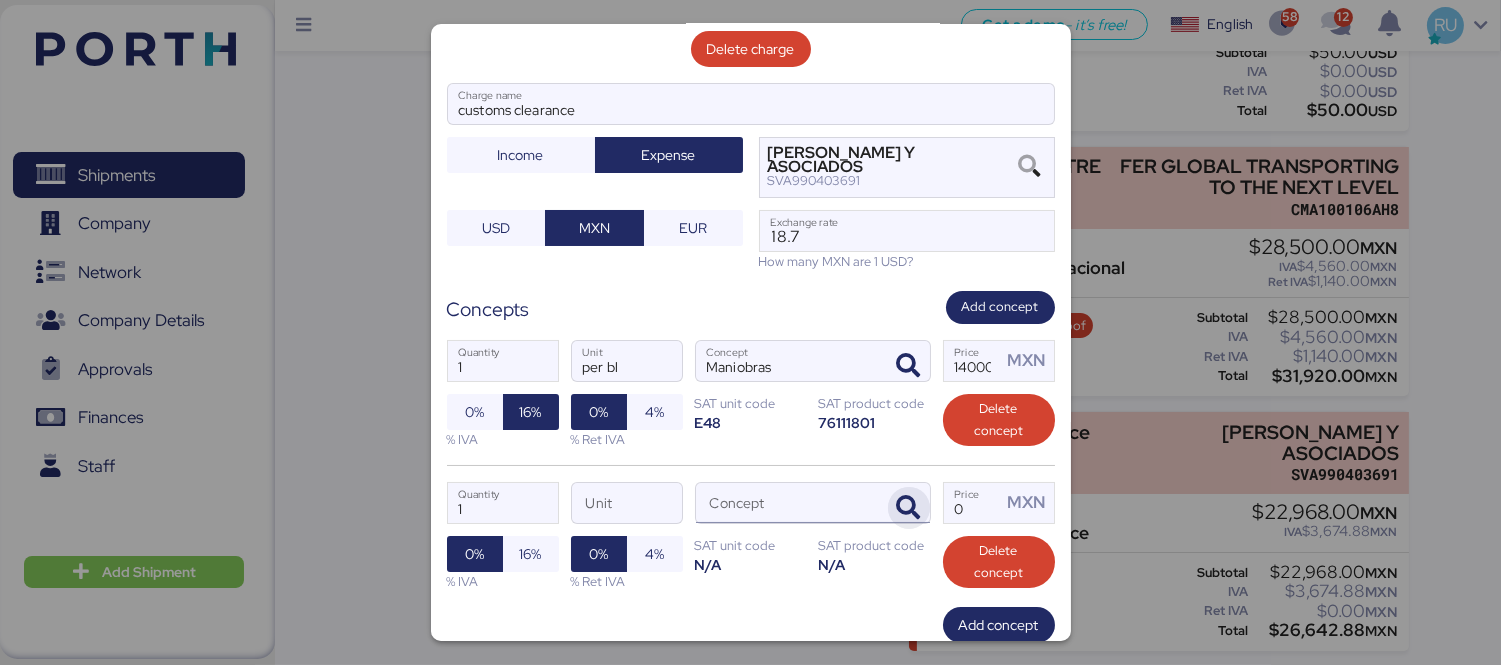 click at bounding box center (909, 508) 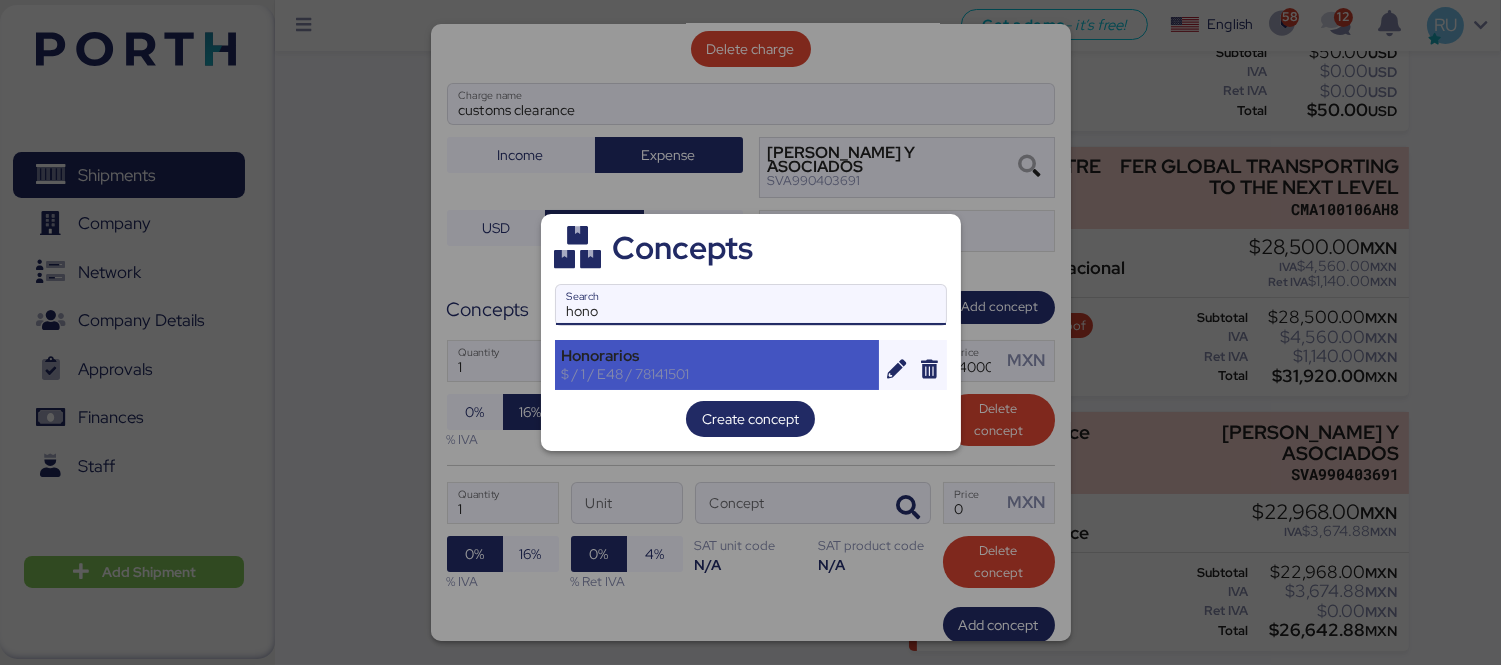 type on "hono" 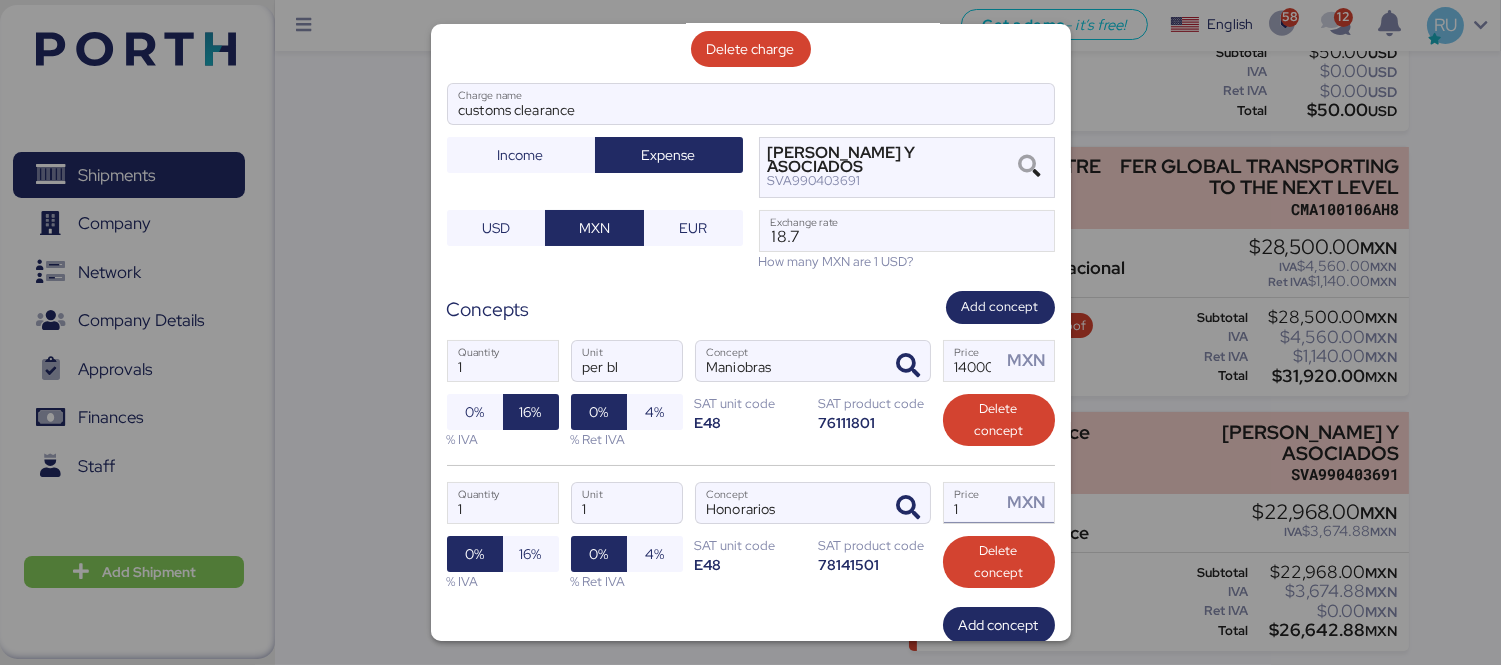 click on "1" at bounding box center [973, 503] 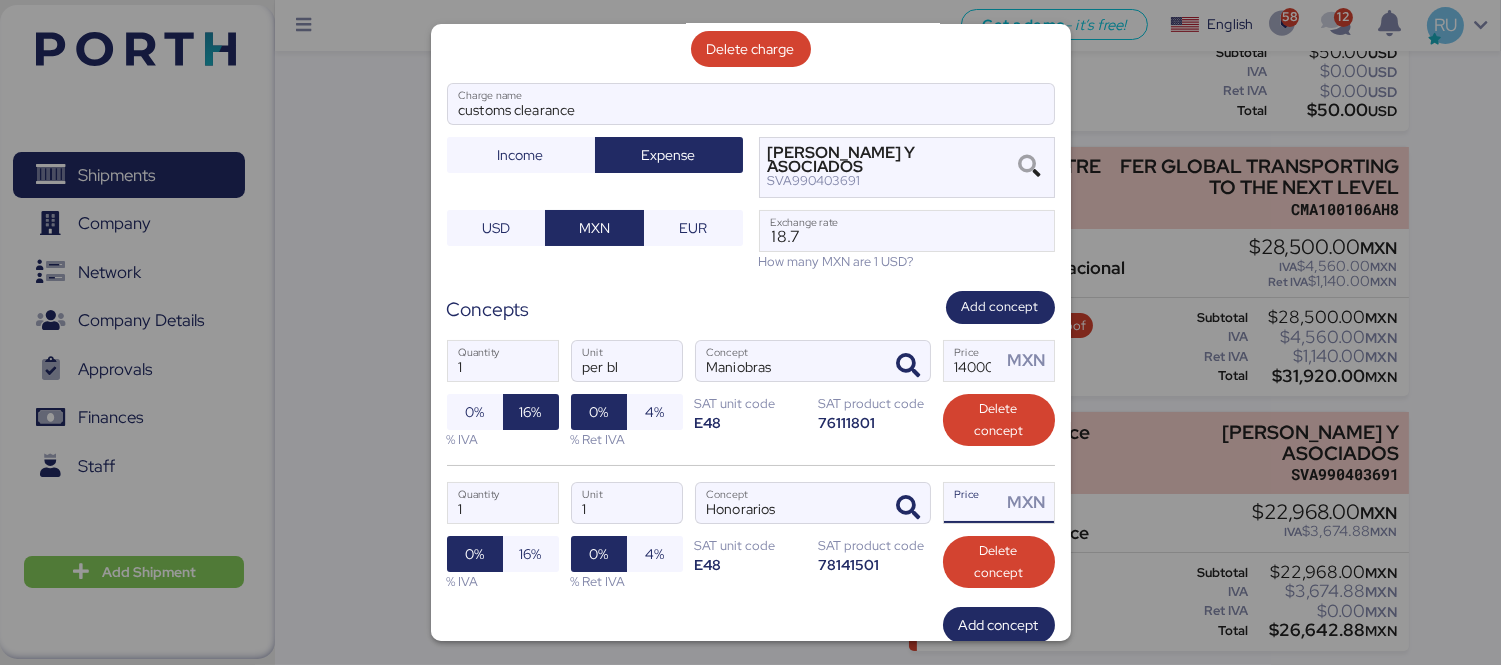 type on "0" 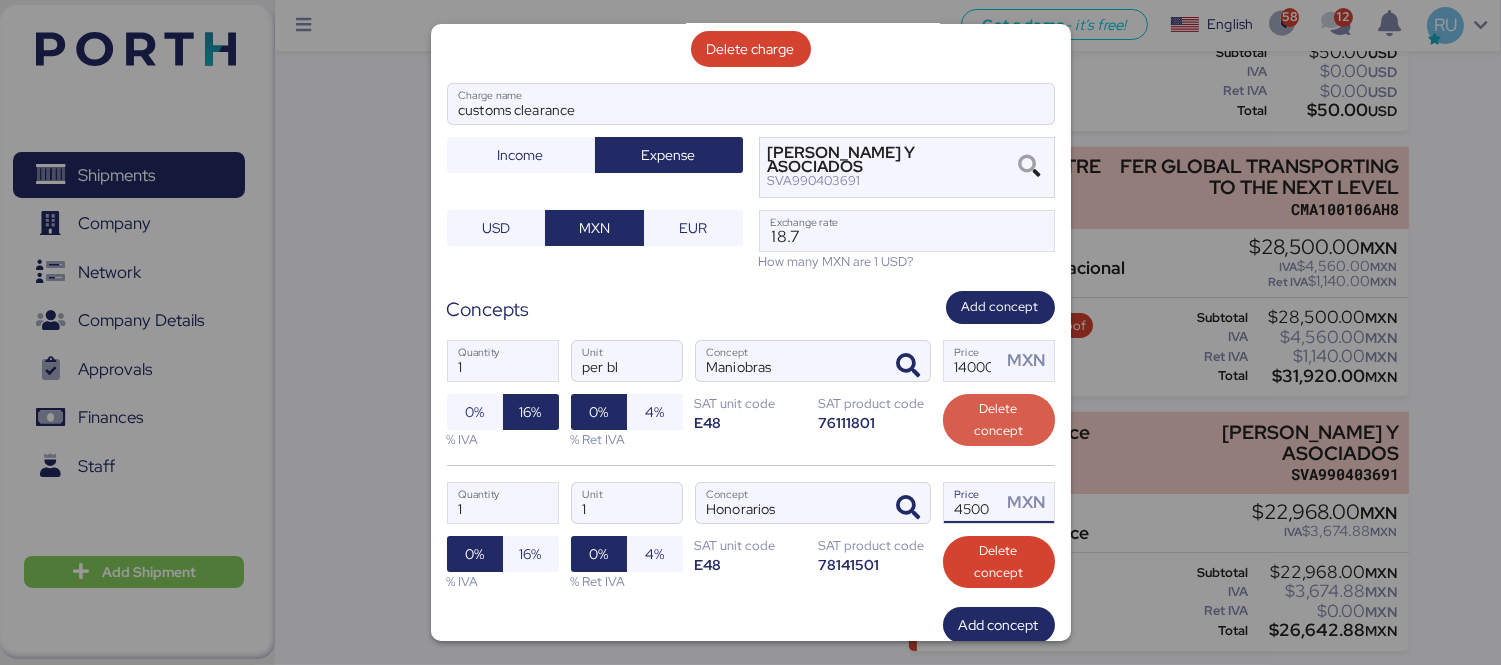 scroll, scrollTop: 0, scrollLeft: 2, axis: horizontal 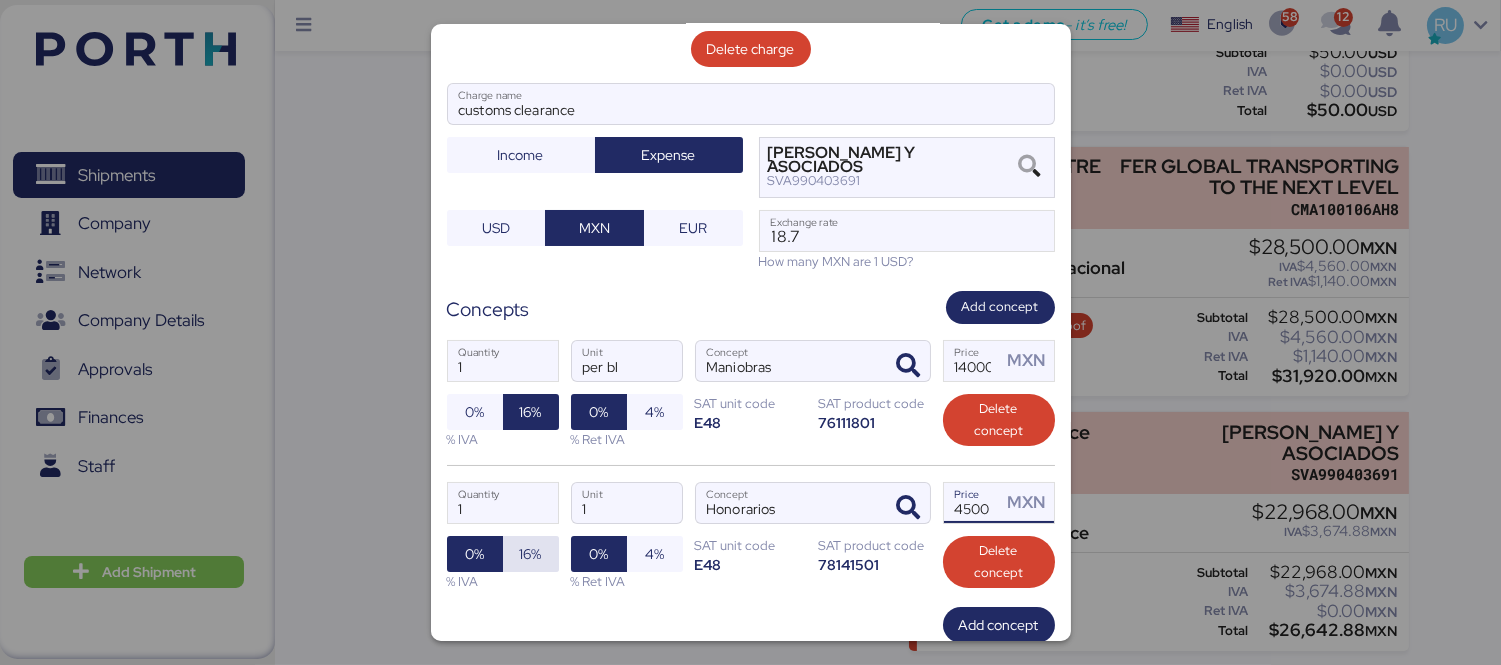 click on "16%" at bounding box center [531, 554] 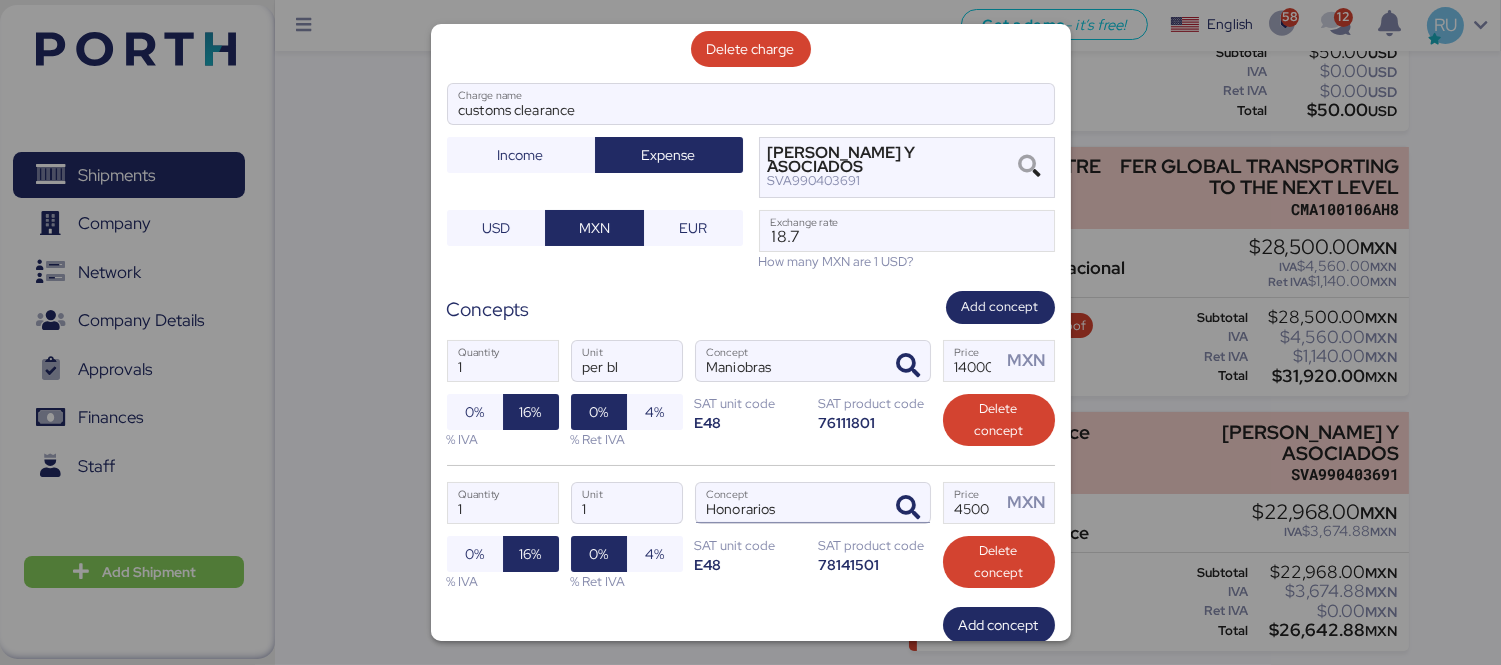 scroll, scrollTop: 235, scrollLeft: 0, axis: vertical 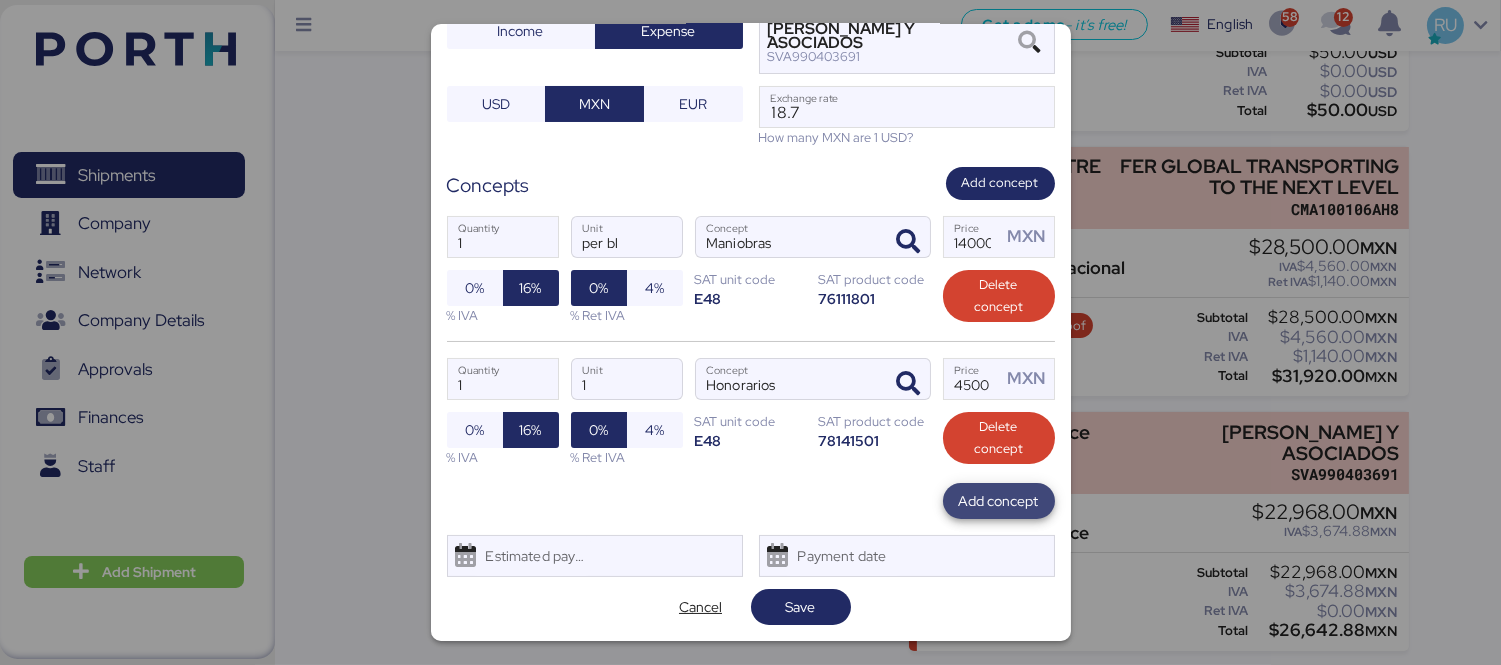 click on "Add concept" at bounding box center (999, 501) 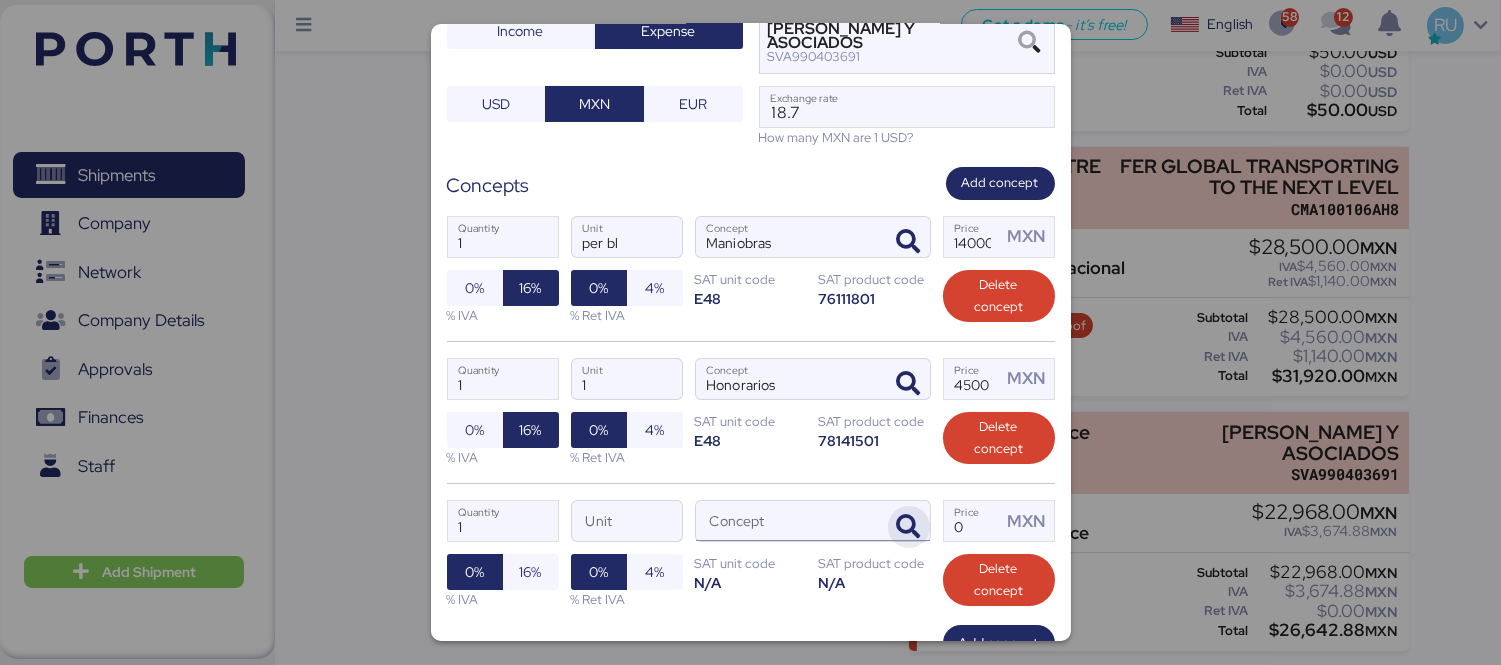 click at bounding box center (909, 527) 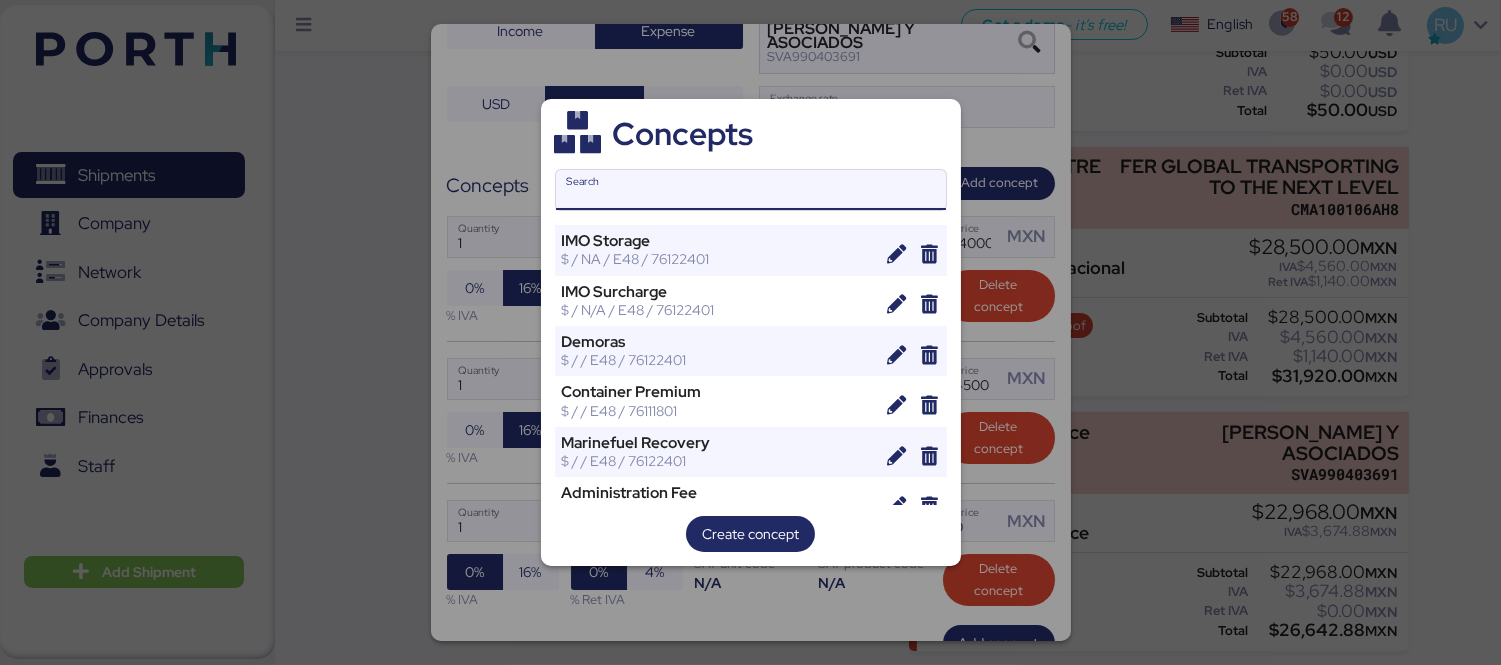 type on "m" 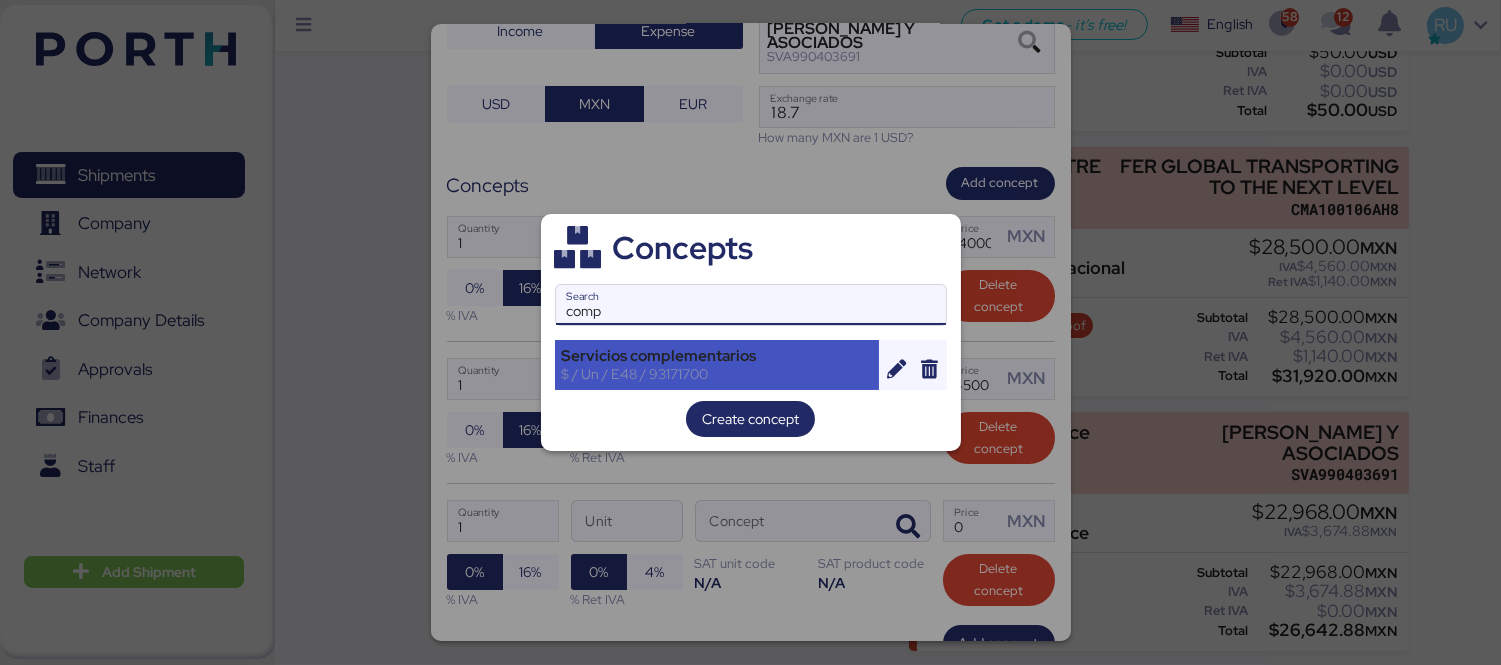 type on "comp" 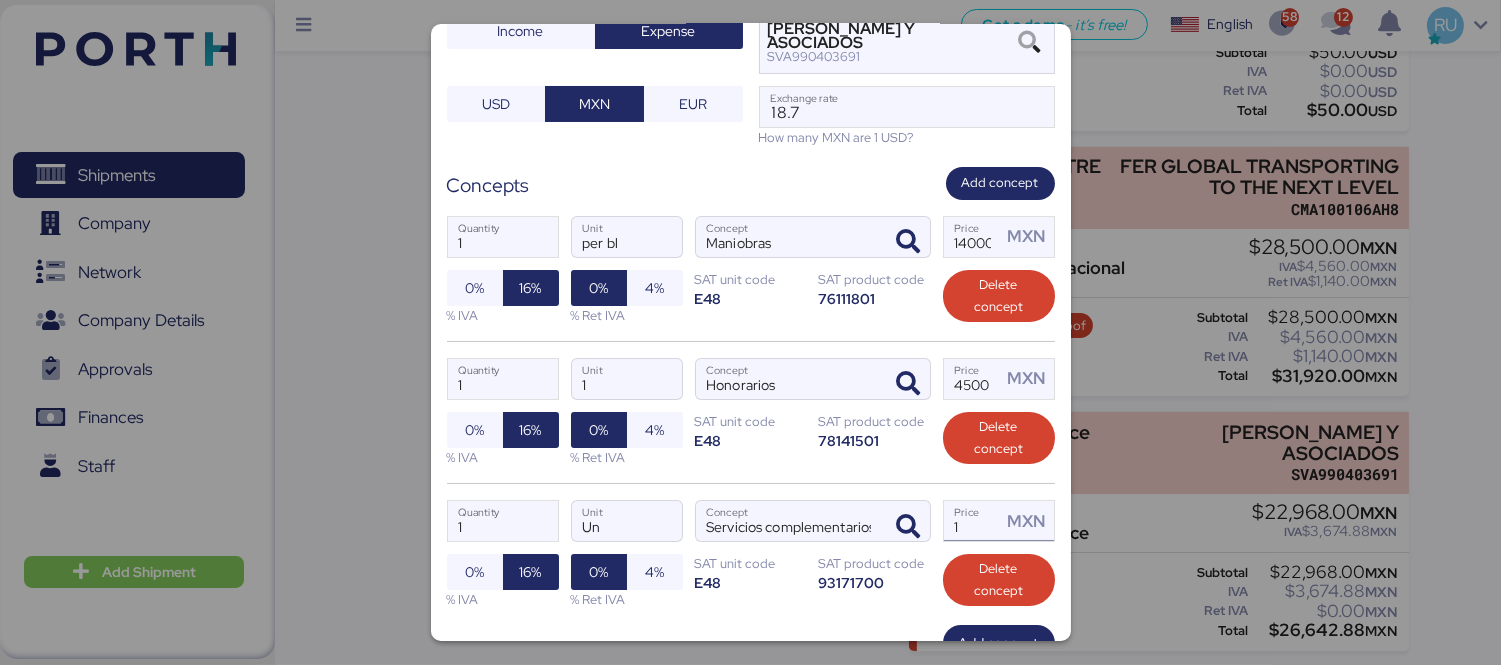 click on "1" at bounding box center [973, 521] 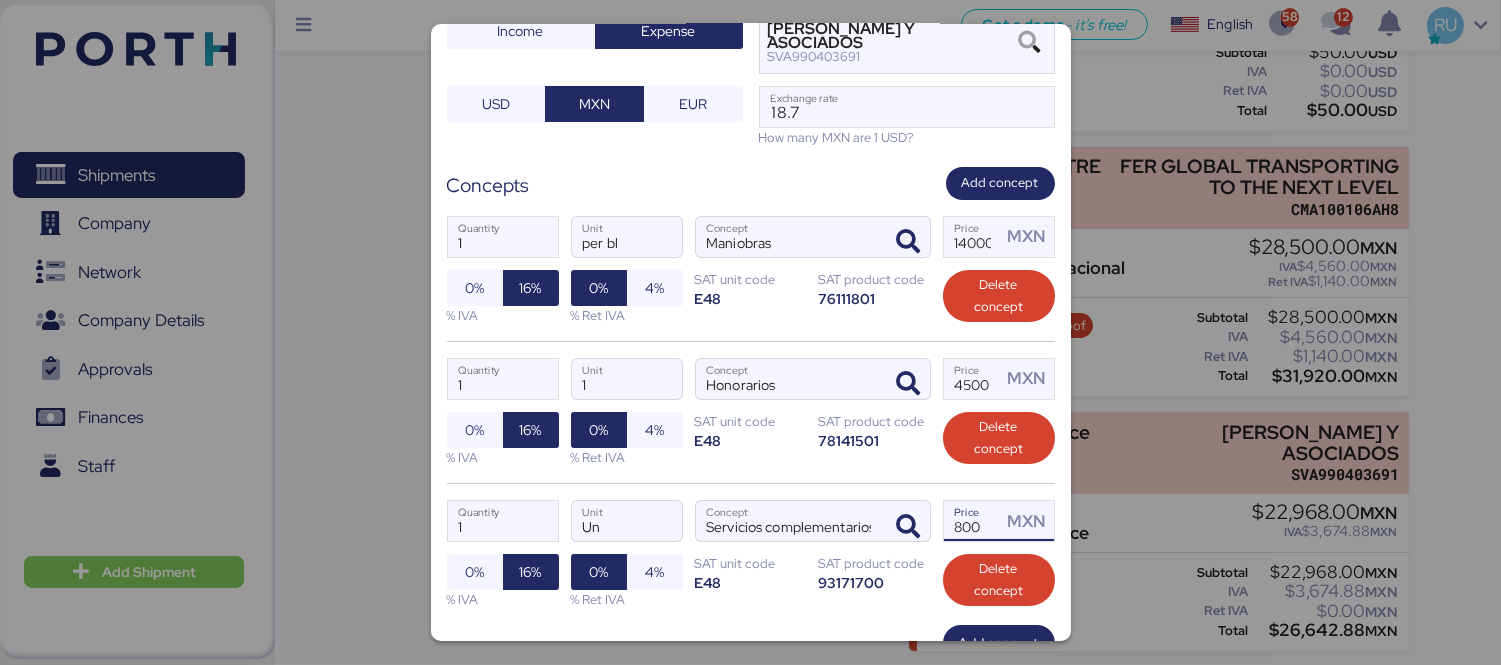 type on "800" 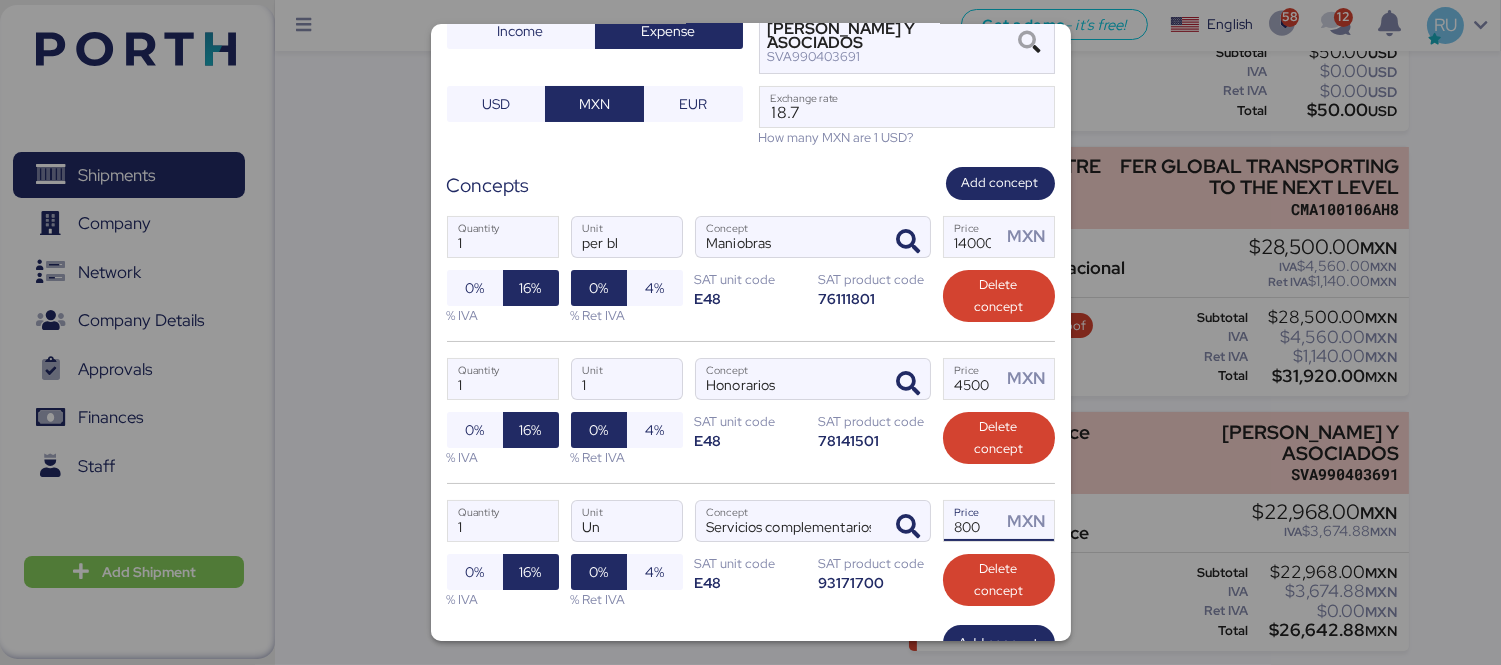 scroll, scrollTop: 377, scrollLeft: 0, axis: vertical 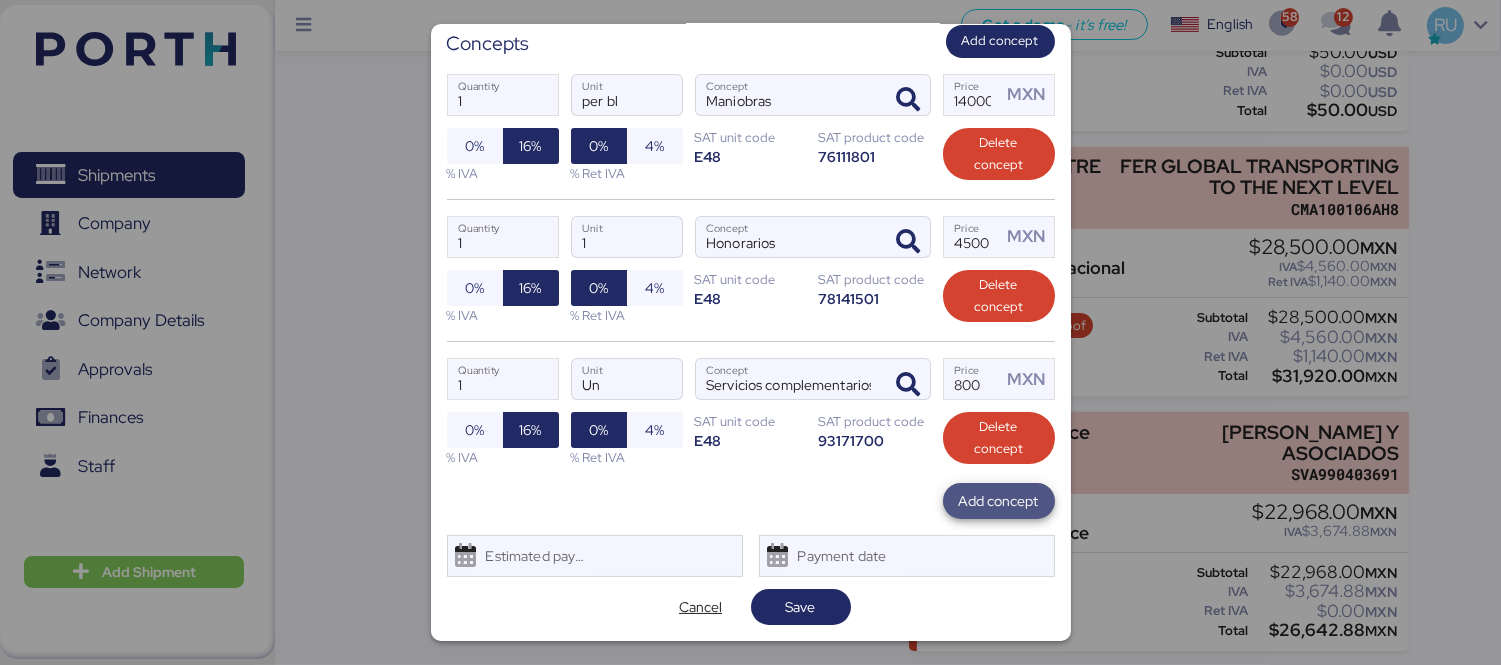 click on "Add concept" at bounding box center (999, 501) 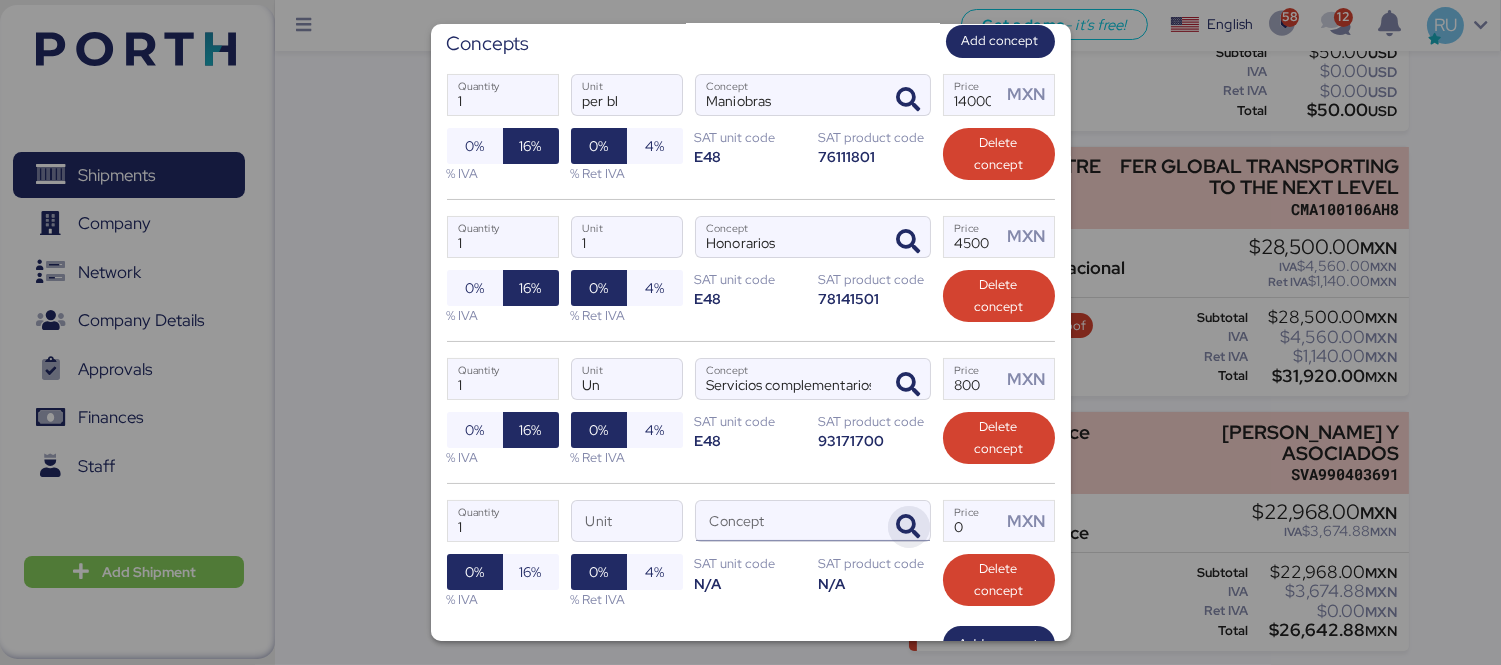 click at bounding box center (909, 527) 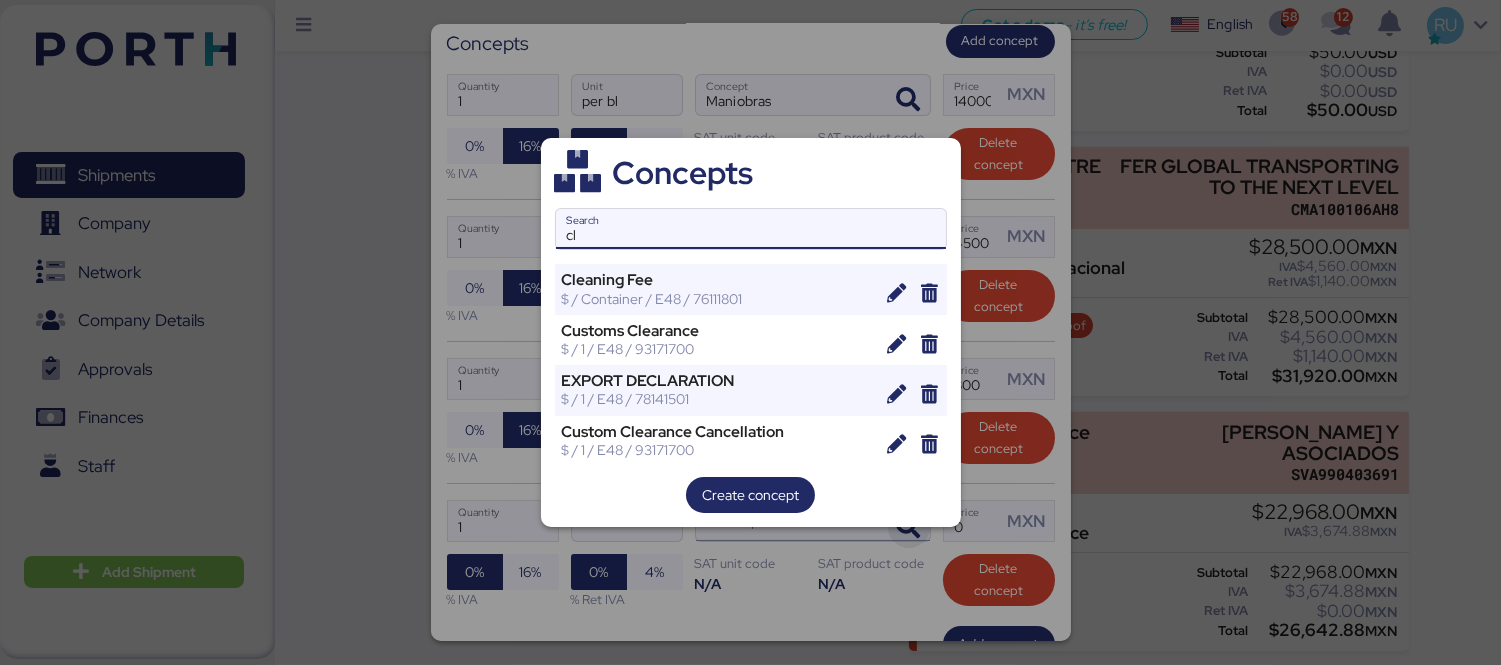 type on "c" 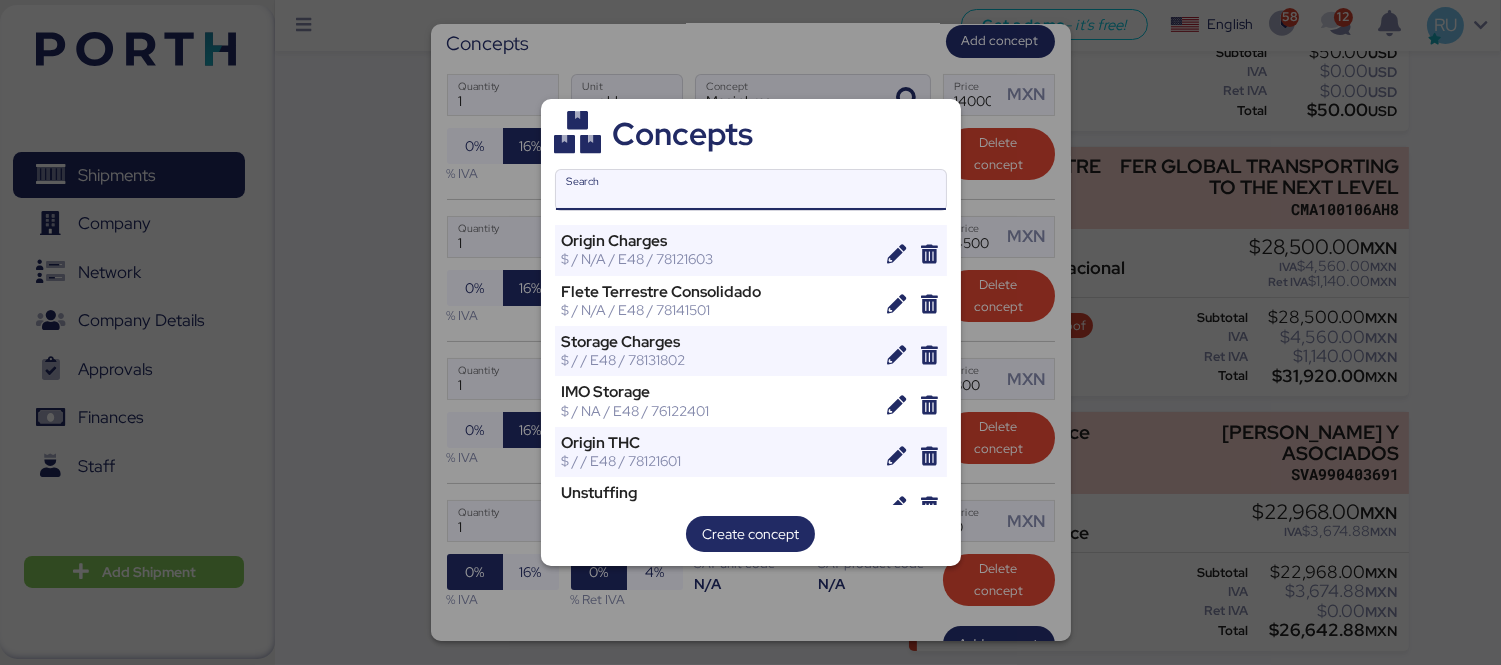 click on "Search" at bounding box center (751, 190) 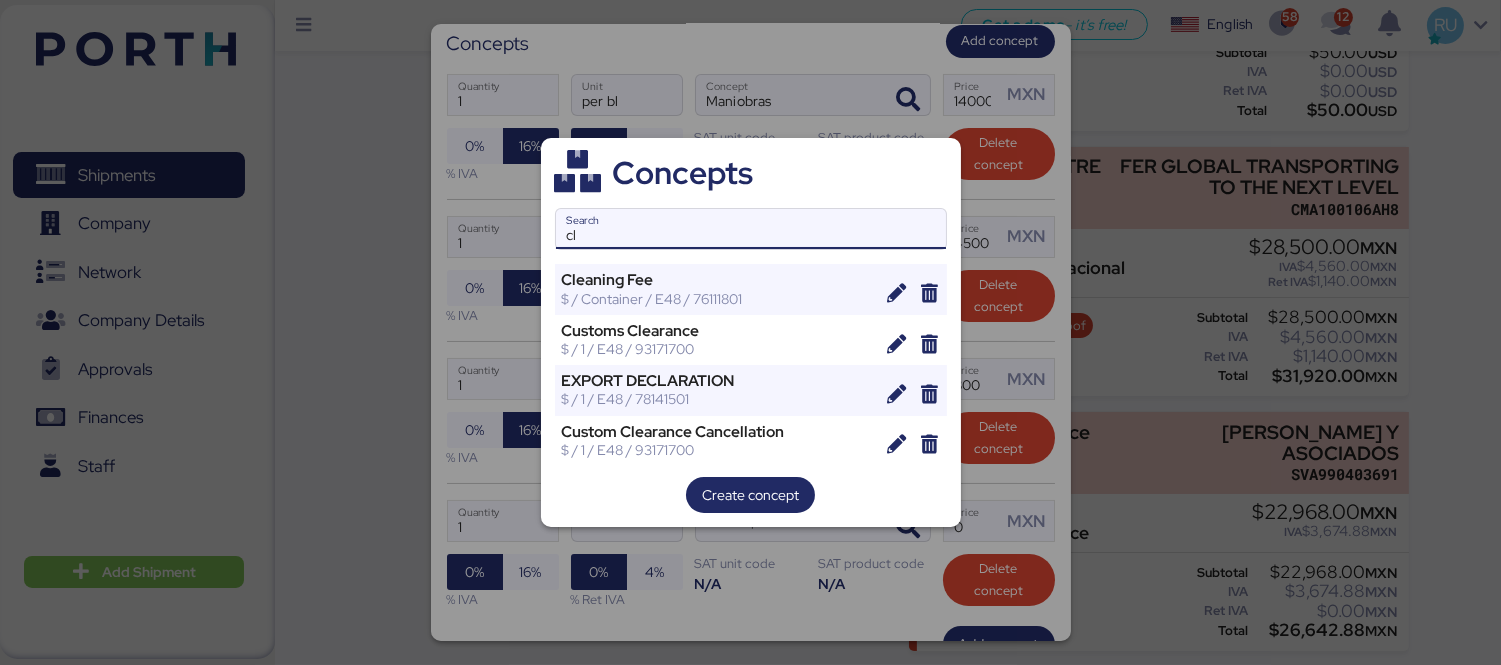 type on "c" 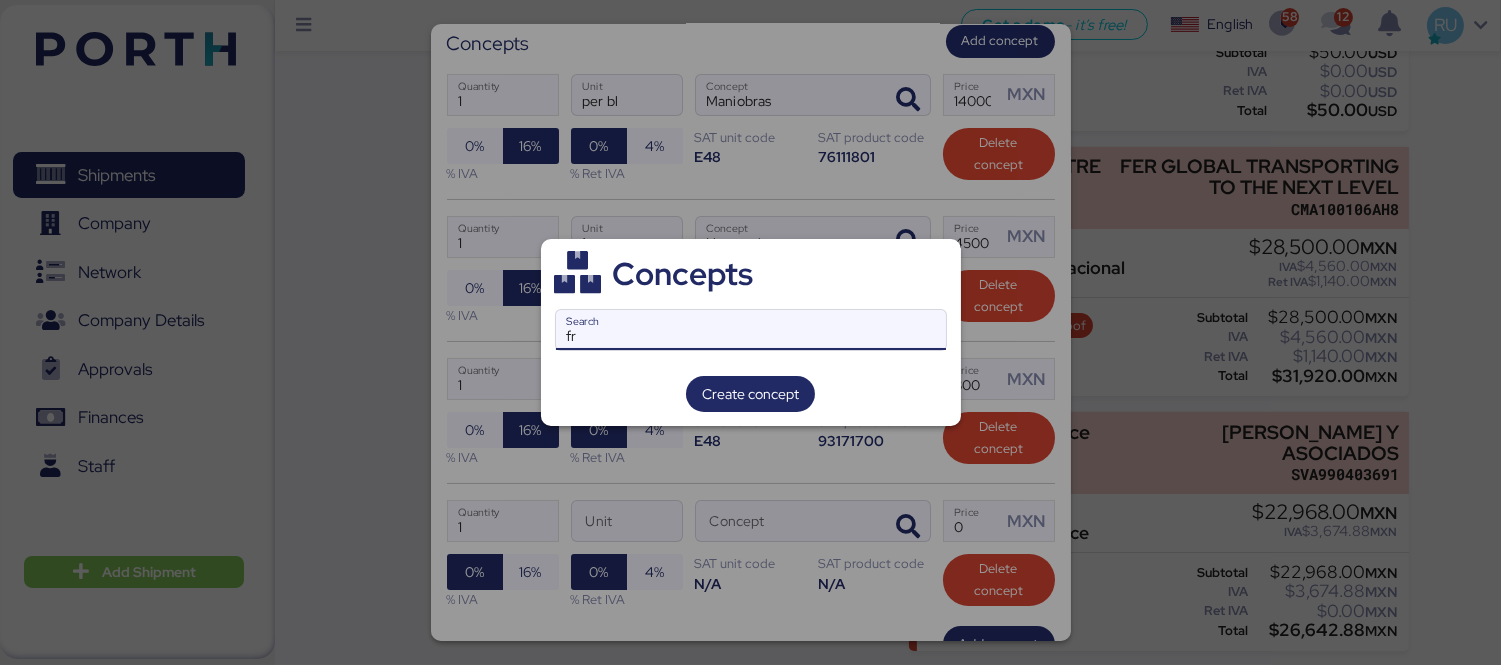 type on "f" 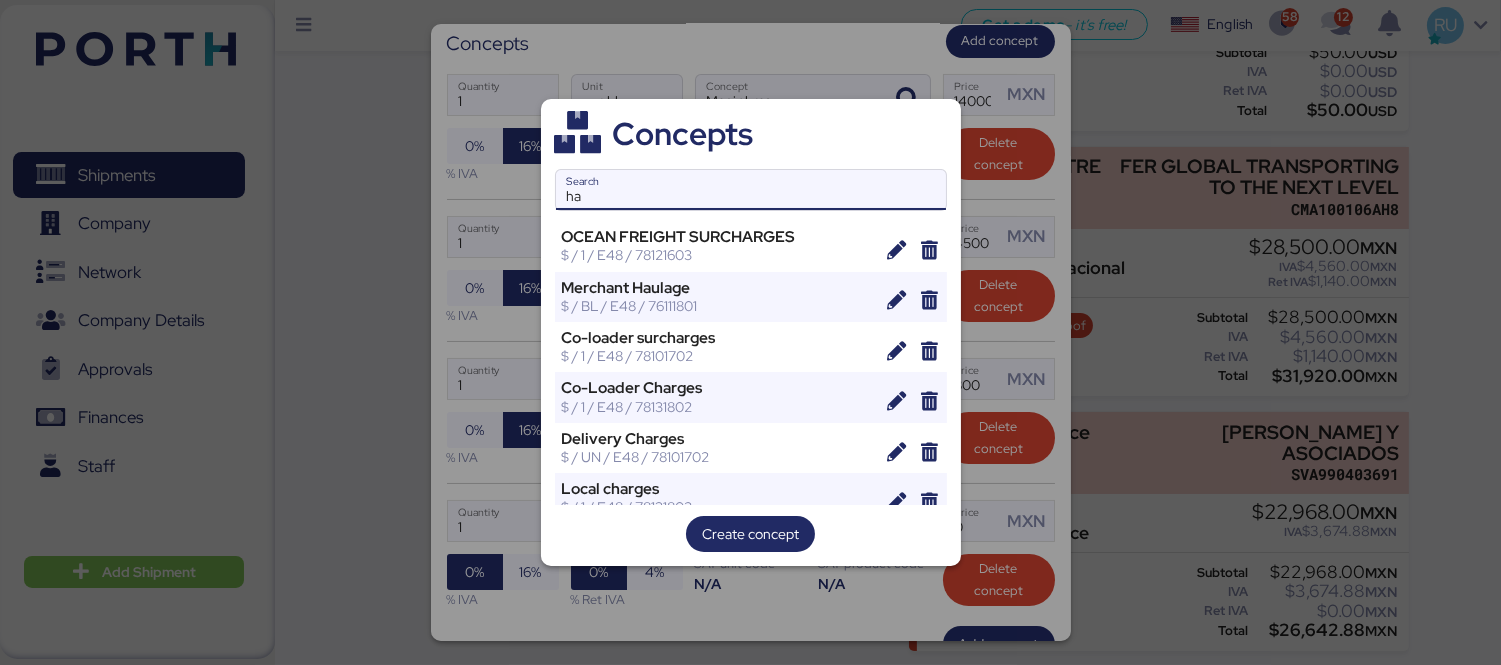 scroll, scrollTop: 878, scrollLeft: 0, axis: vertical 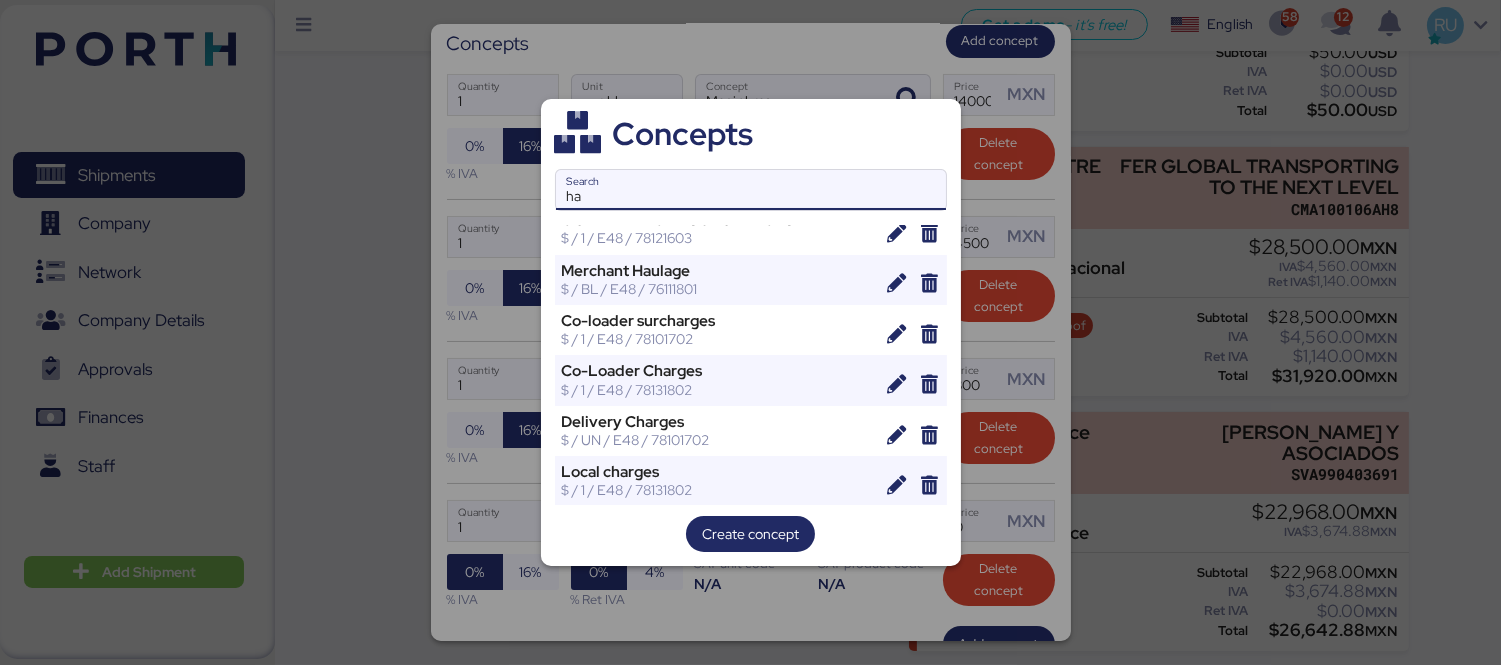 type on "h" 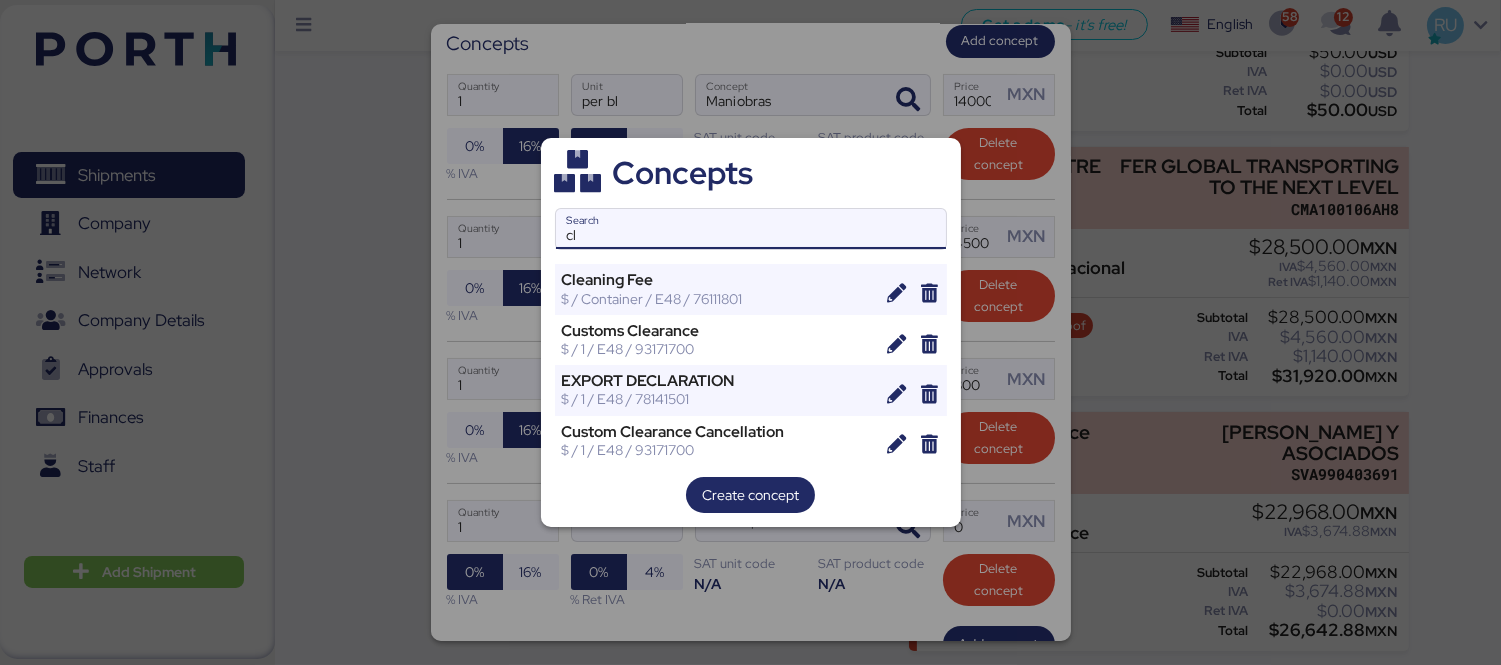 scroll, scrollTop: 0, scrollLeft: 0, axis: both 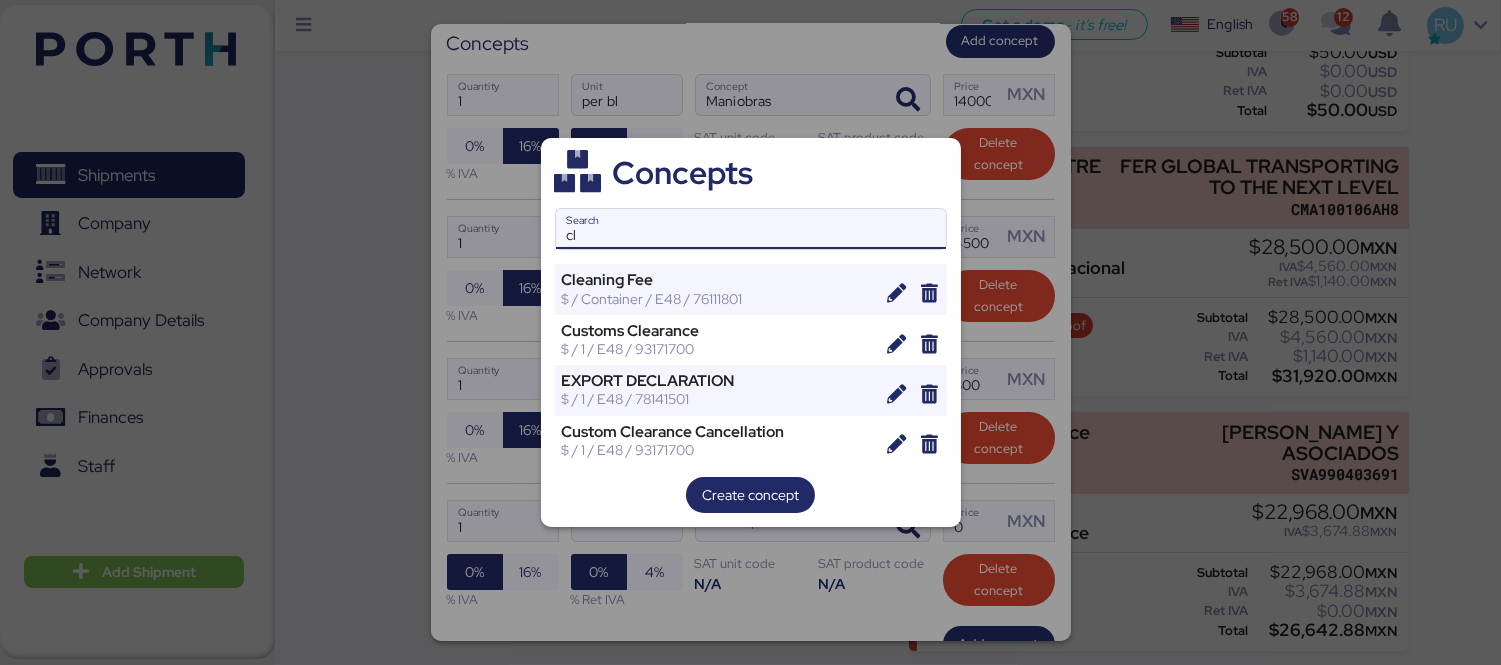type on "c" 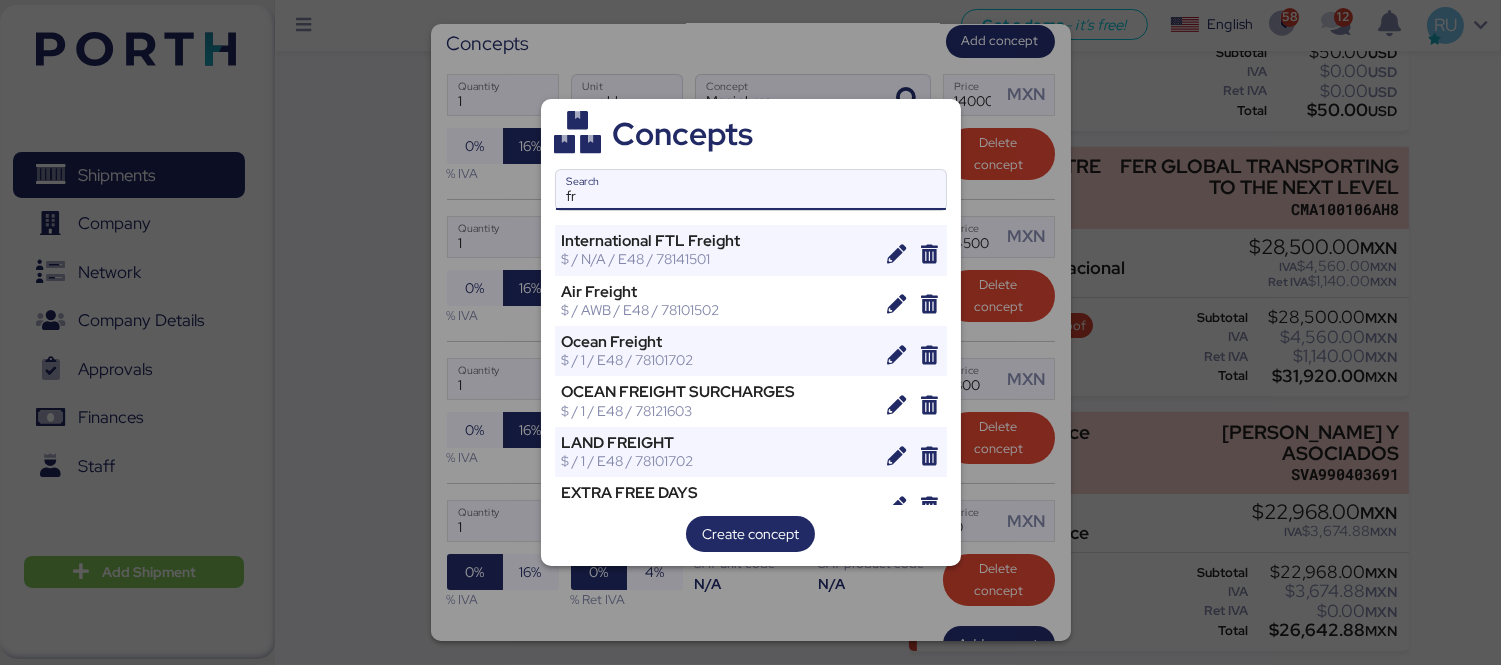 type on "f" 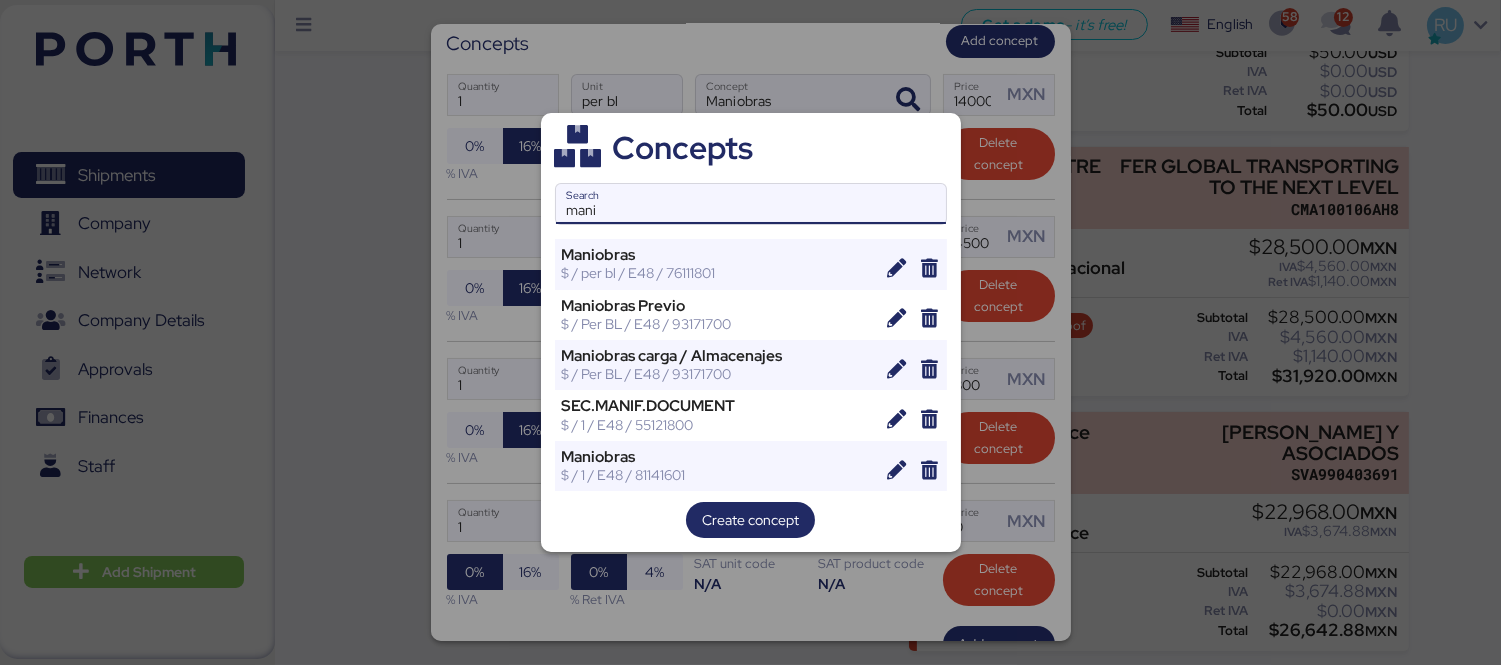 type on "mani" 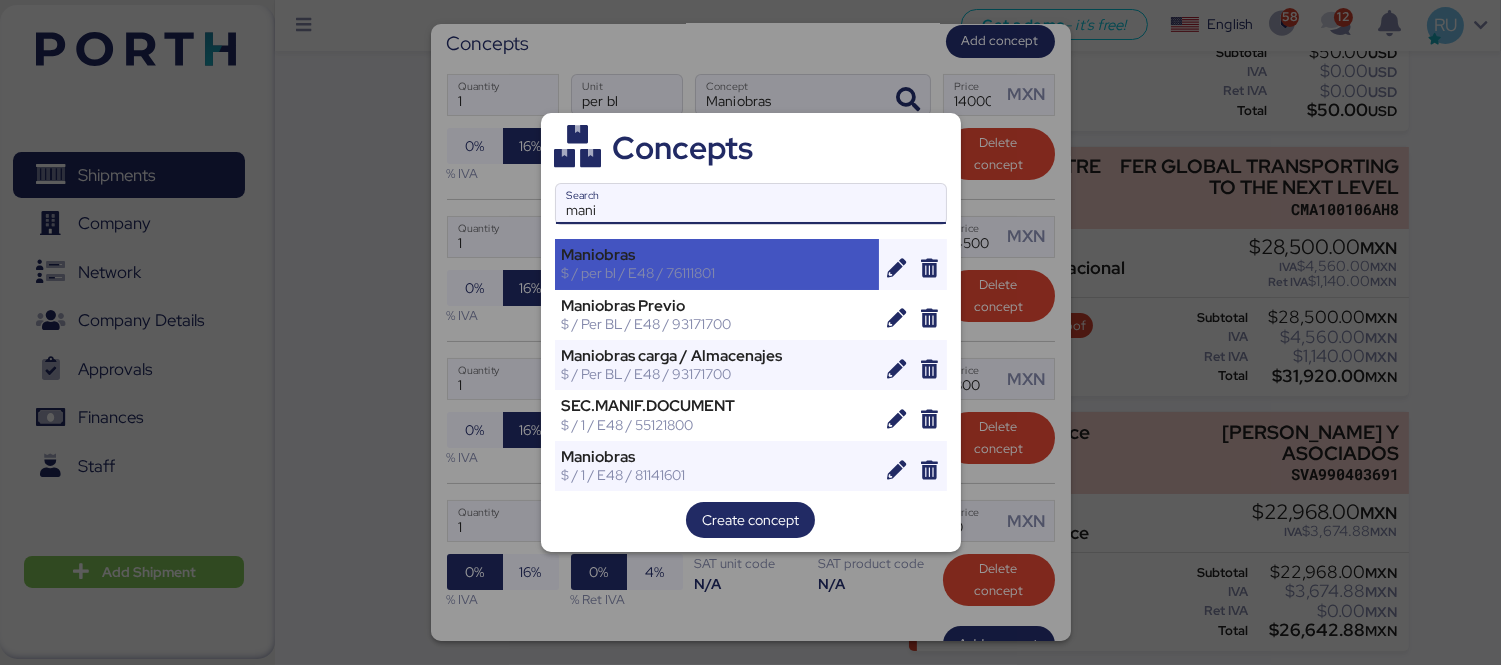 click on "Maniobras
$ / per bl /
E48 / 76111801" at bounding box center (717, 264) 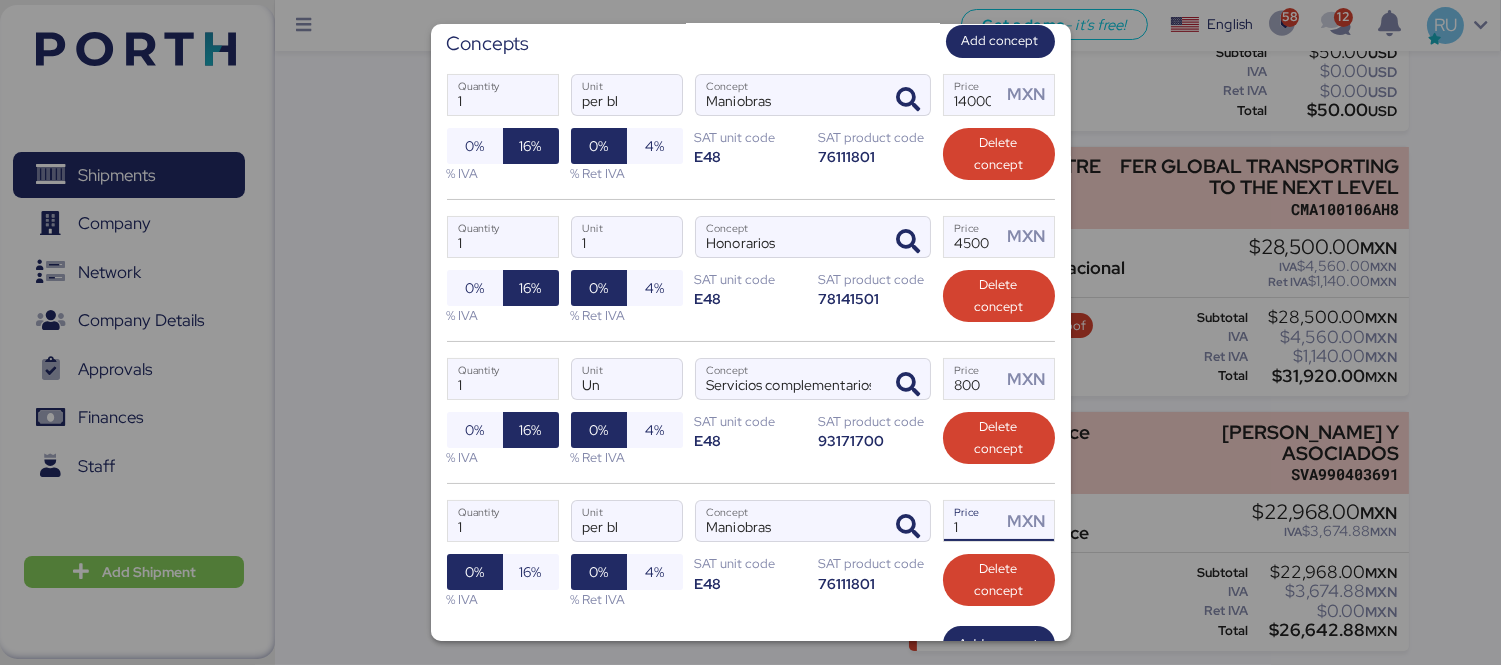 click on "1" at bounding box center [973, 521] 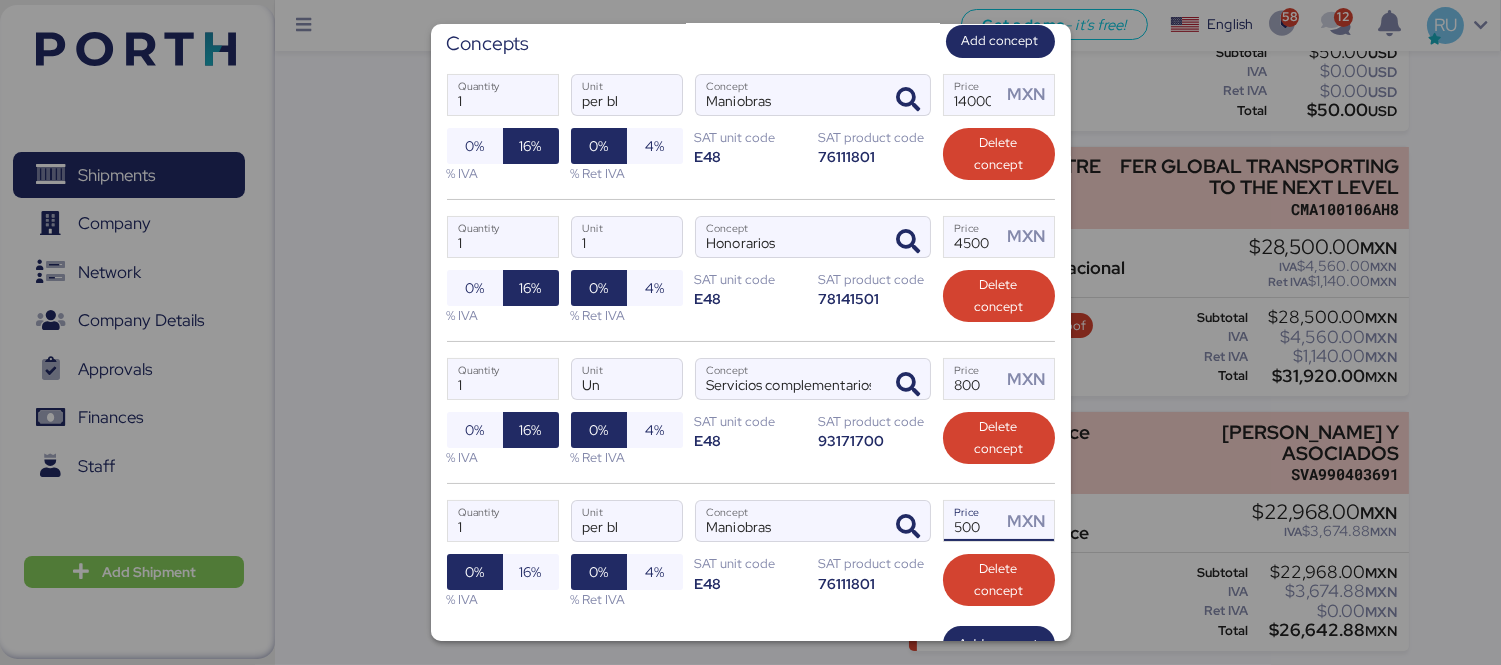 scroll, scrollTop: 521, scrollLeft: 0, axis: vertical 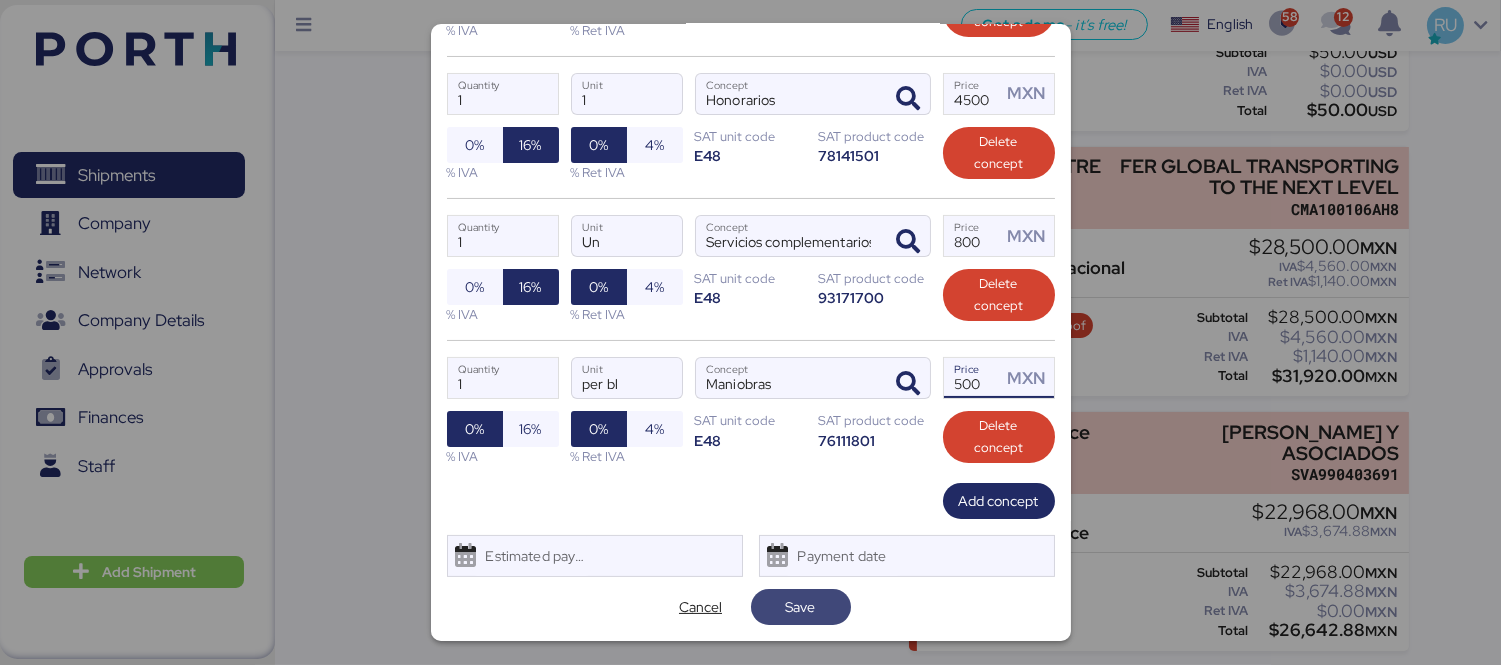 type on "500" 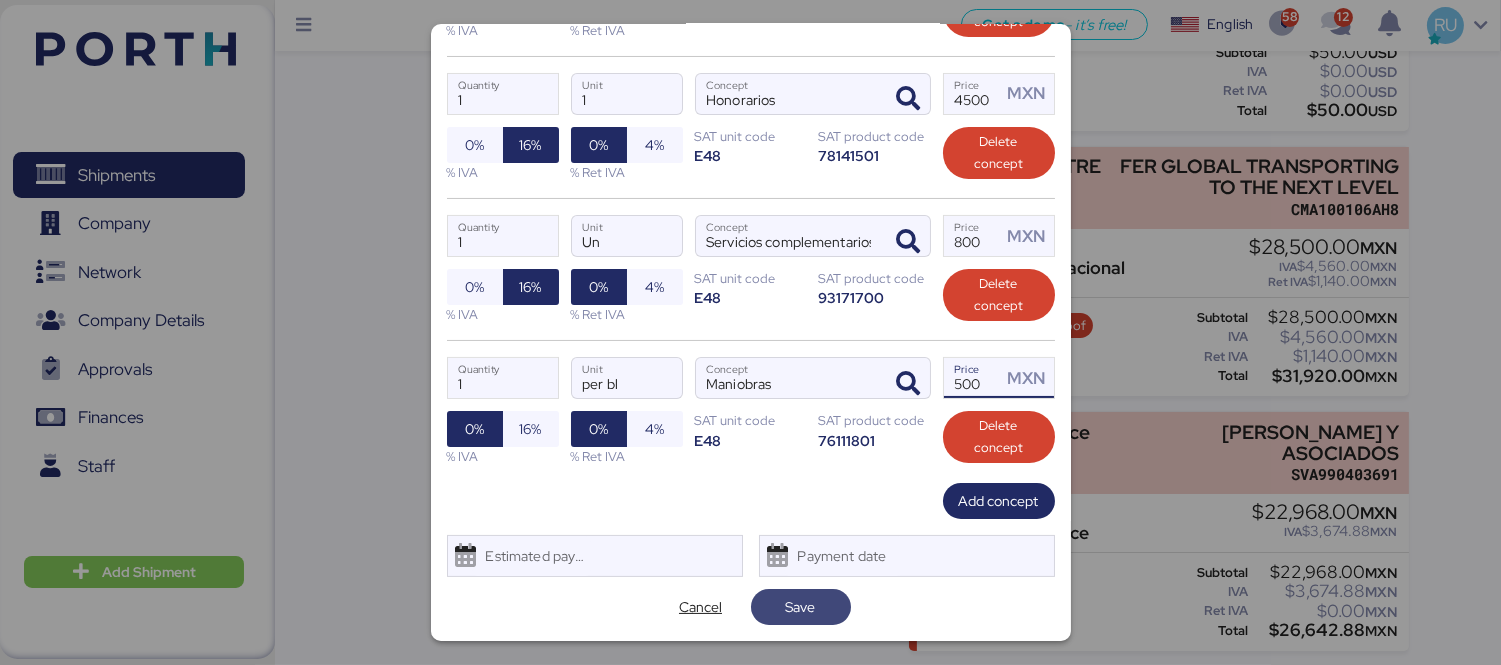 click on "Save" at bounding box center [801, 607] 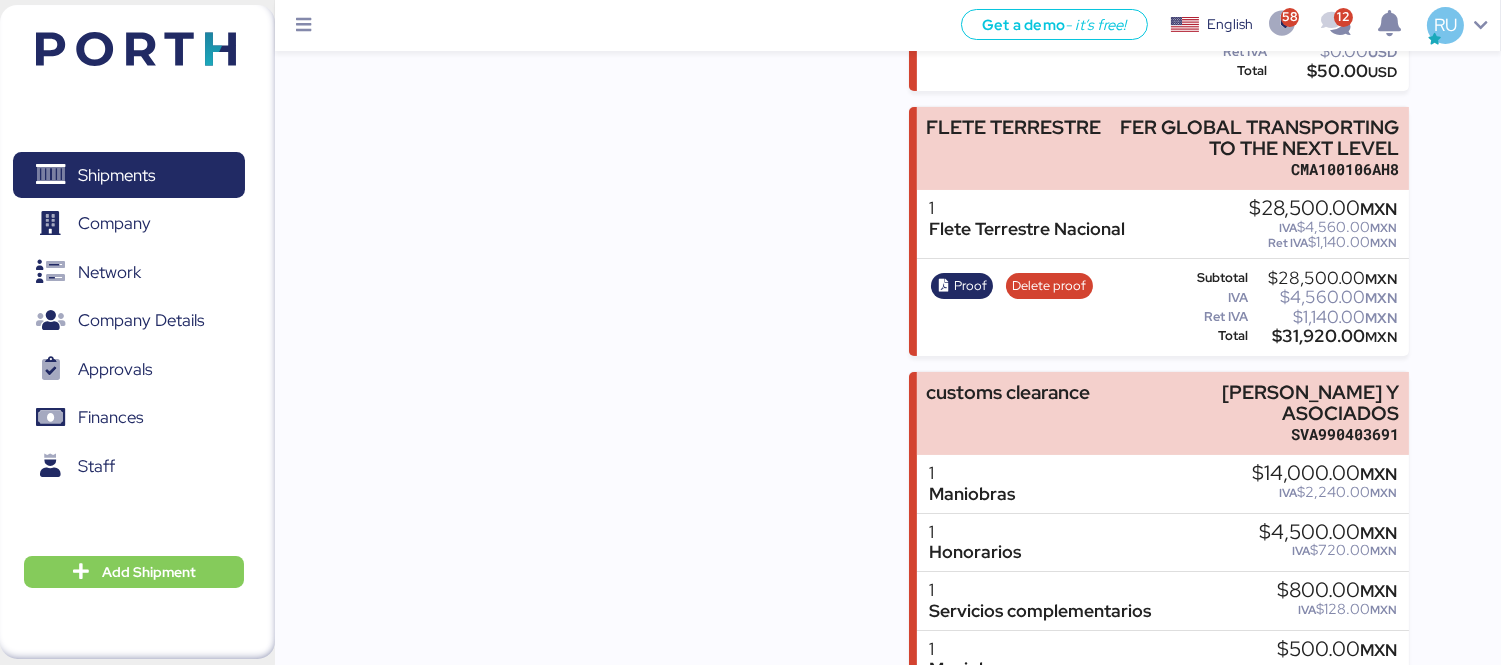 scroll, scrollTop: 610, scrollLeft: 0, axis: vertical 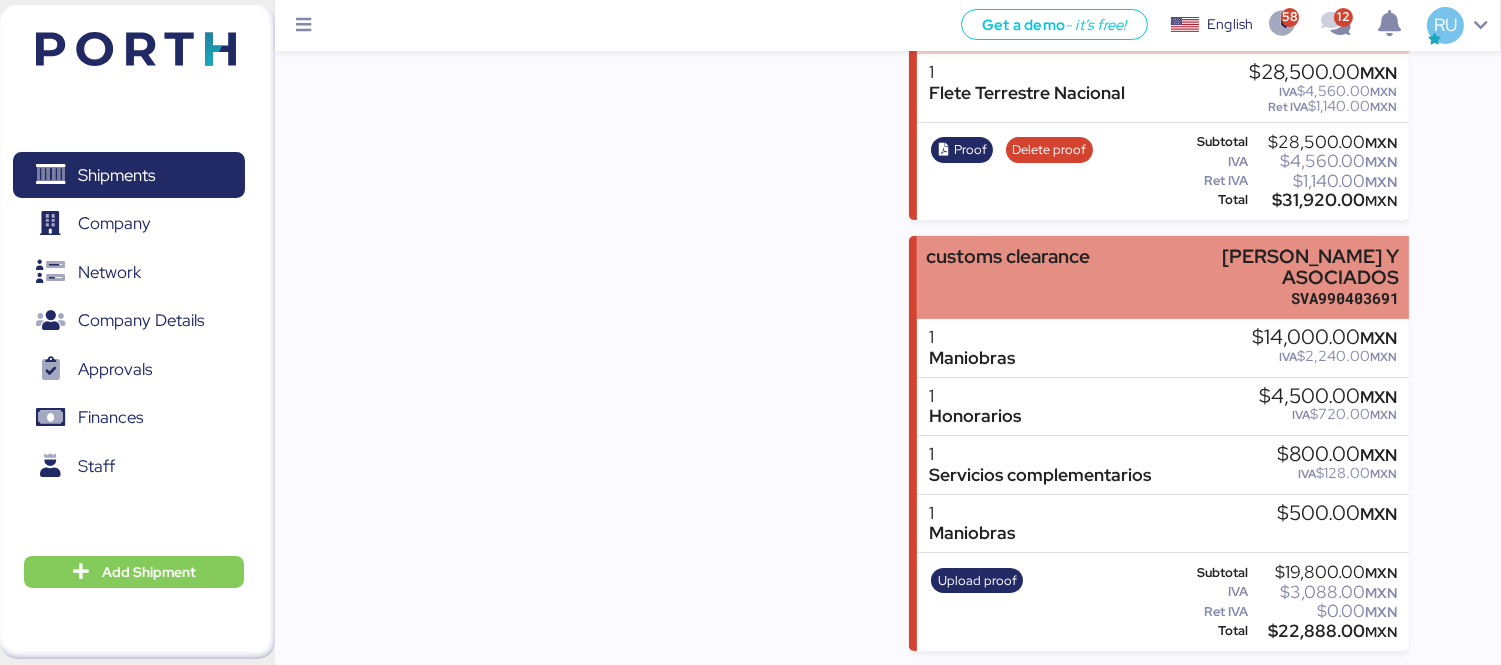 click on "[PERSON_NAME] Y ASOCIADOS" at bounding box center [1258, 267] 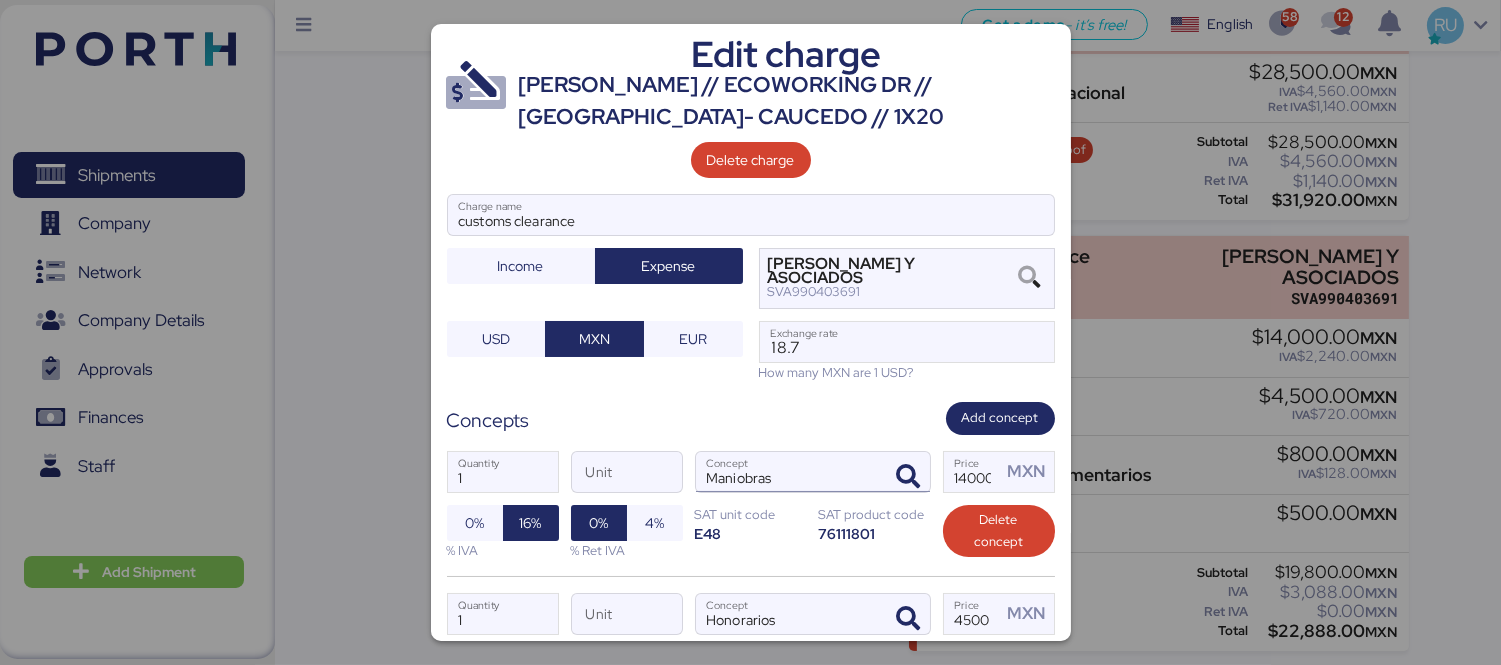 scroll, scrollTop: 521, scrollLeft: 0, axis: vertical 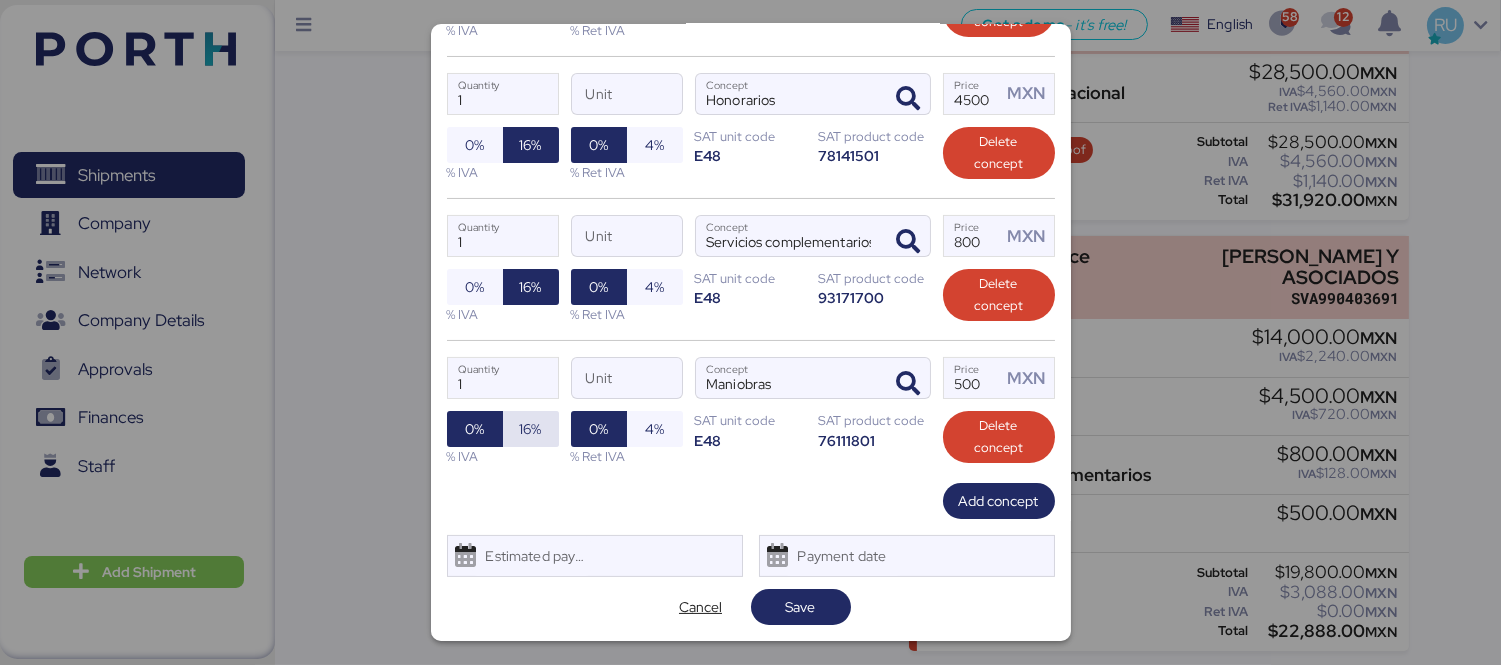 click on "16%" at bounding box center (531, 429) 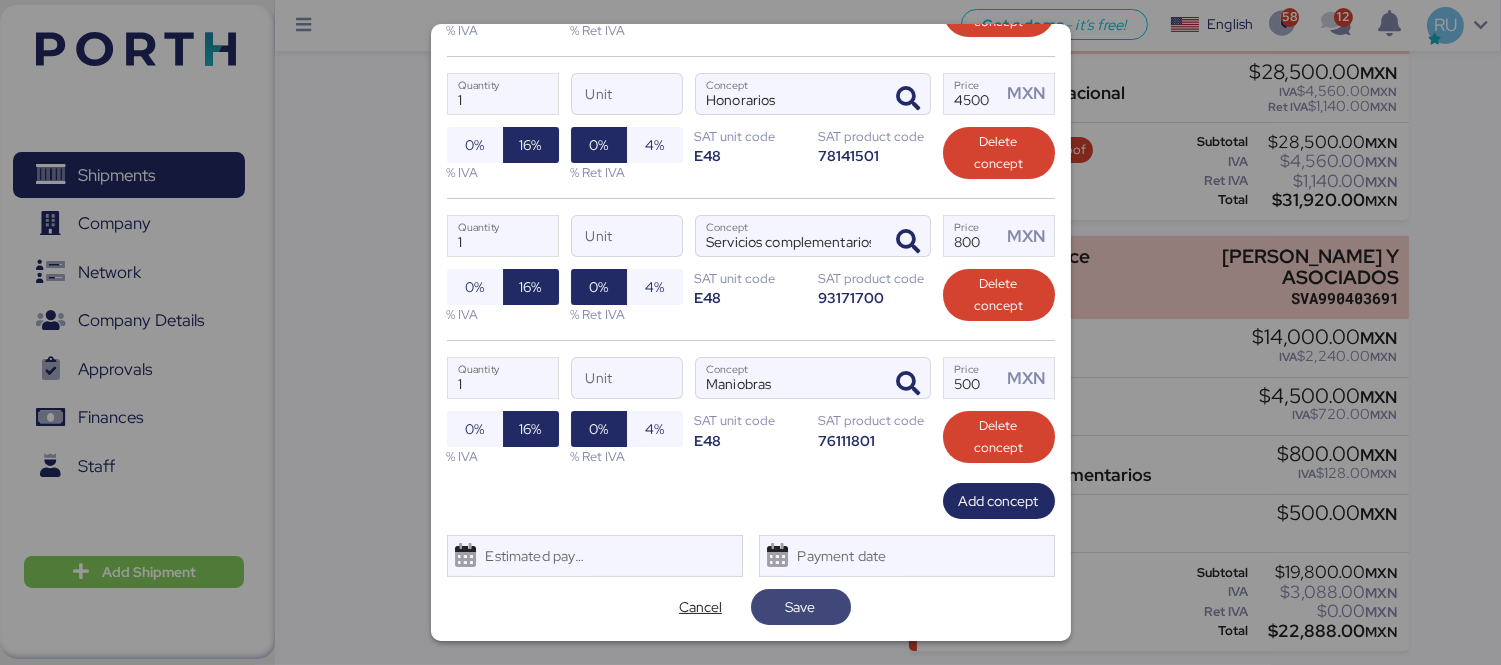 click on "Save" at bounding box center [801, 607] 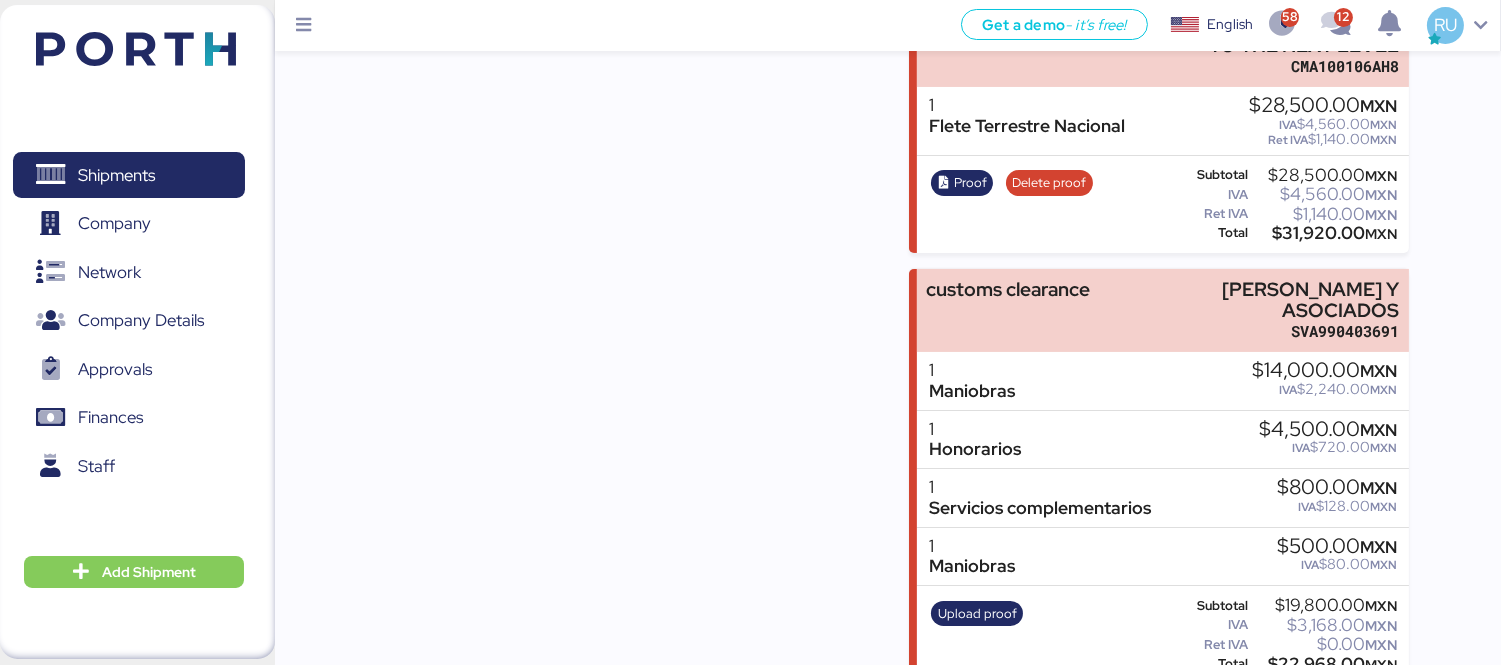 scroll, scrollTop: 610, scrollLeft: 0, axis: vertical 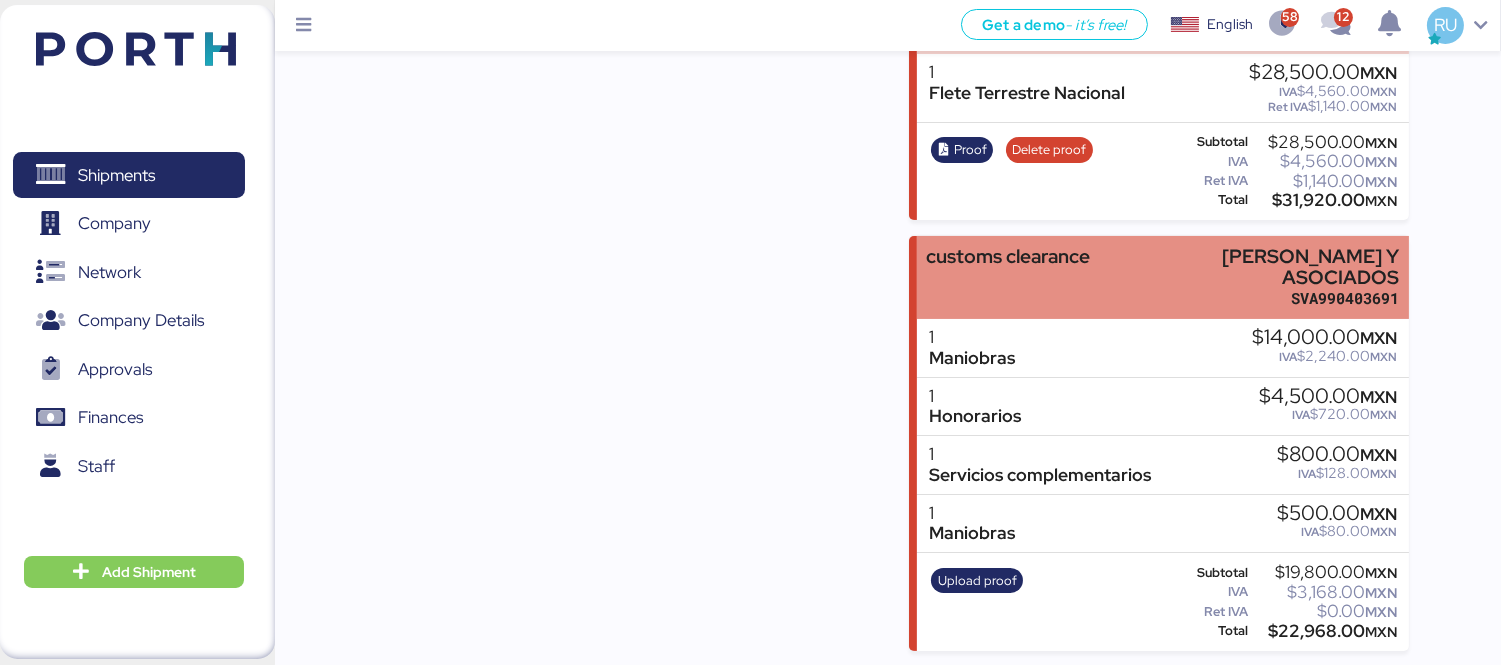 click on "SVA990403691" at bounding box center [1258, 298] 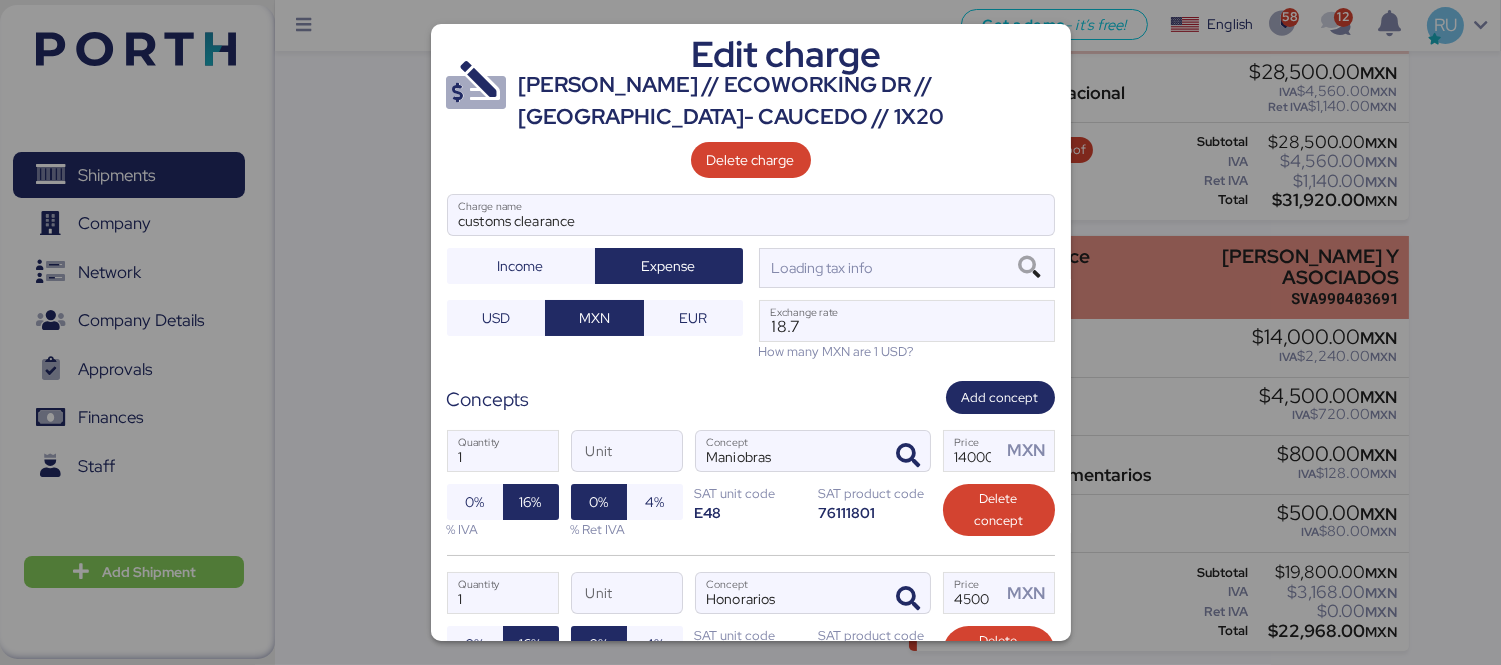 scroll, scrollTop: 0, scrollLeft: 0, axis: both 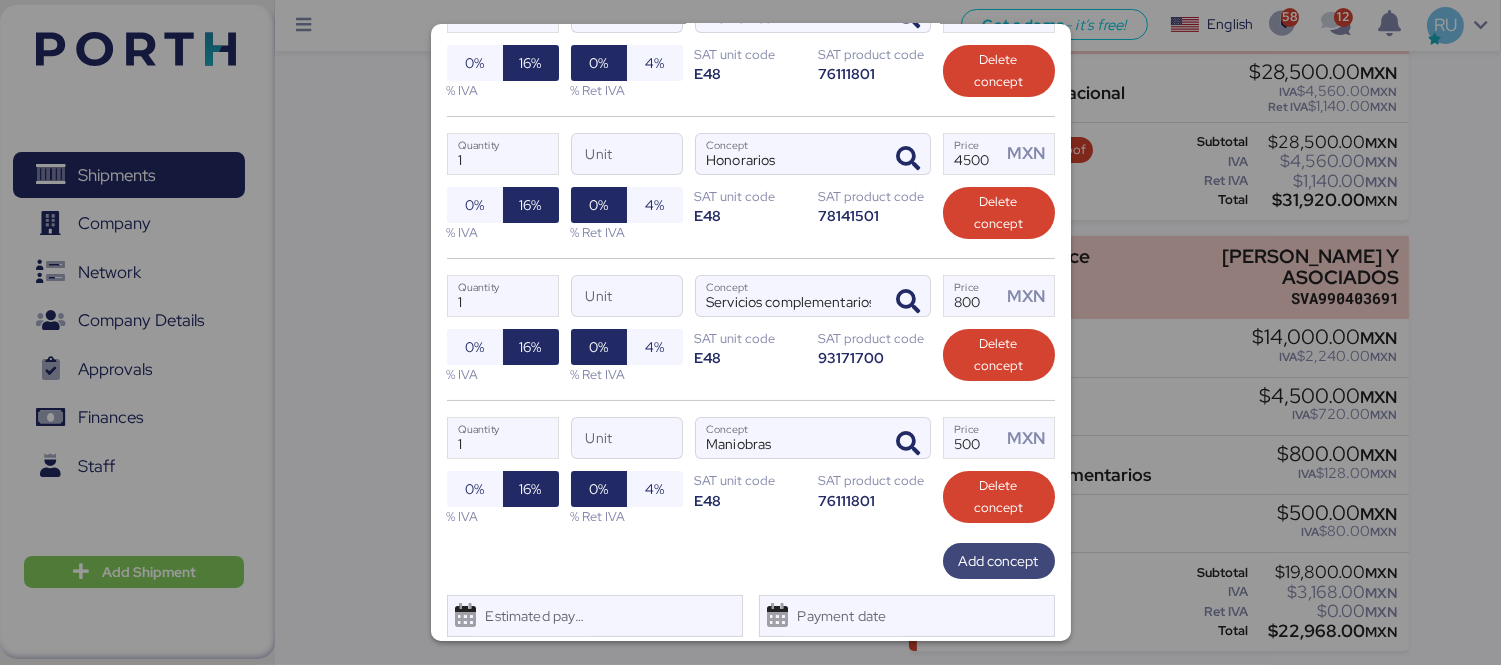 click on "Add concept" at bounding box center [999, 561] 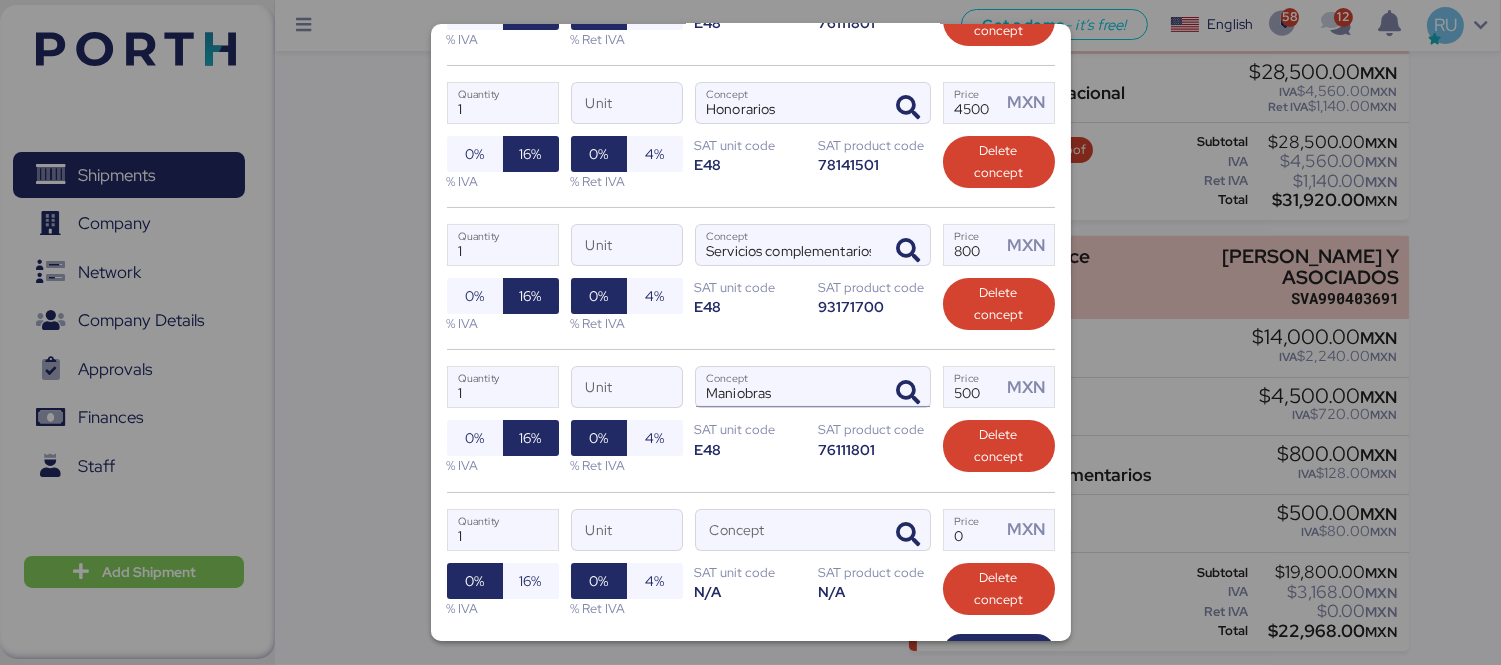 scroll, scrollTop: 512, scrollLeft: 0, axis: vertical 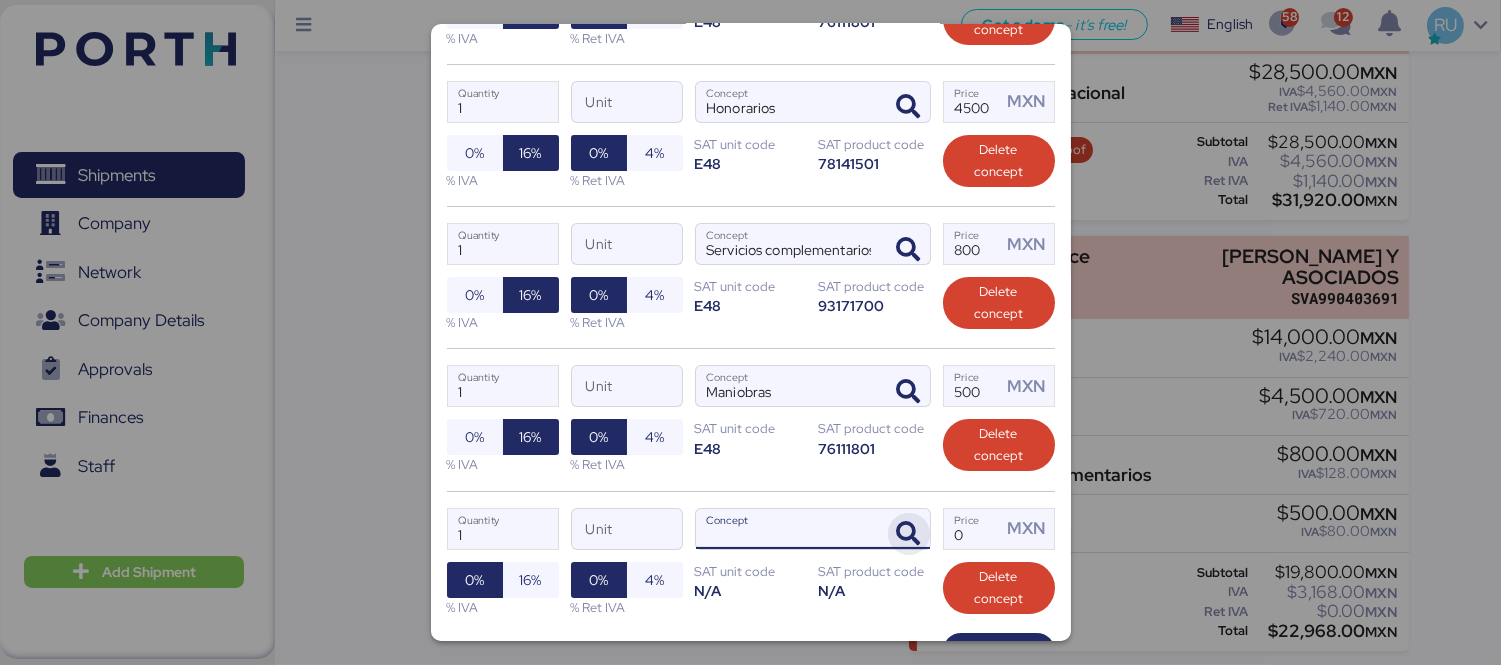 click at bounding box center (909, 534) 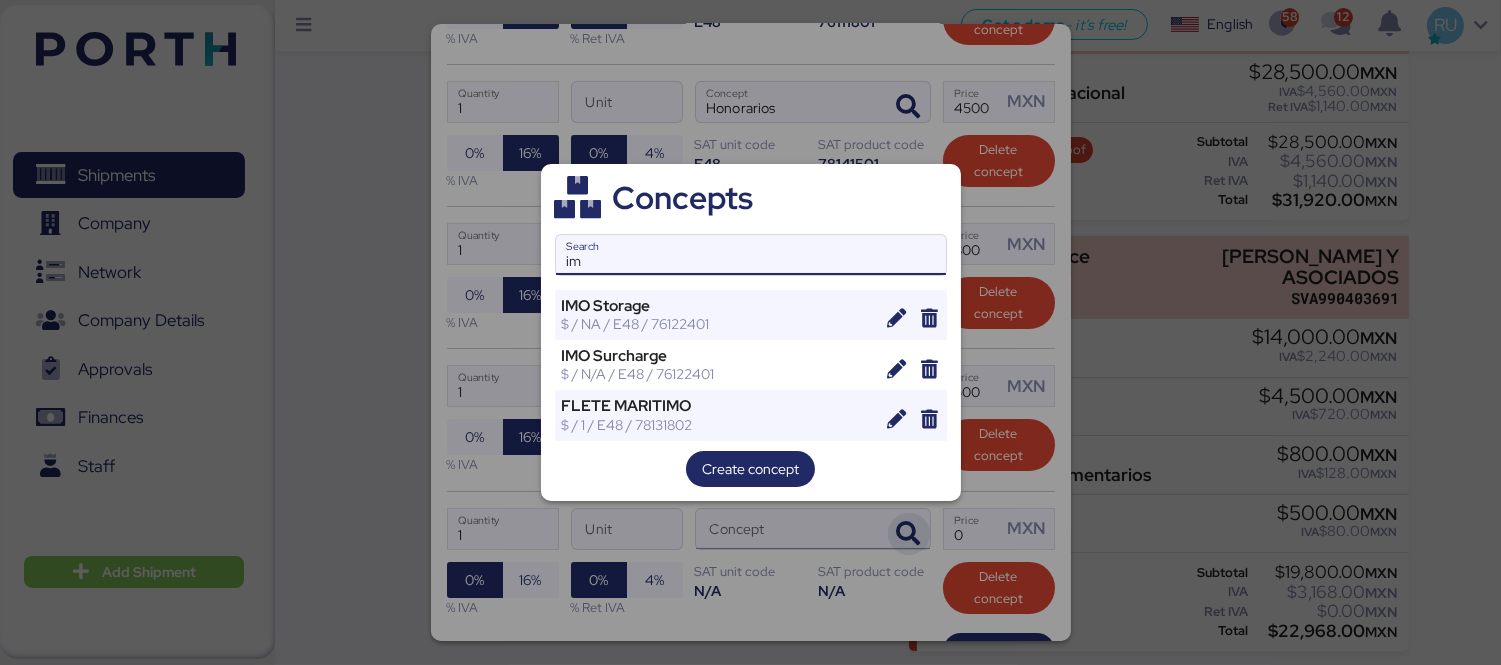 type on "i" 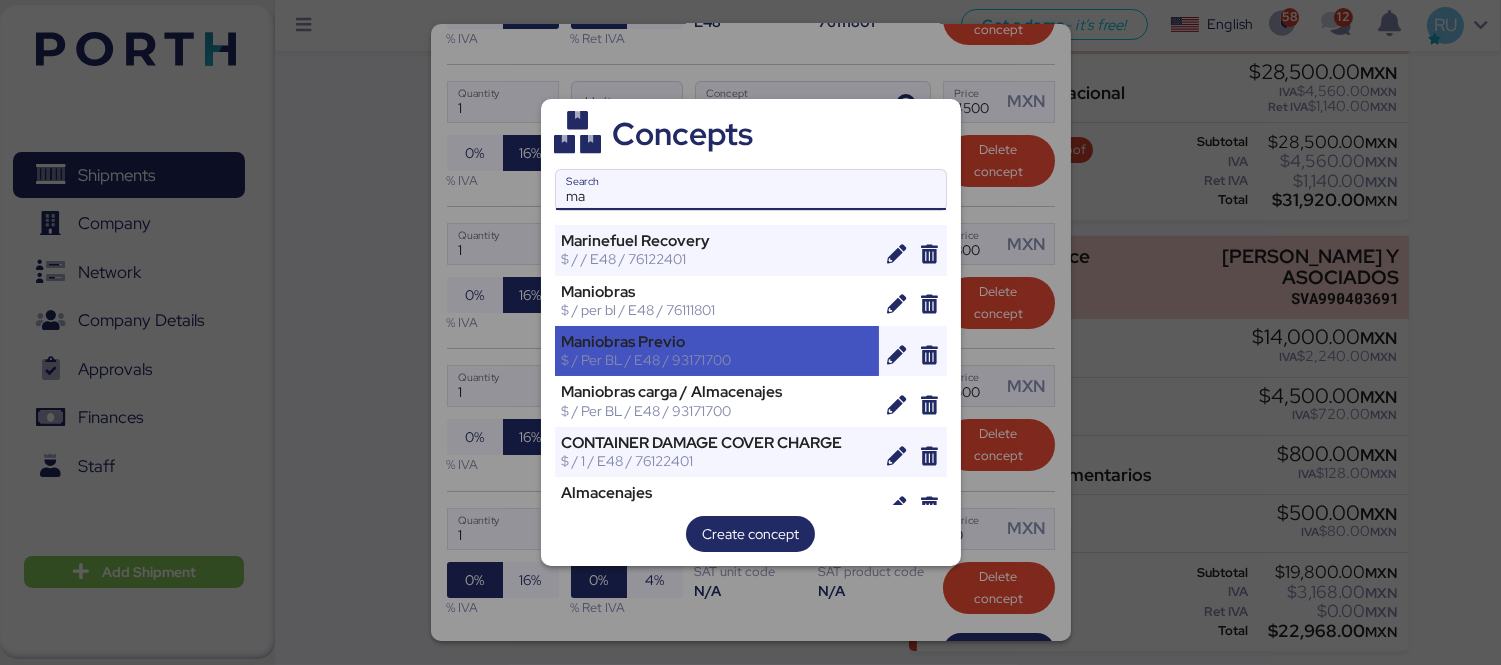 type on "m" 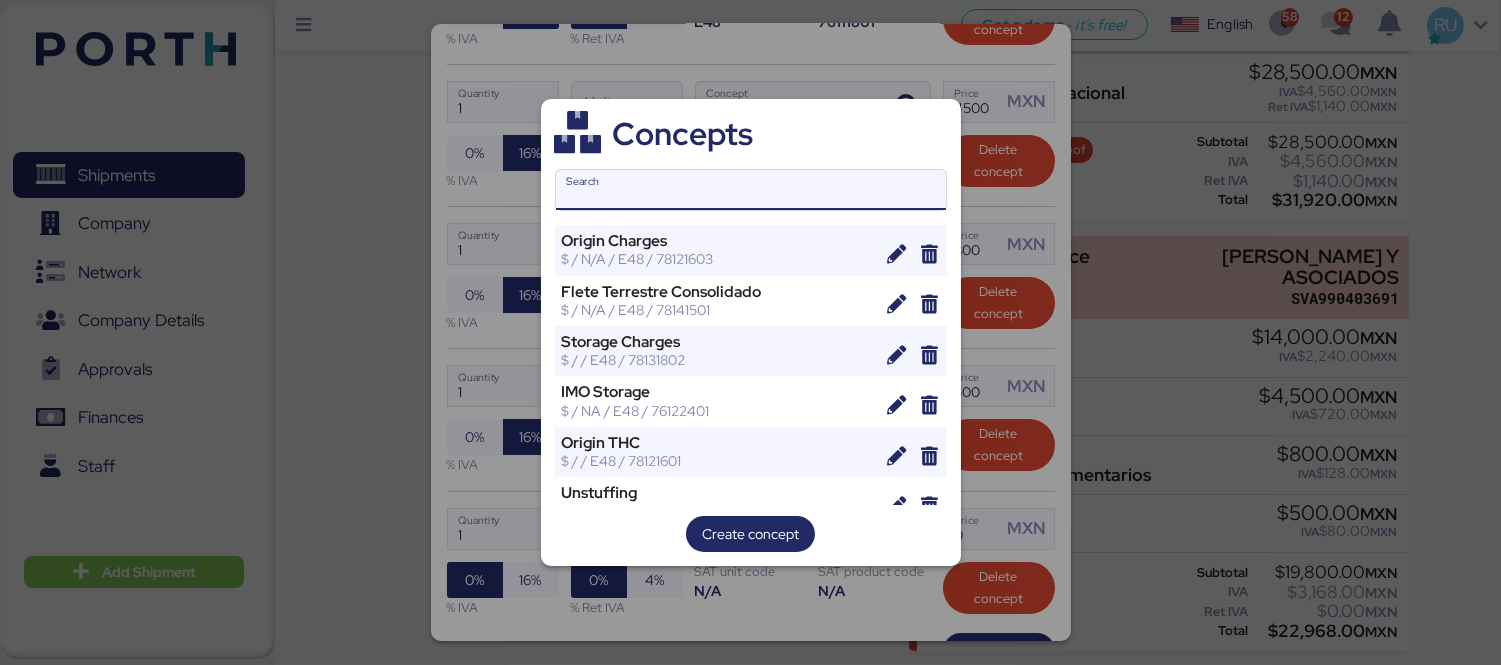 type on "f" 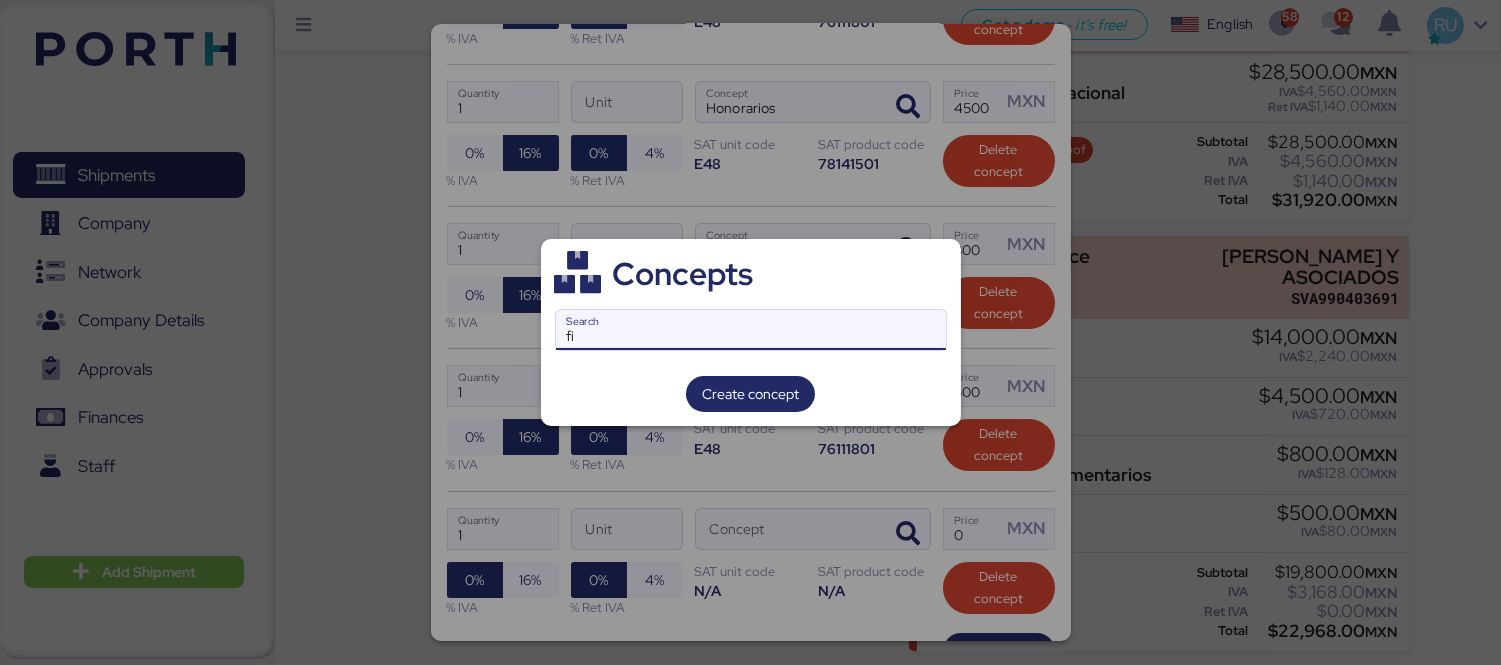 type on "f" 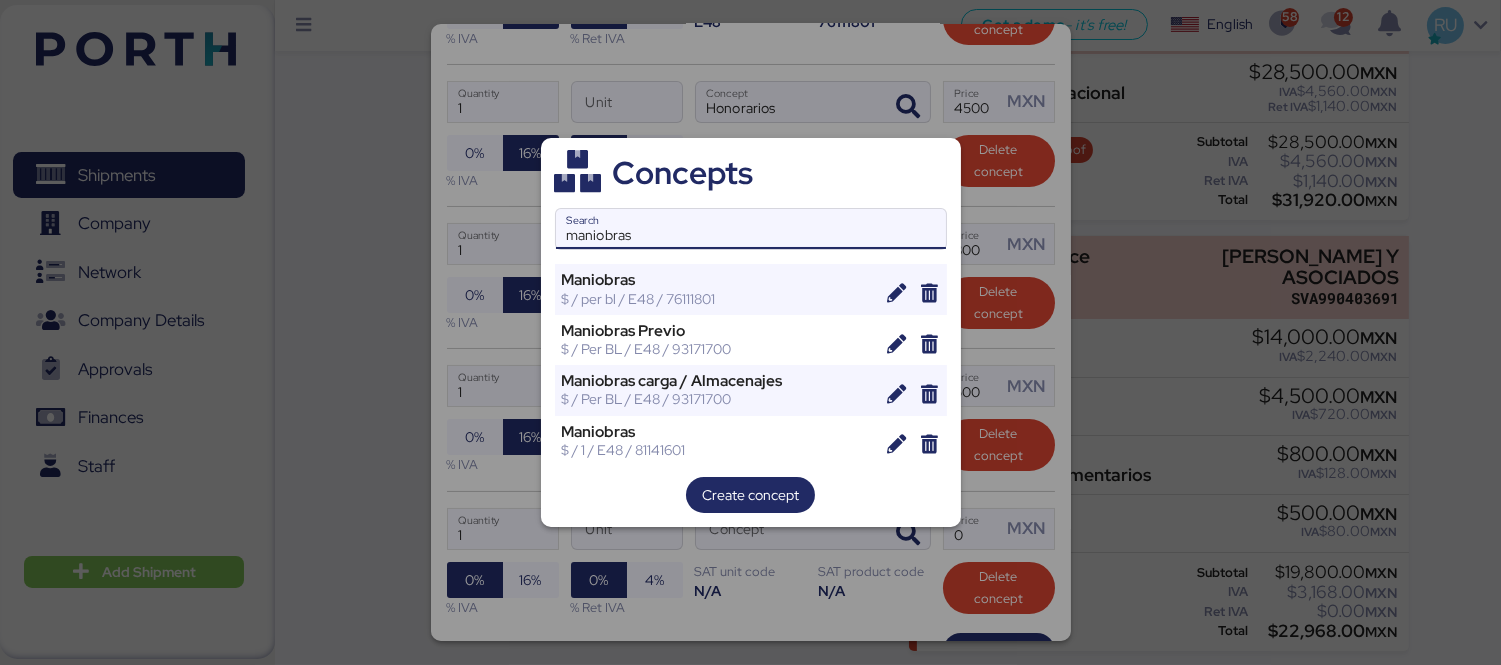 type on "maniobras" 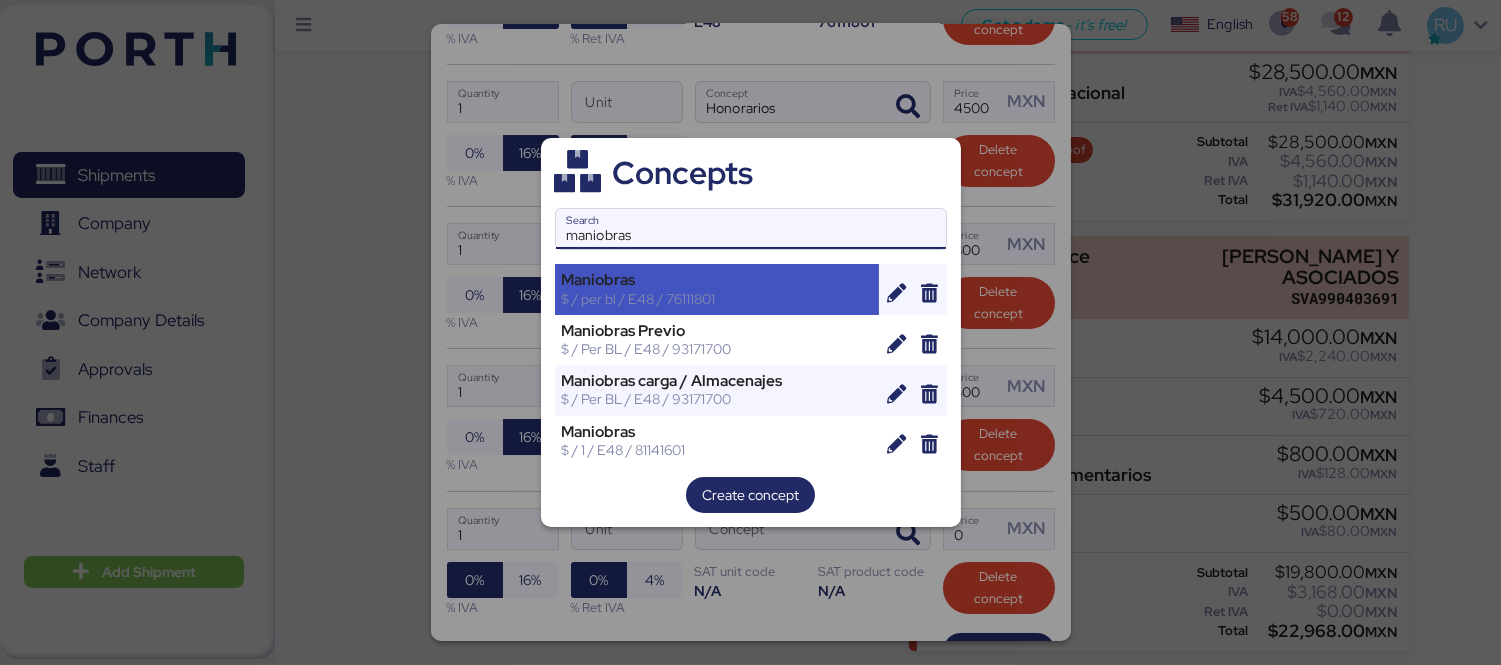 click on "$ / per bl /
E48 / 76111801" at bounding box center [717, 299] 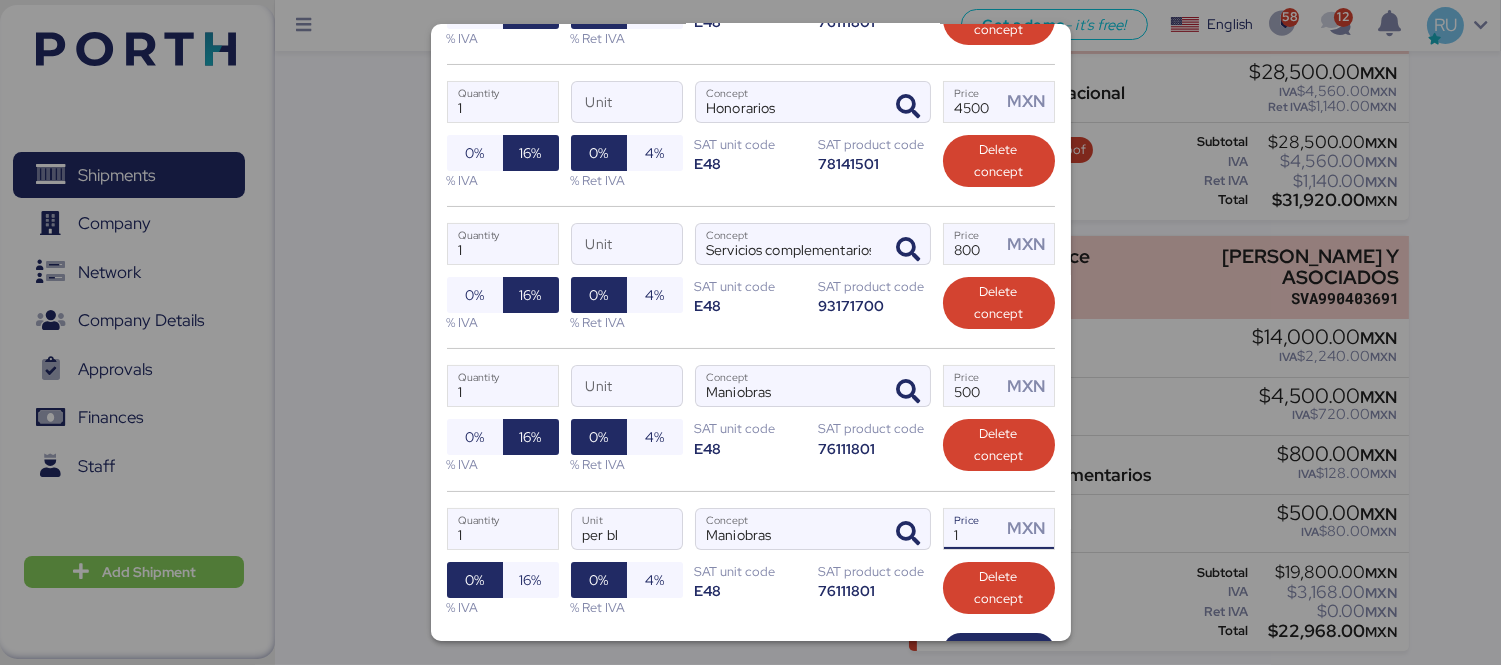 click on "1" at bounding box center [973, 529] 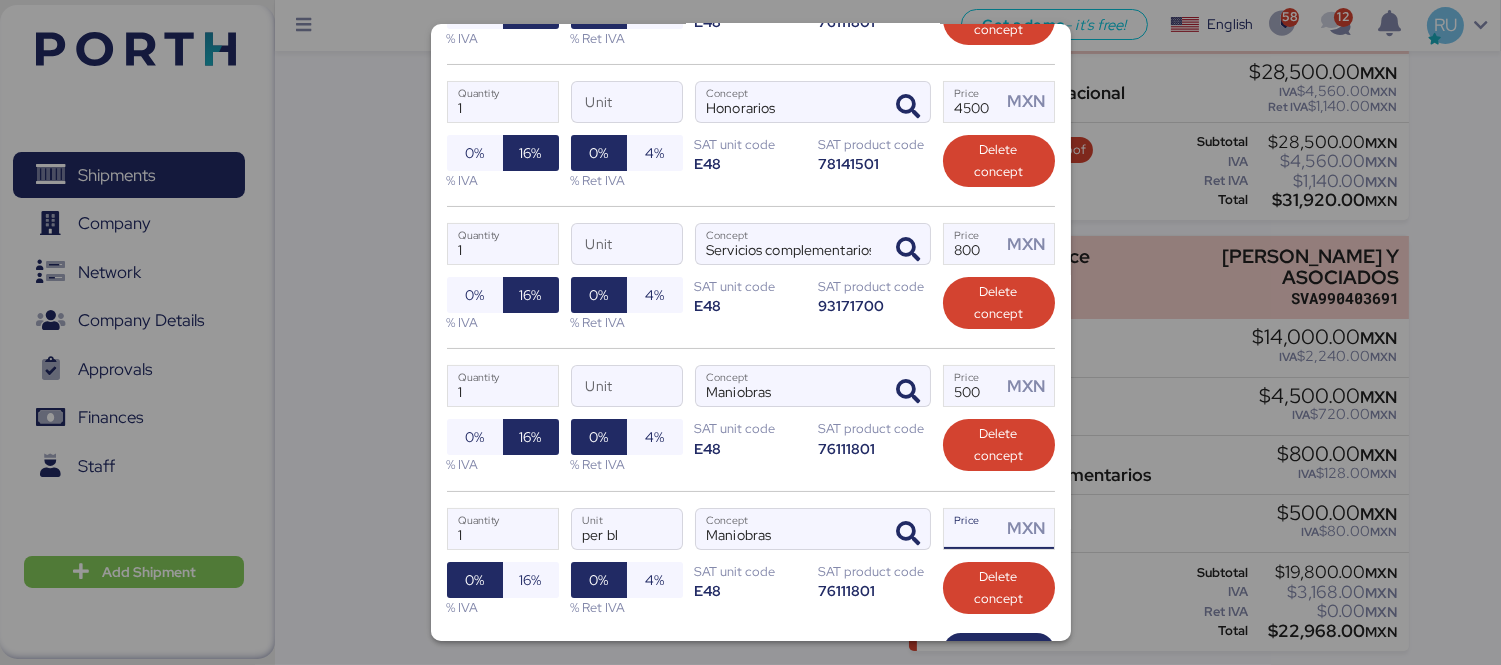 type on "0" 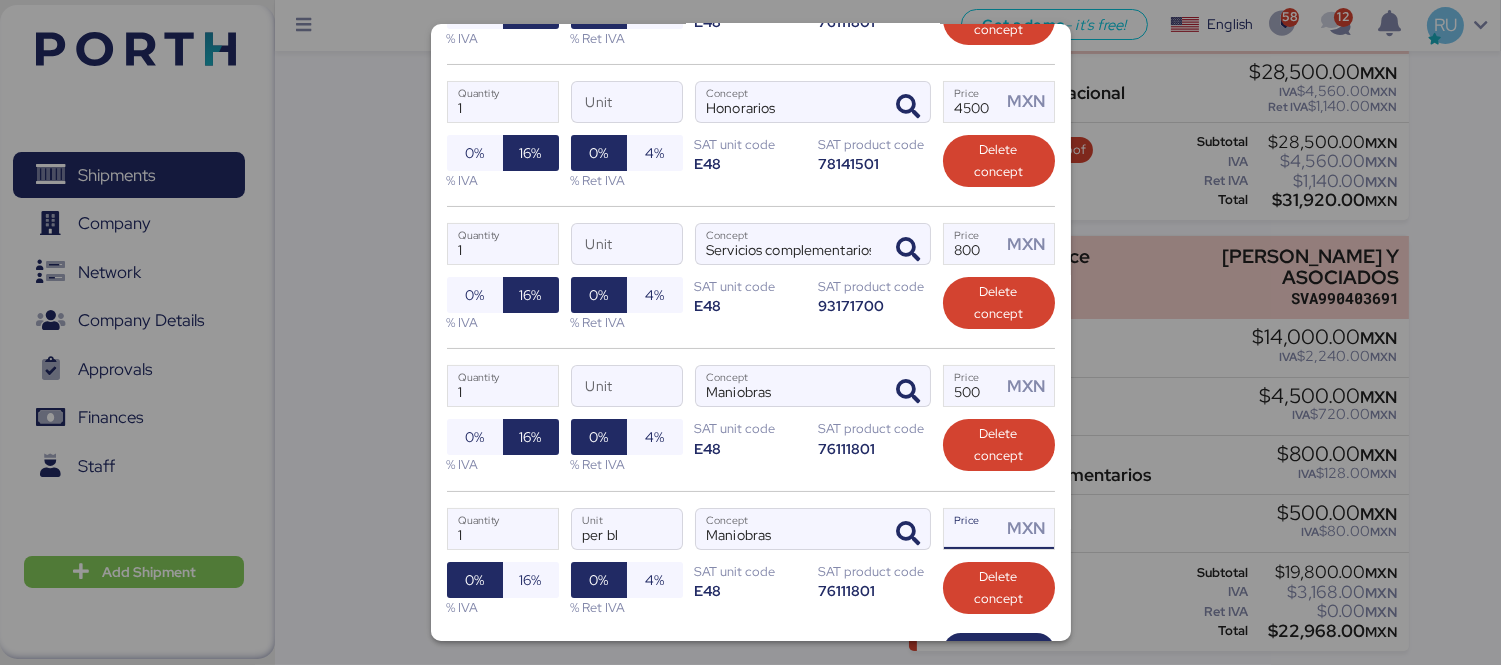 click on "Price MXN" at bounding box center [973, 529] 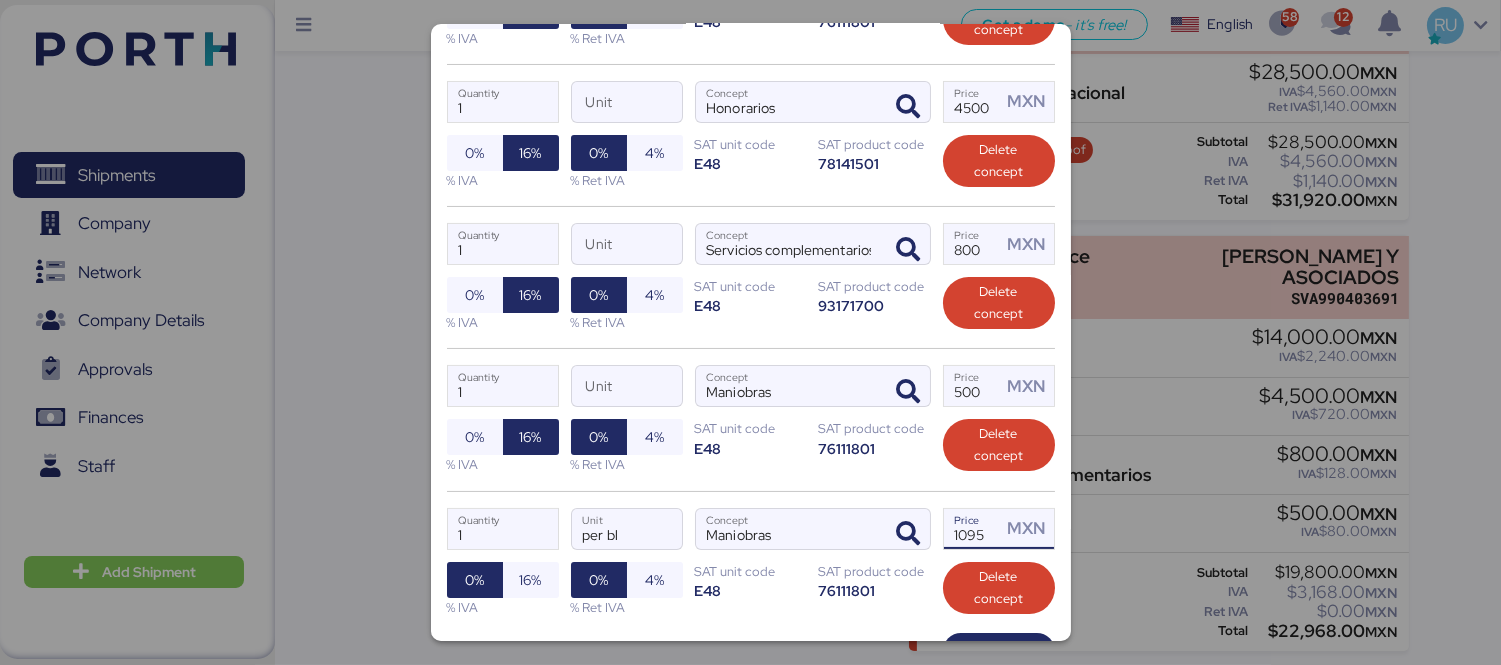 scroll, scrollTop: 663, scrollLeft: 0, axis: vertical 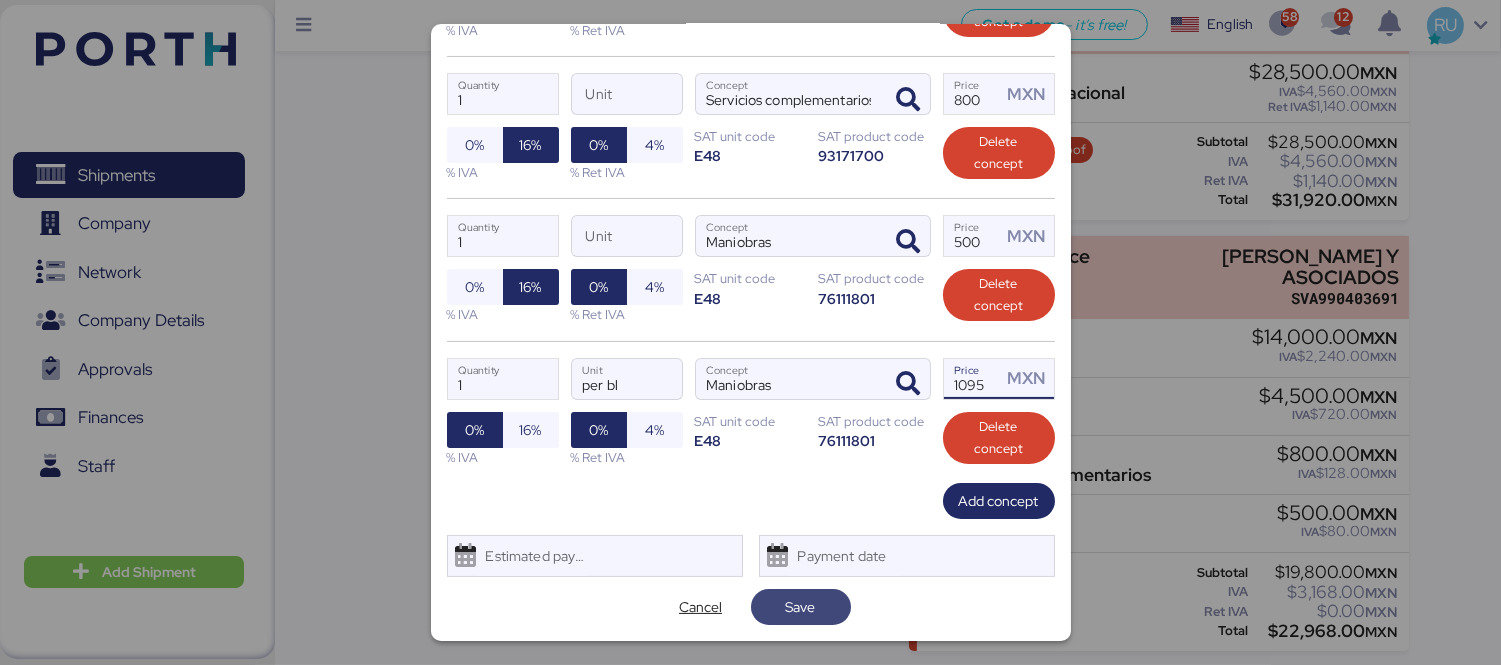 type on "1095" 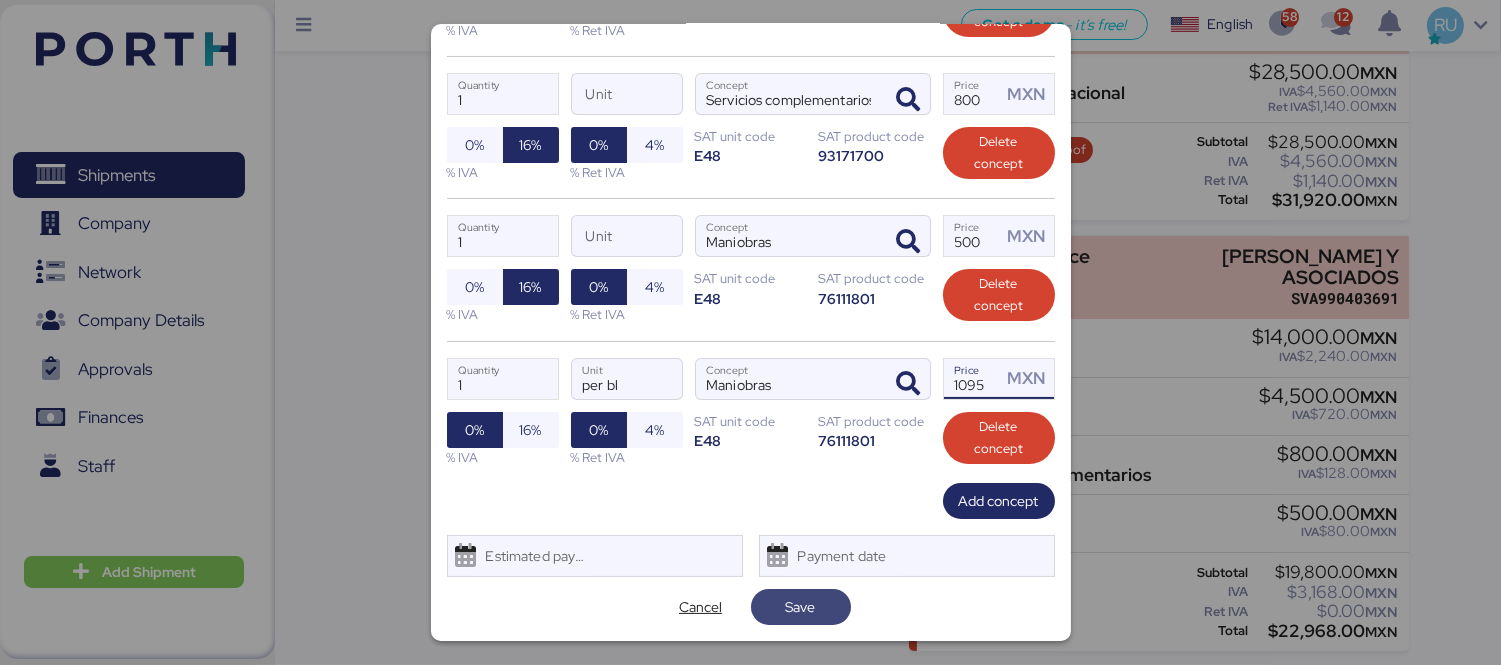 click on "Save" at bounding box center (801, 607) 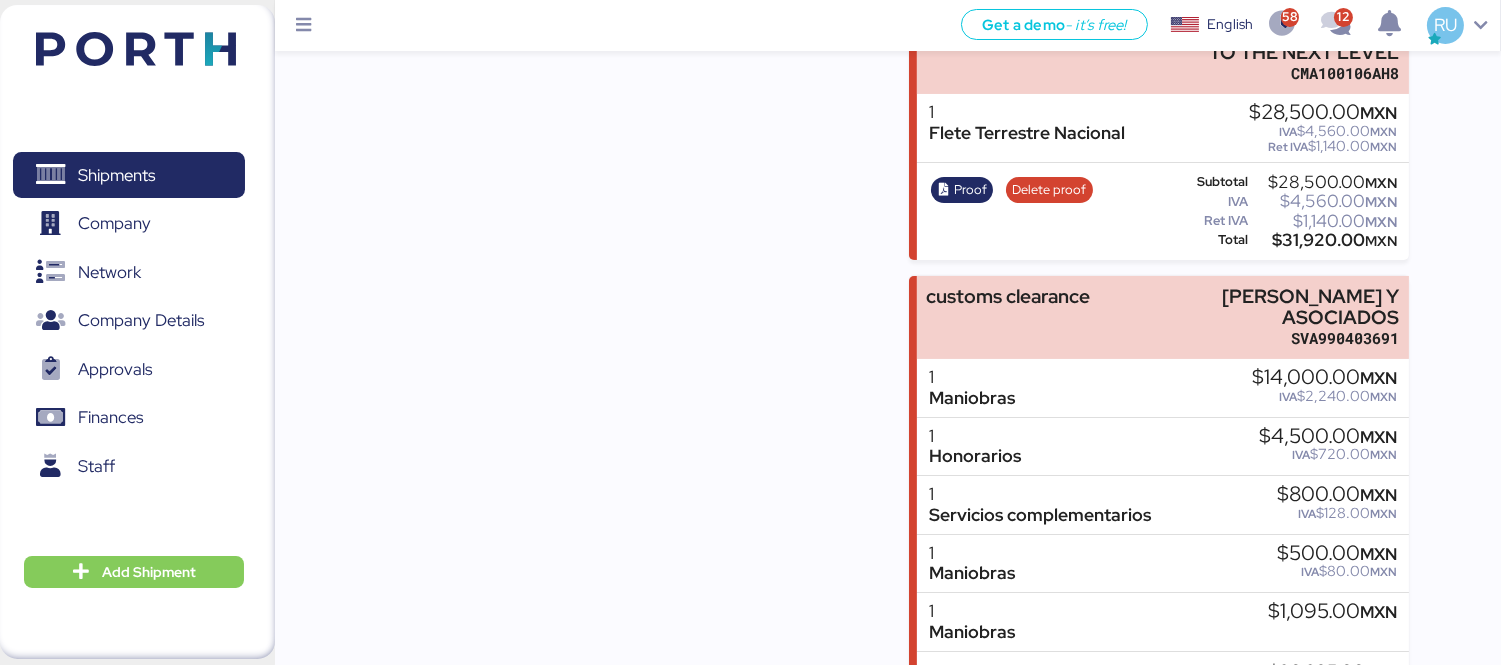 scroll, scrollTop: 668, scrollLeft: 0, axis: vertical 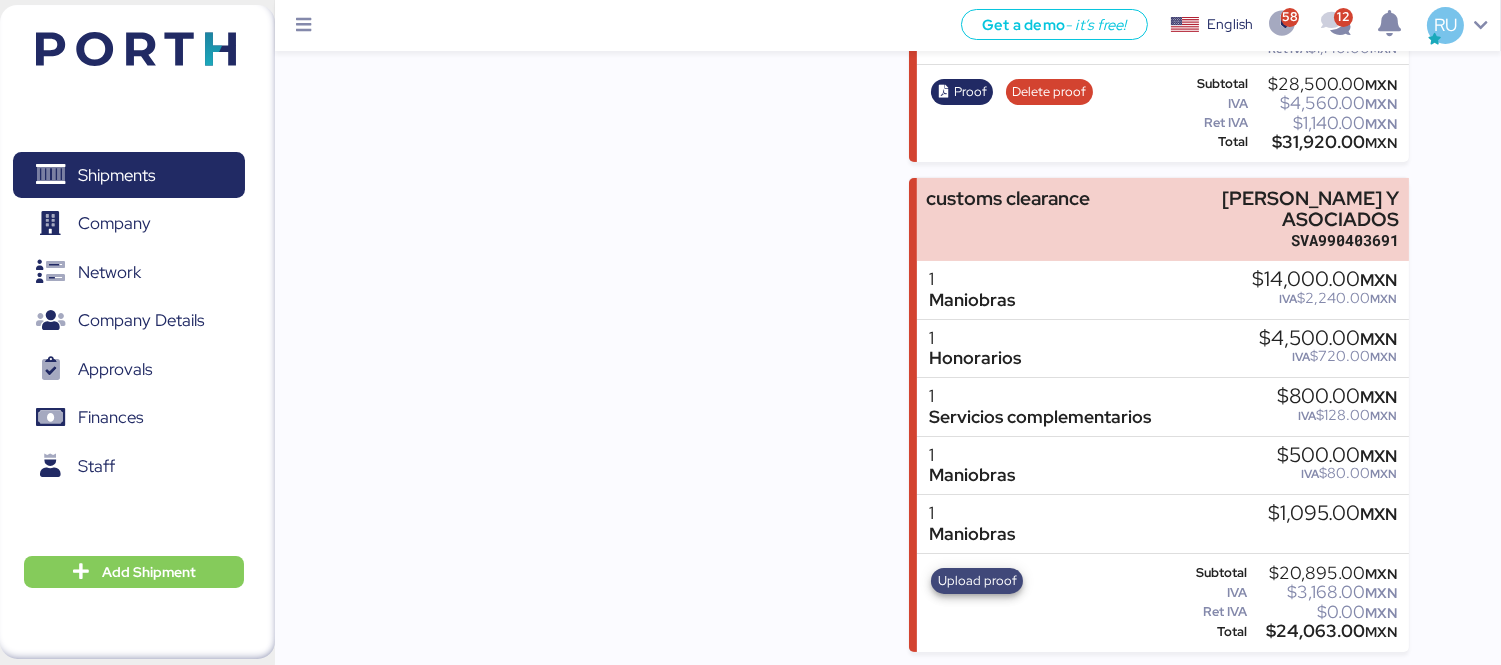 click on "Upload proof" at bounding box center [977, 581] 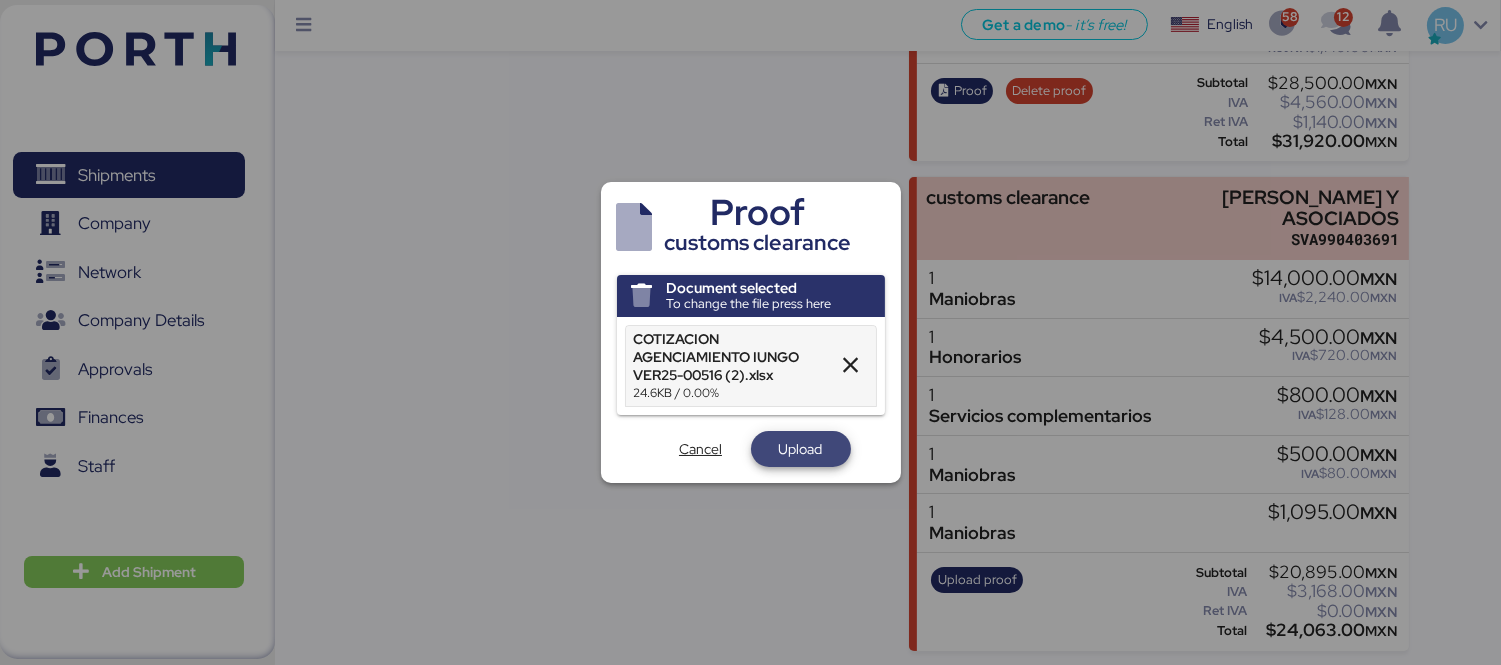 click on "Upload" at bounding box center [801, 449] 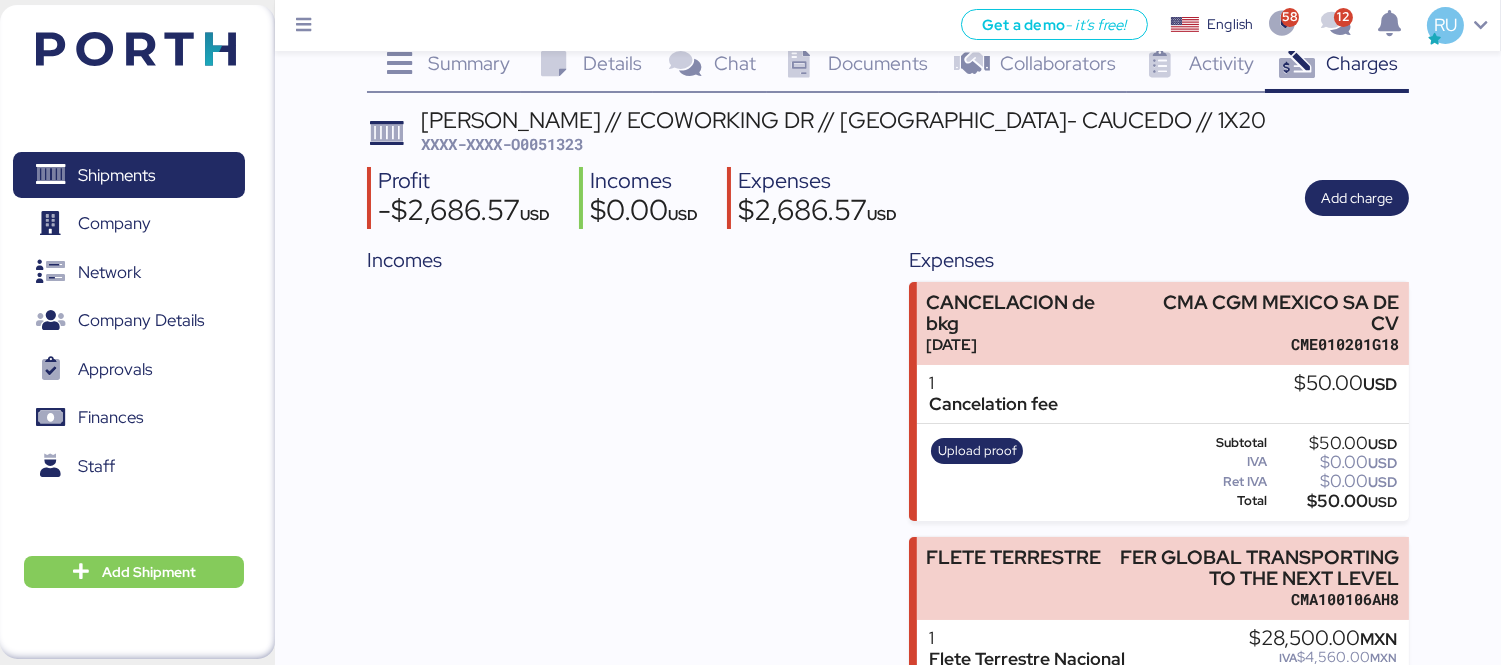 scroll, scrollTop: 45, scrollLeft: 0, axis: vertical 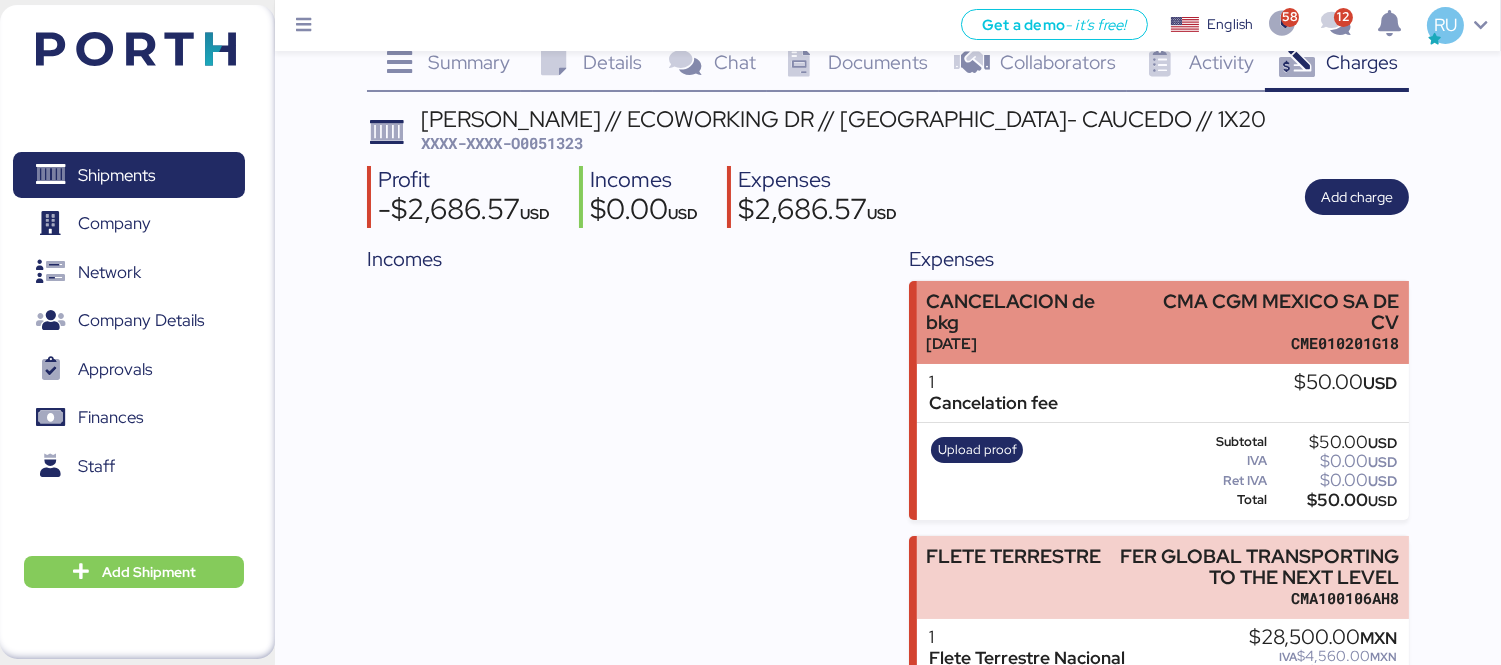 click on "CMA CGM MEXICO SA DE CV" at bounding box center [1268, 312] 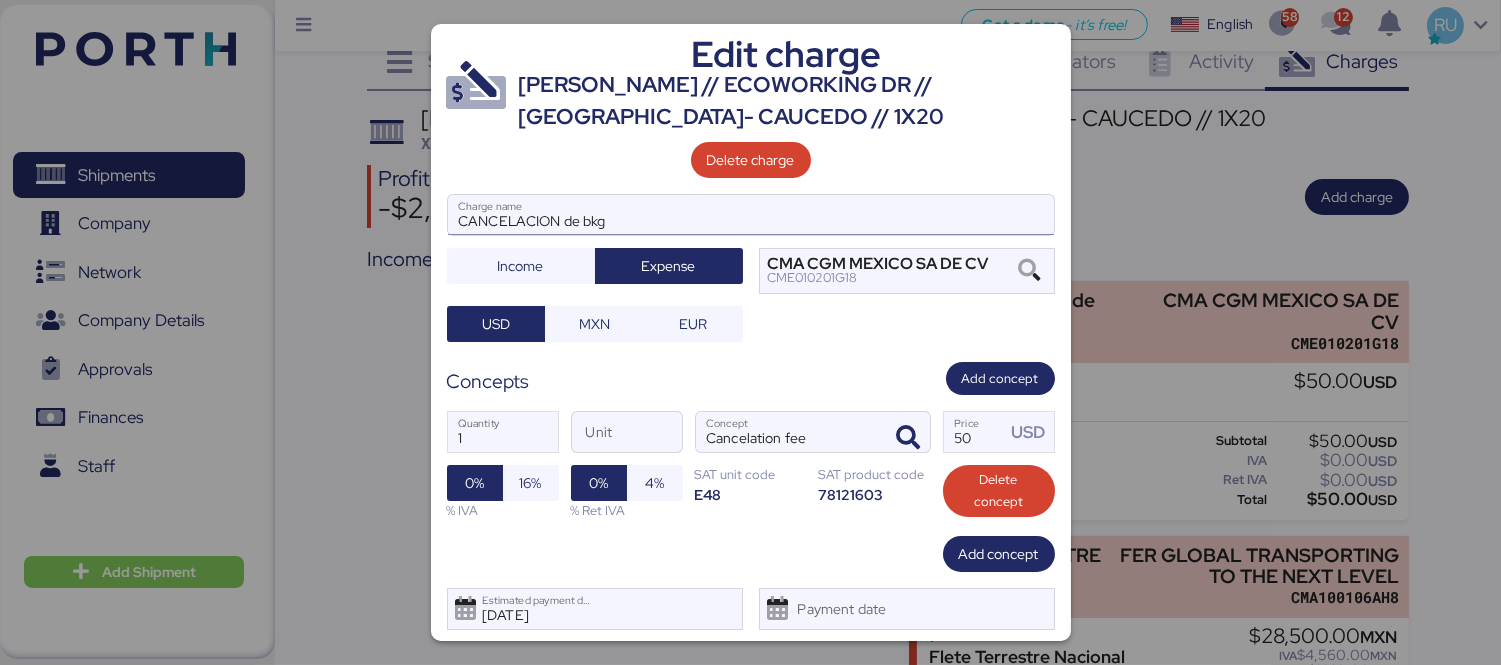 click on "CANCELACION de bkg" at bounding box center [751, 215] 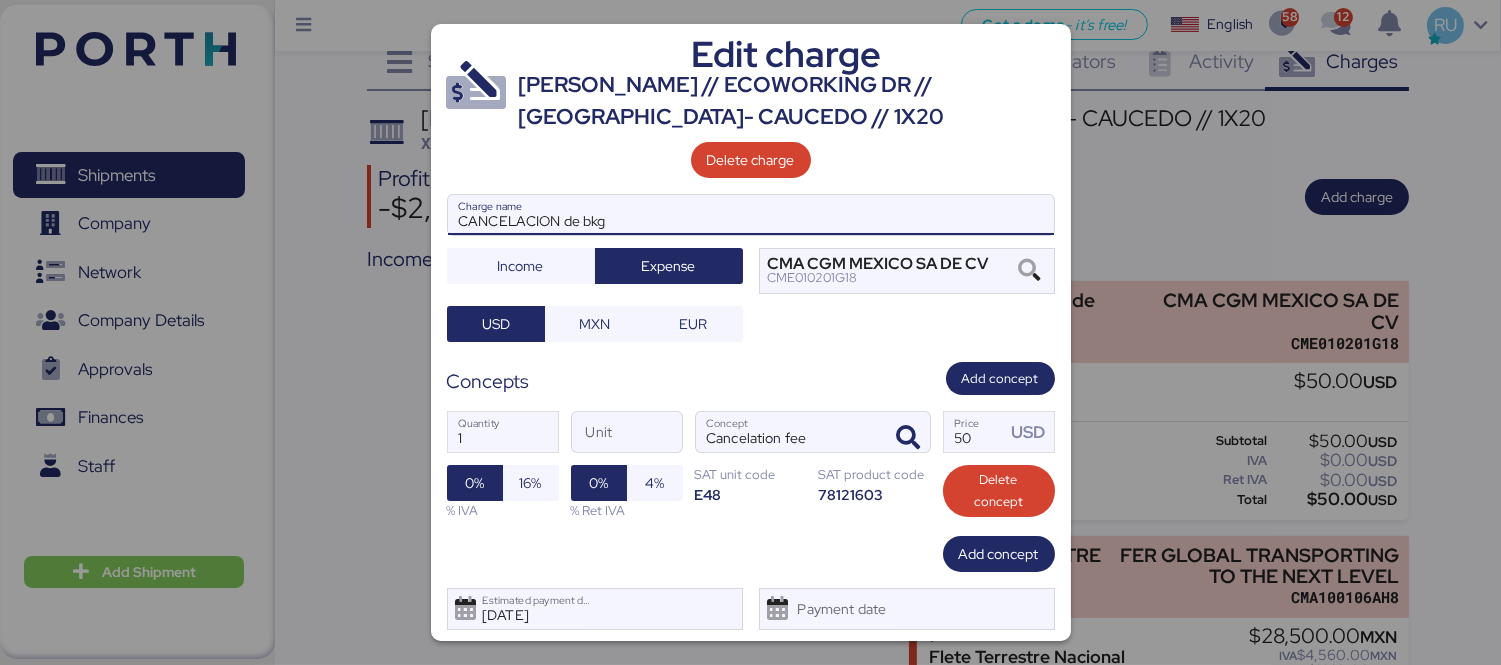 type on "CANCELACION de bkg" 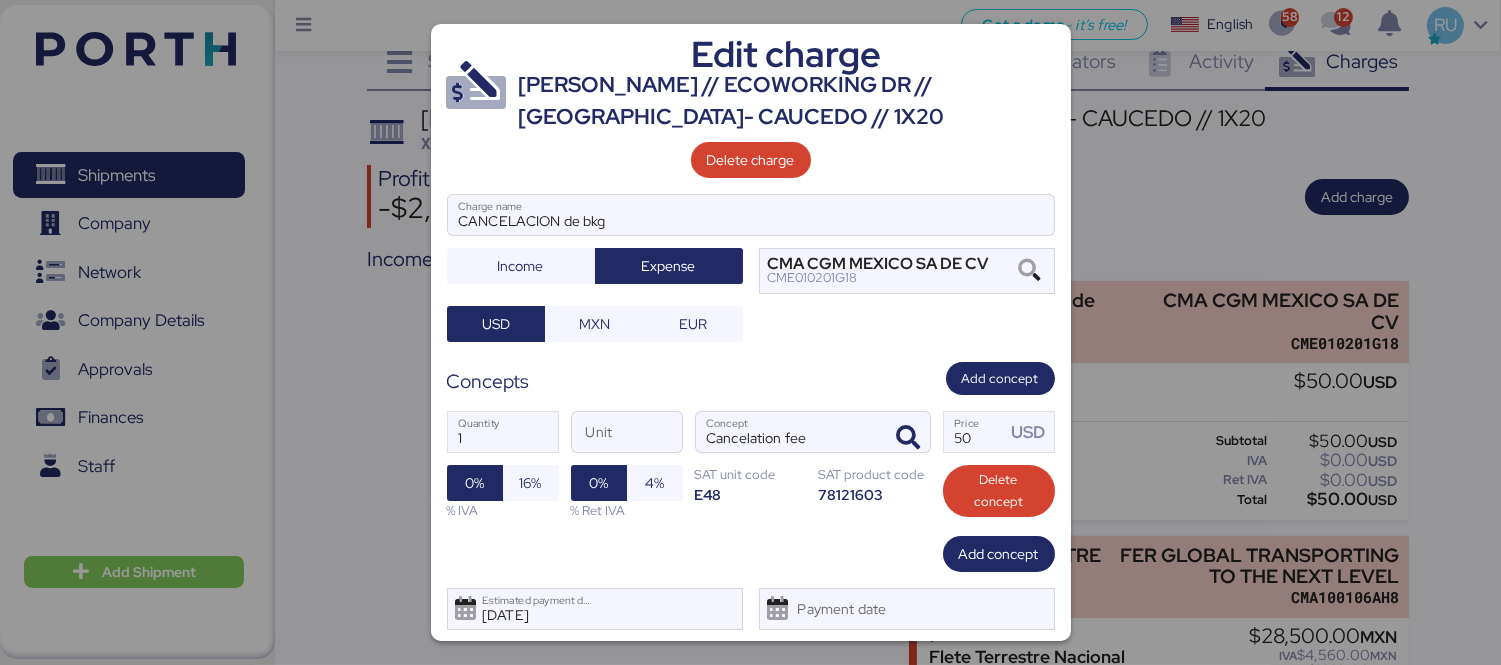 click at bounding box center [750, 332] 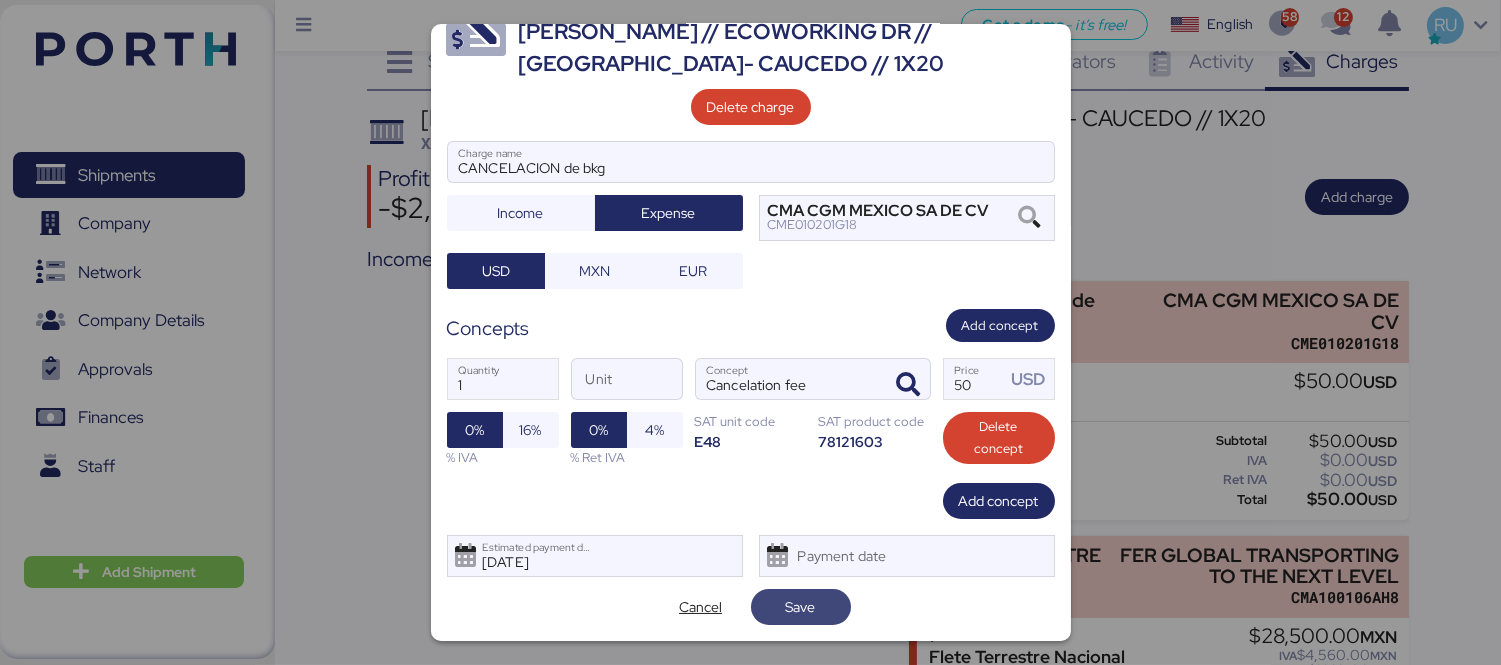 click on "Save" at bounding box center (801, 607) 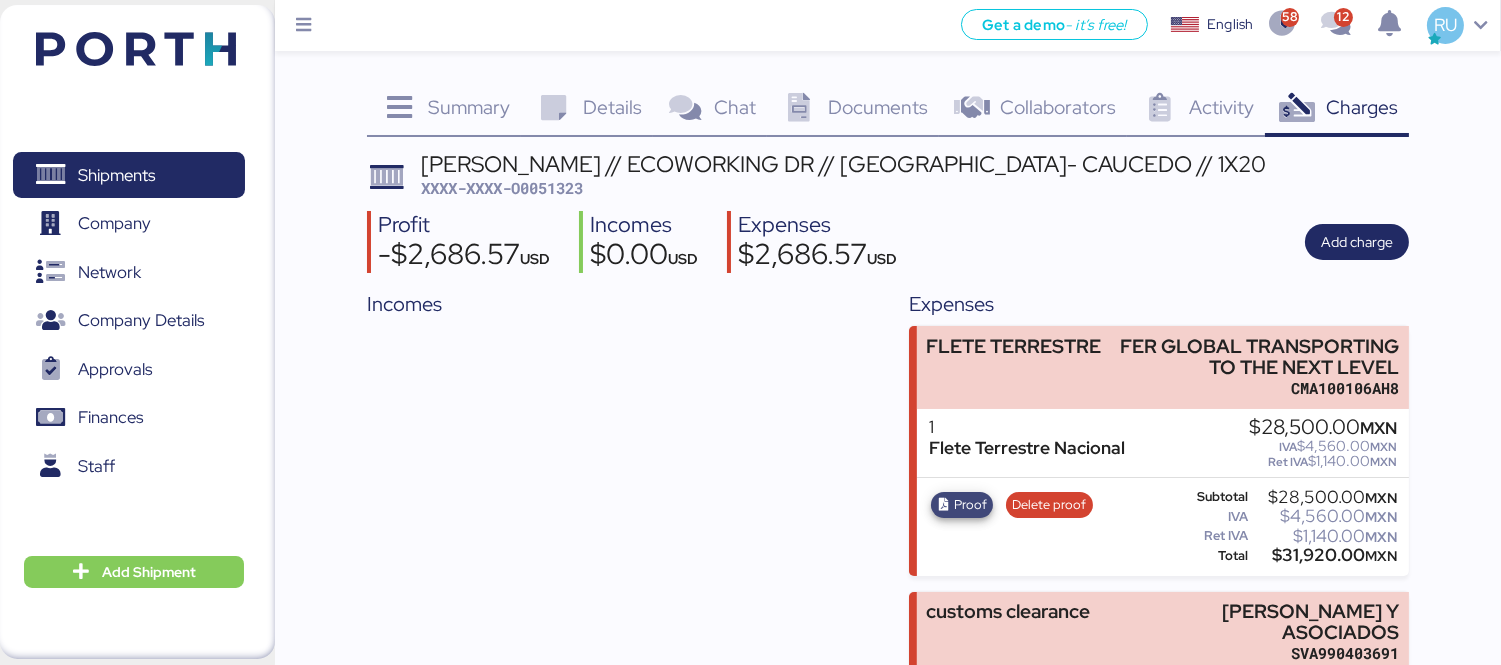 click on "Proof" at bounding box center [970, 505] 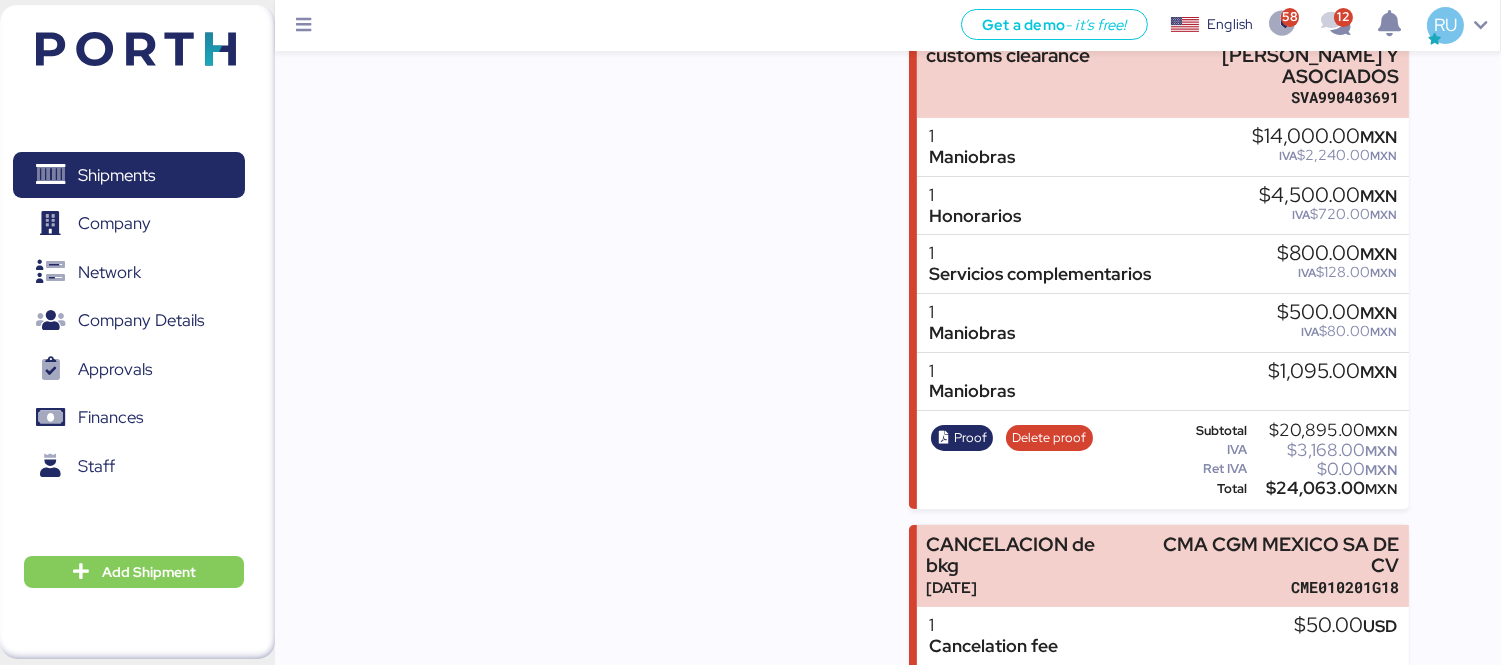 scroll, scrollTop: 668, scrollLeft: 0, axis: vertical 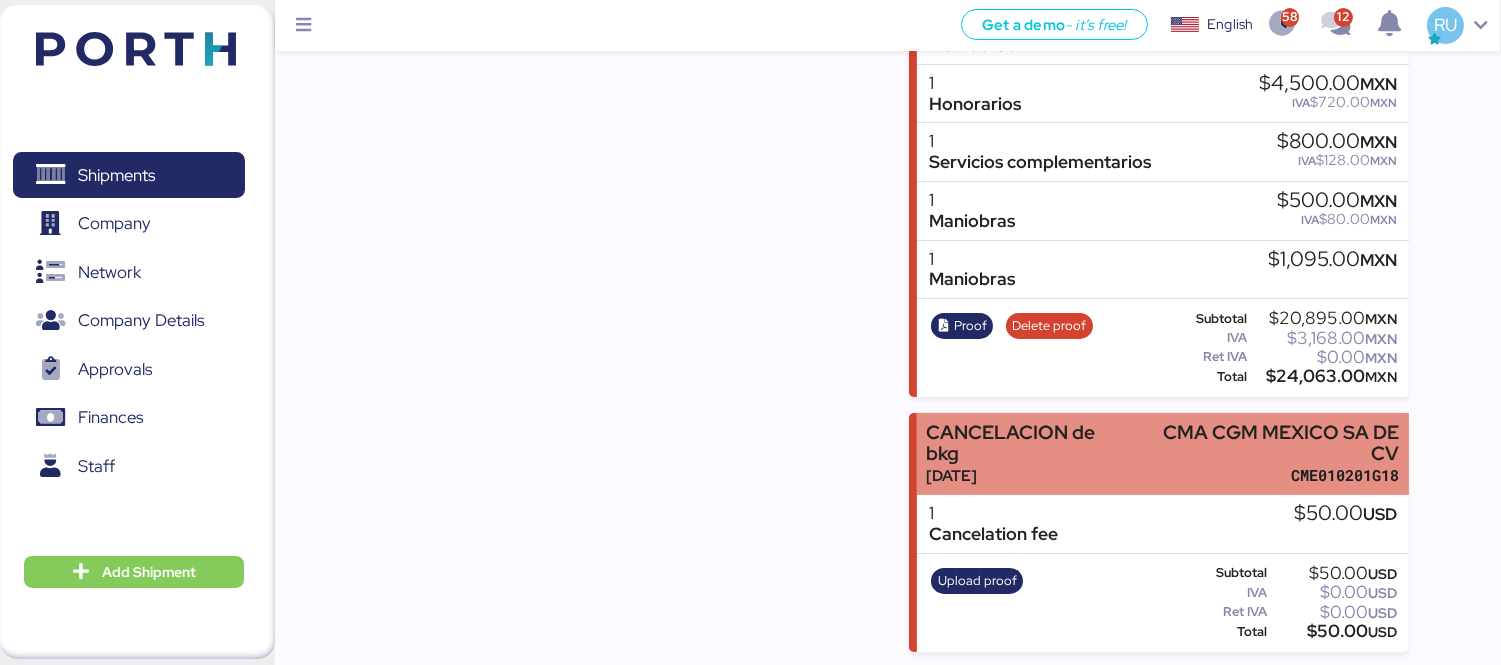 click on "CANCELACION de bkg" at bounding box center (1026, 443) 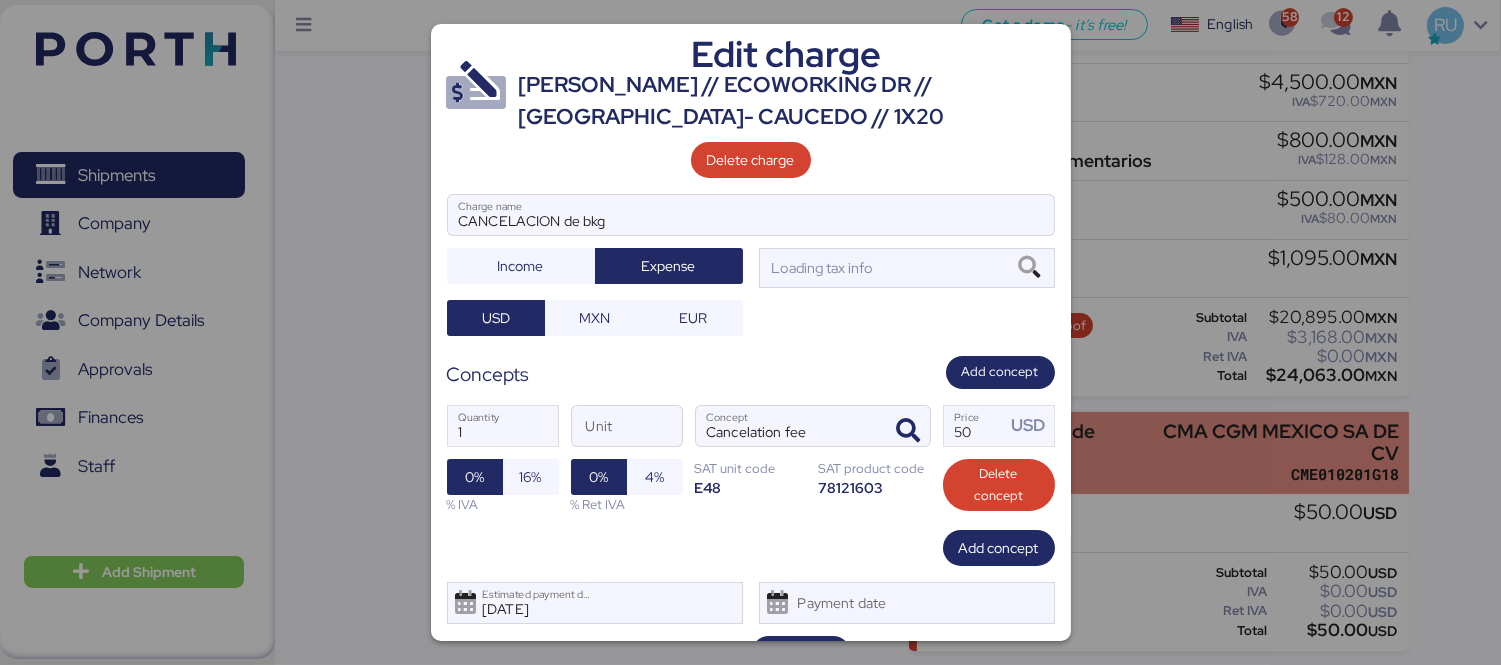 scroll, scrollTop: 0, scrollLeft: 0, axis: both 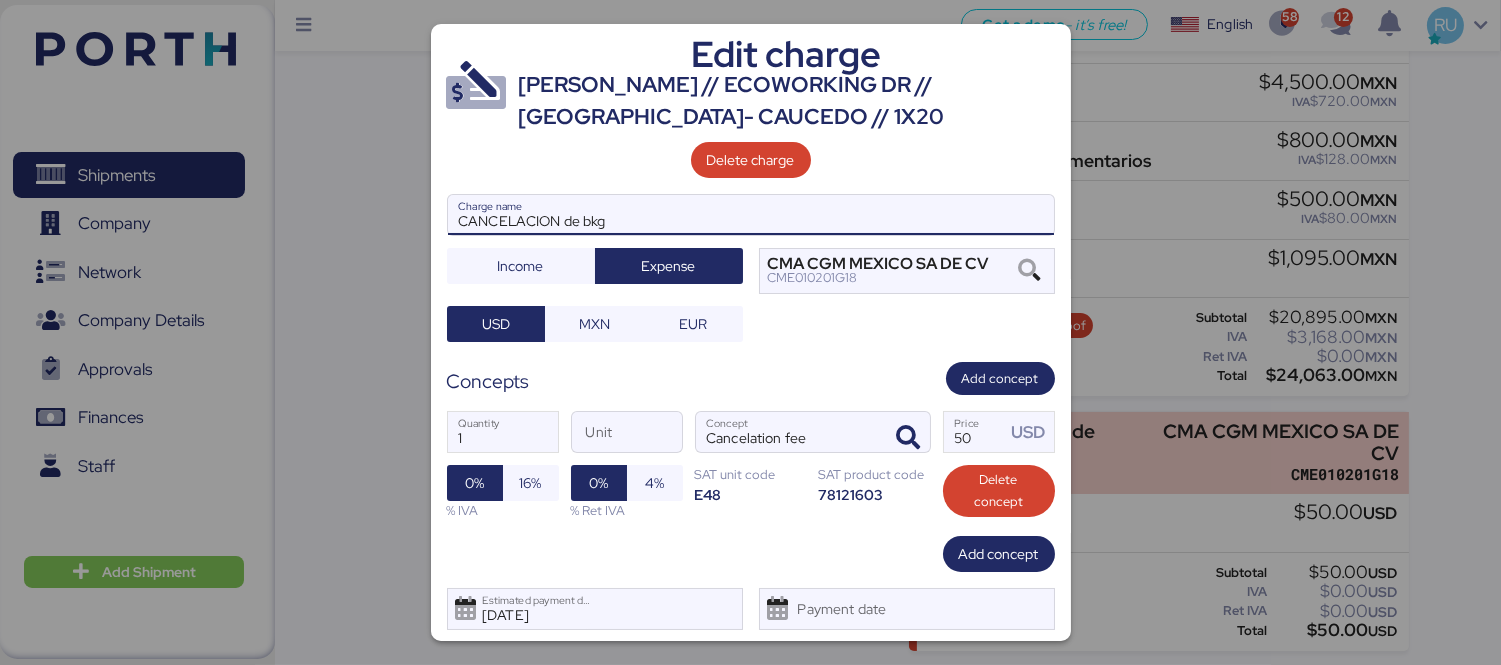 click on "CANCELACION de bkg" at bounding box center (751, 215) 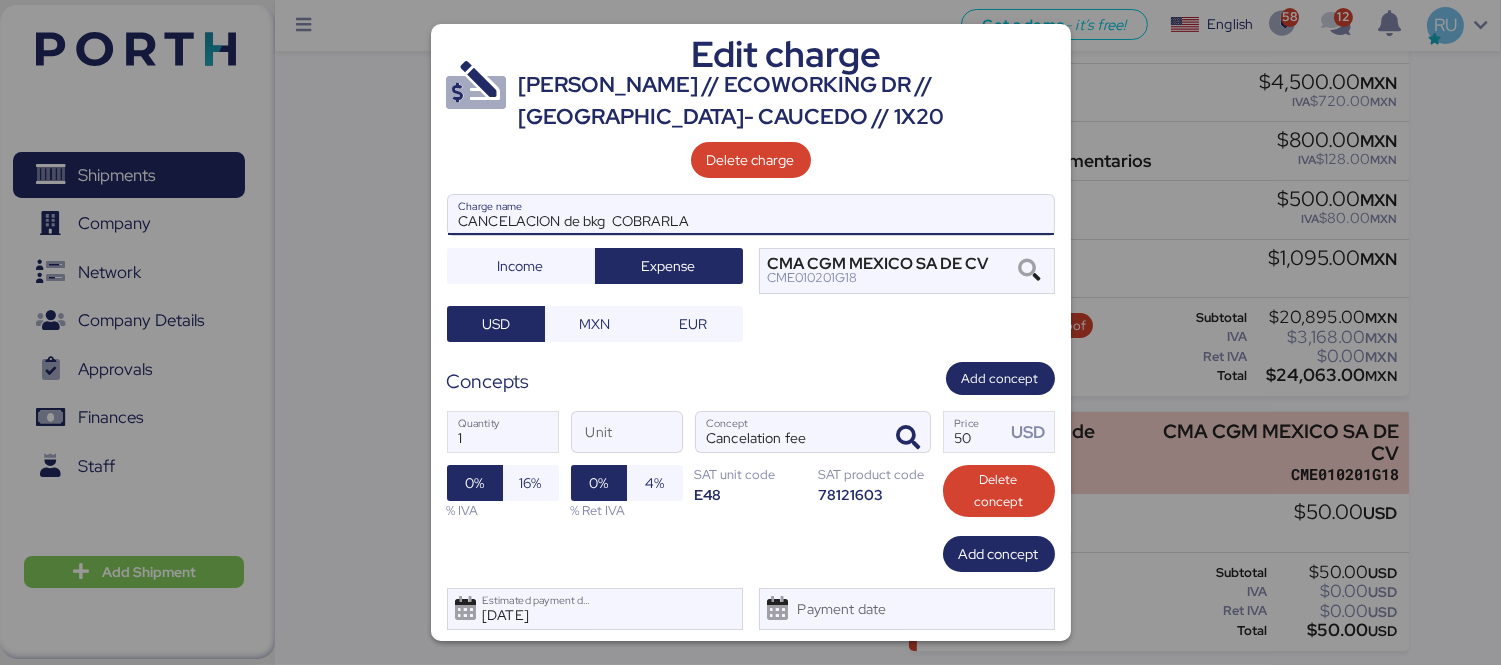 scroll, scrollTop: 53, scrollLeft: 0, axis: vertical 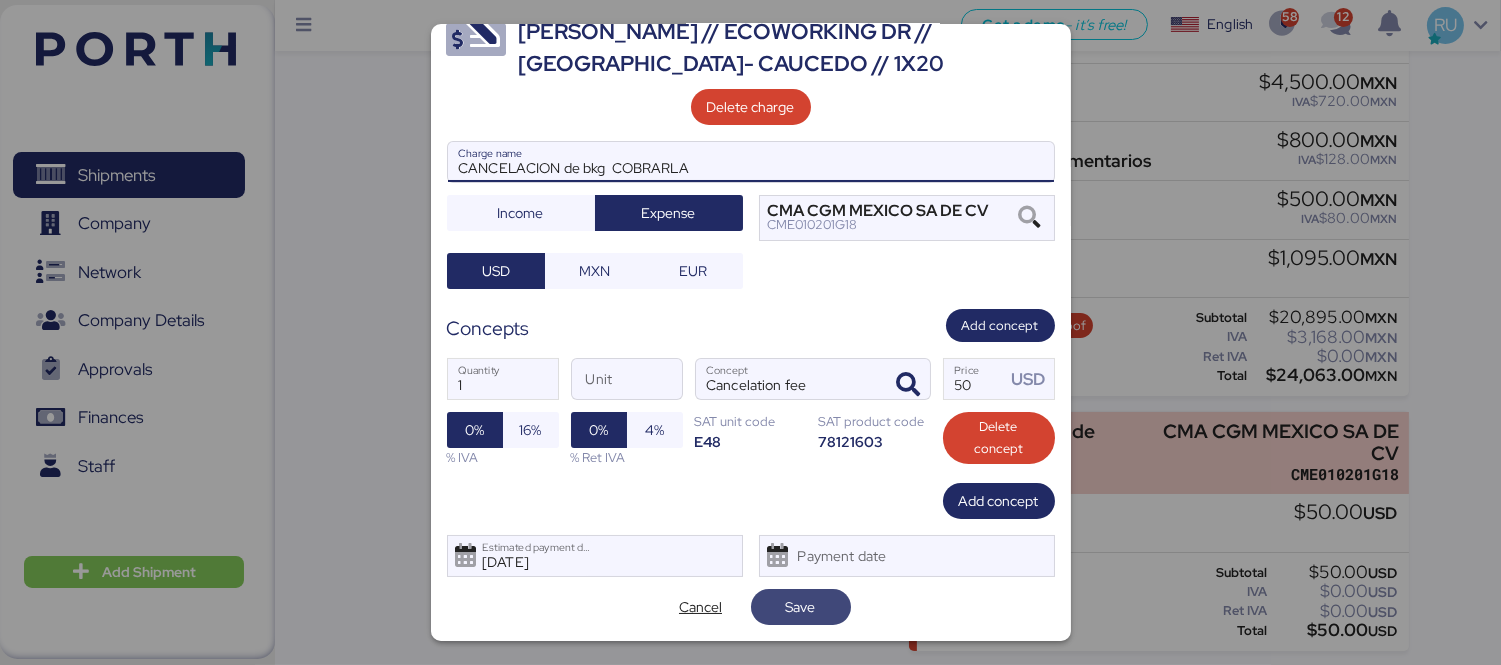type on "CANCELACION de bkg  COBRARLA" 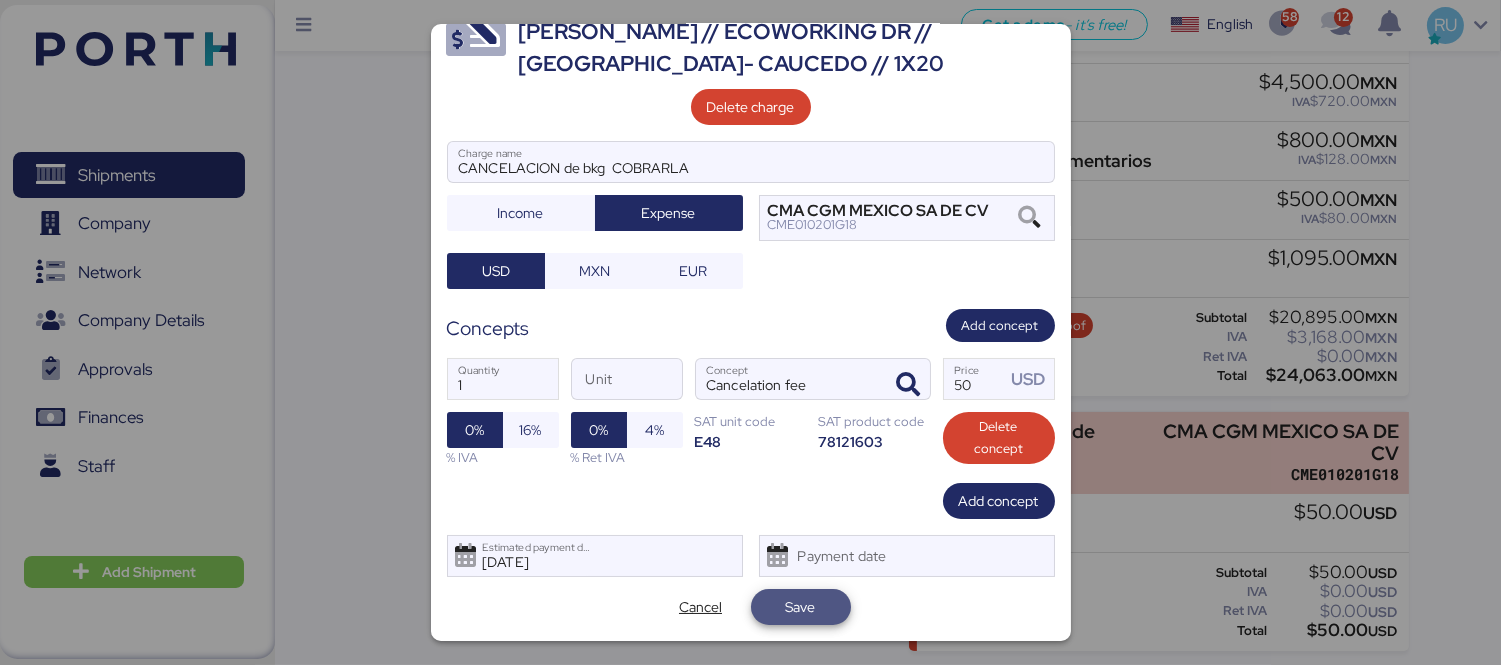 click on "Save" at bounding box center [801, 607] 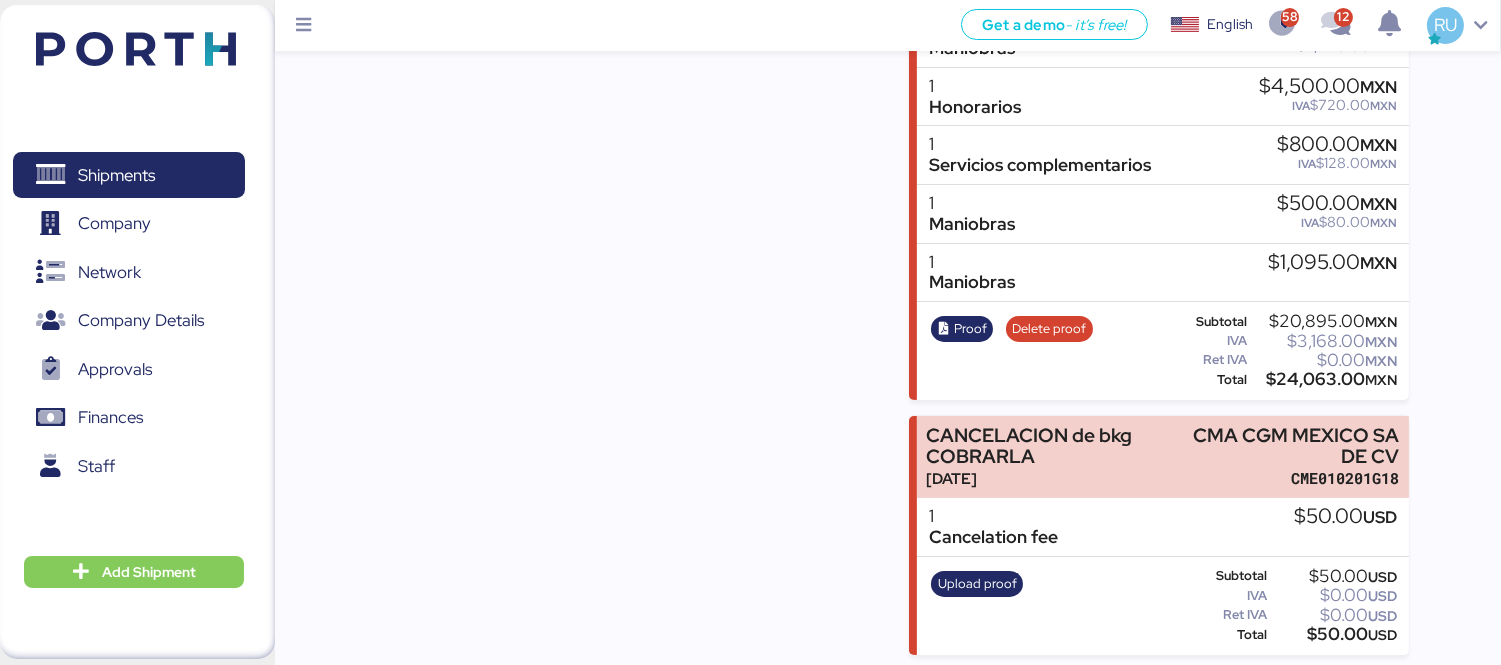 scroll, scrollTop: 668, scrollLeft: 0, axis: vertical 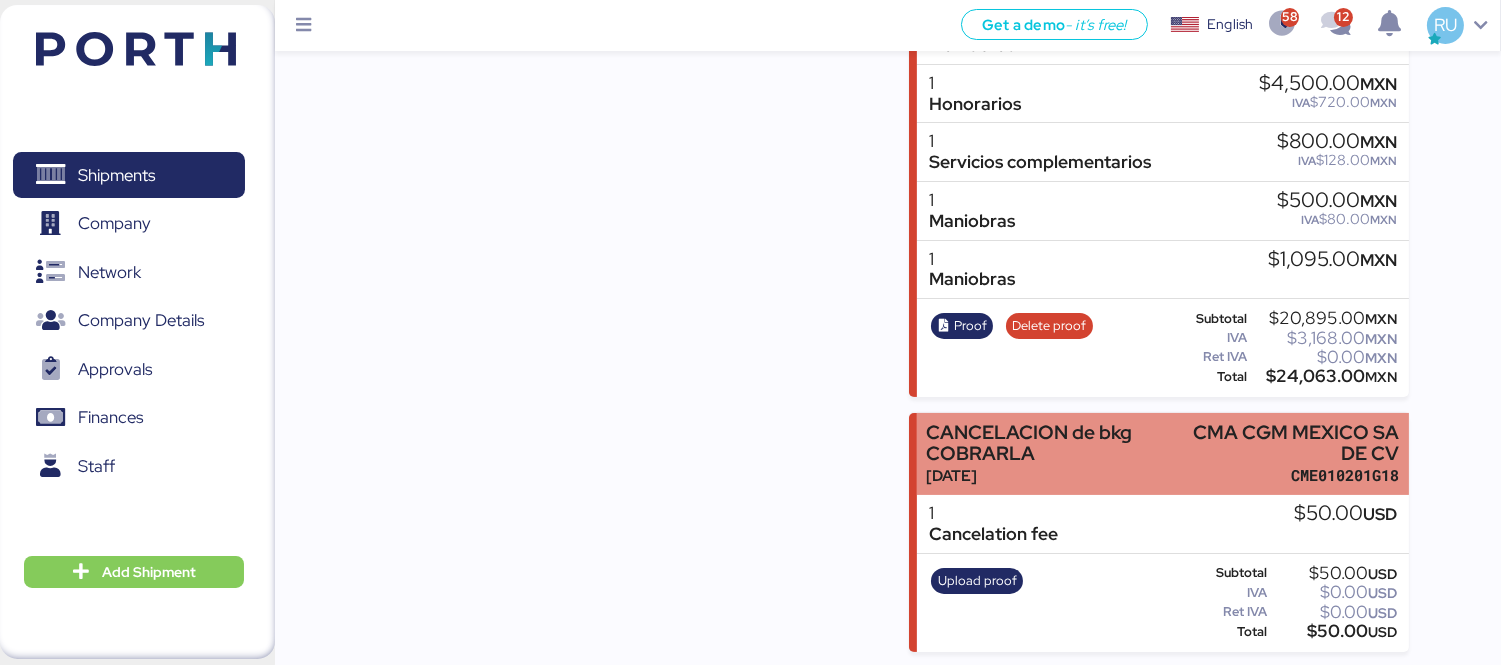 click on "CANCELACION de bkg  COBRARLA" at bounding box center (1052, 443) 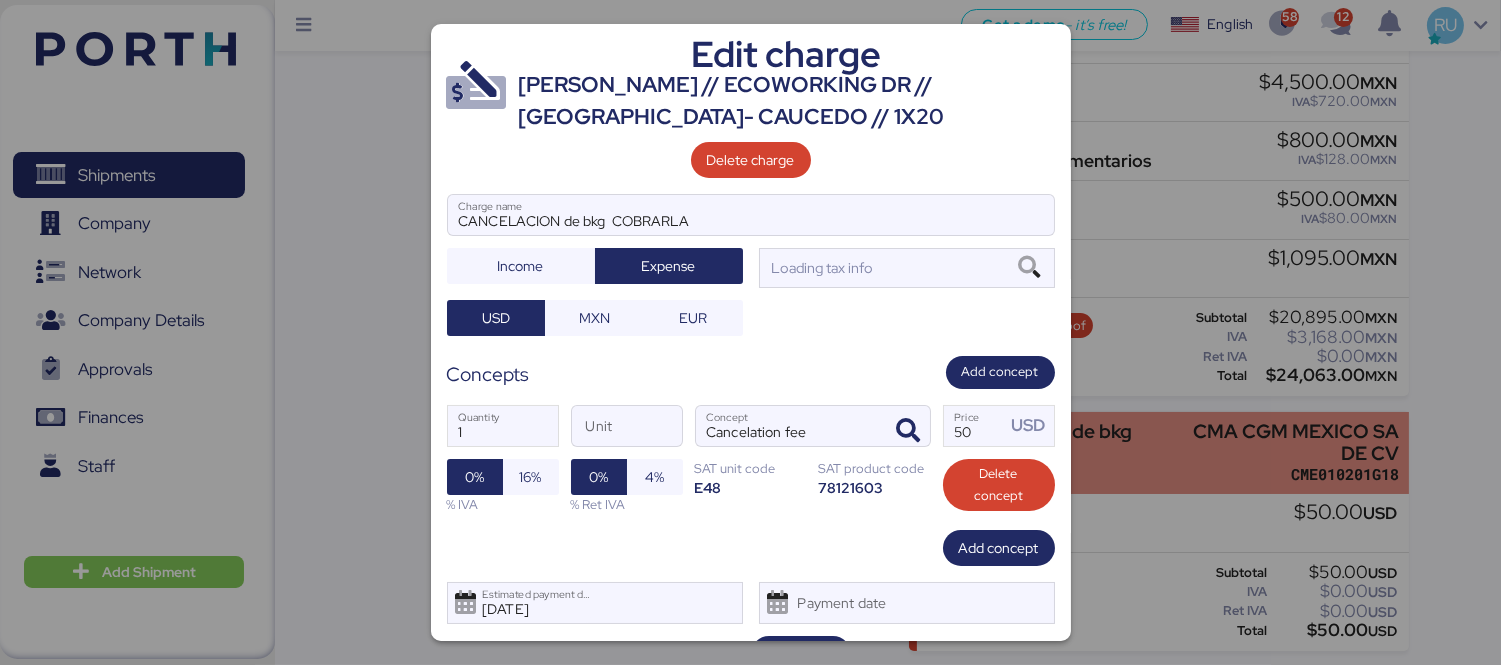 scroll, scrollTop: 0, scrollLeft: 0, axis: both 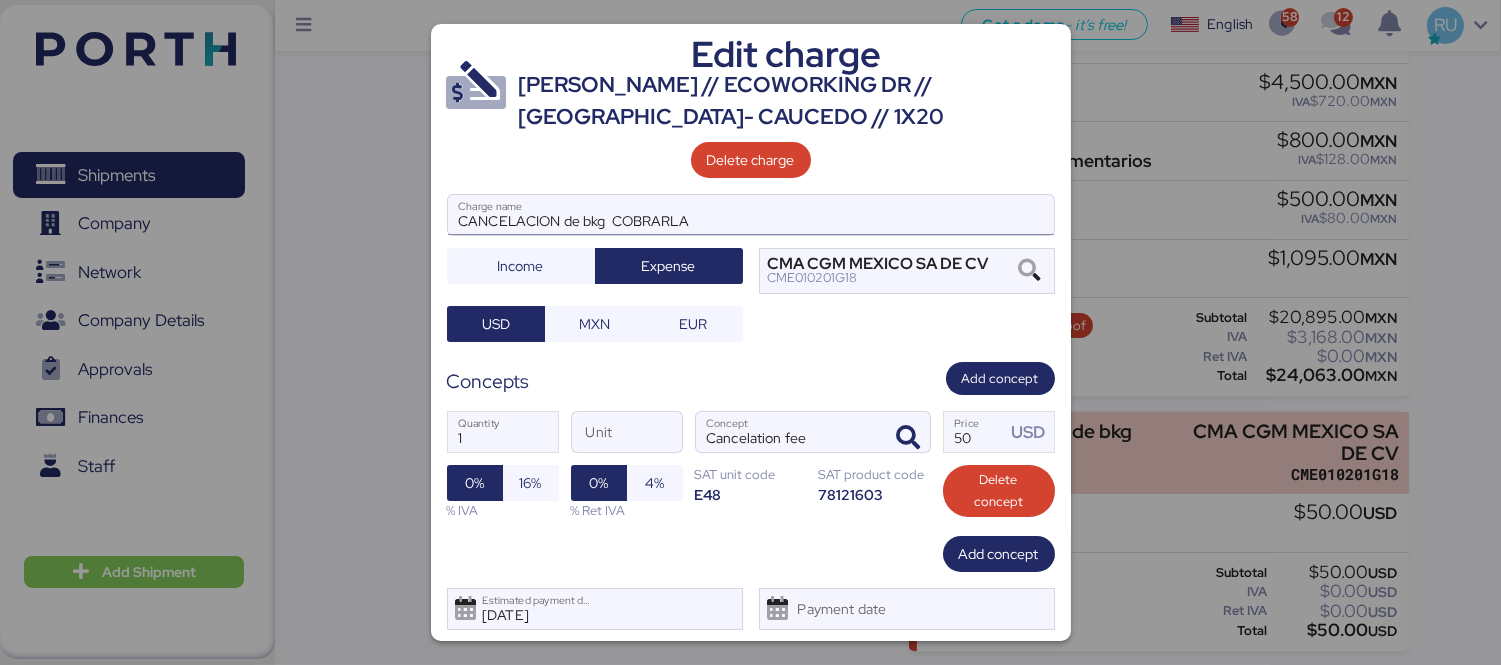 click on "CANCELACION de bkg  COBRARLA" at bounding box center (751, 215) 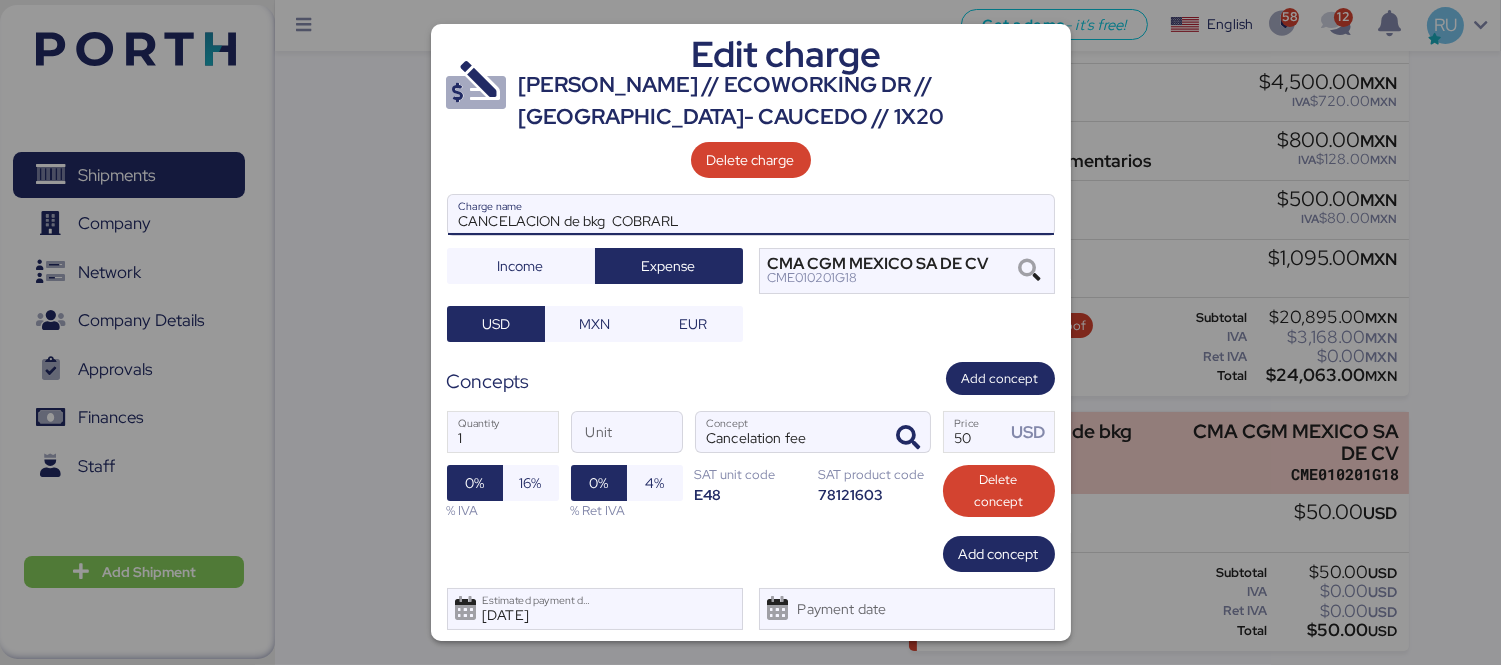 type on "CANCELACION de bkg  COBRARLA" 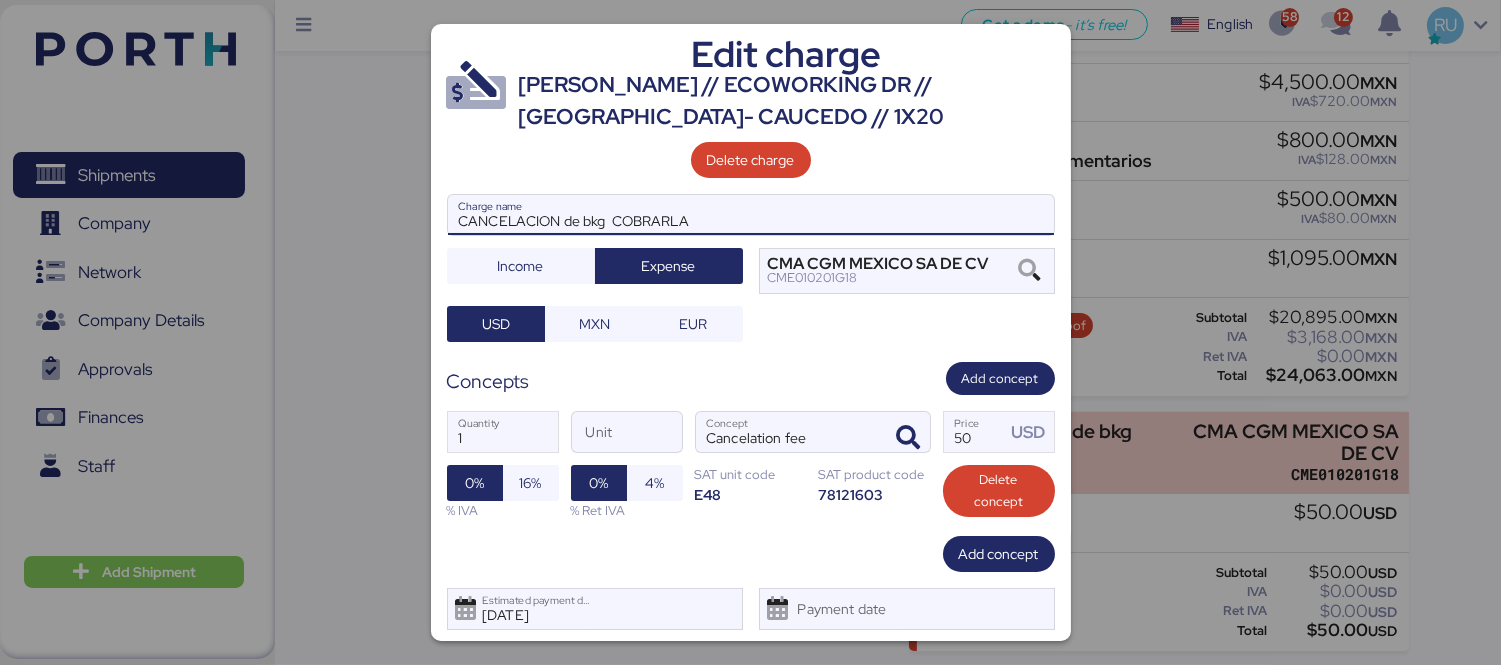 scroll, scrollTop: 53, scrollLeft: 0, axis: vertical 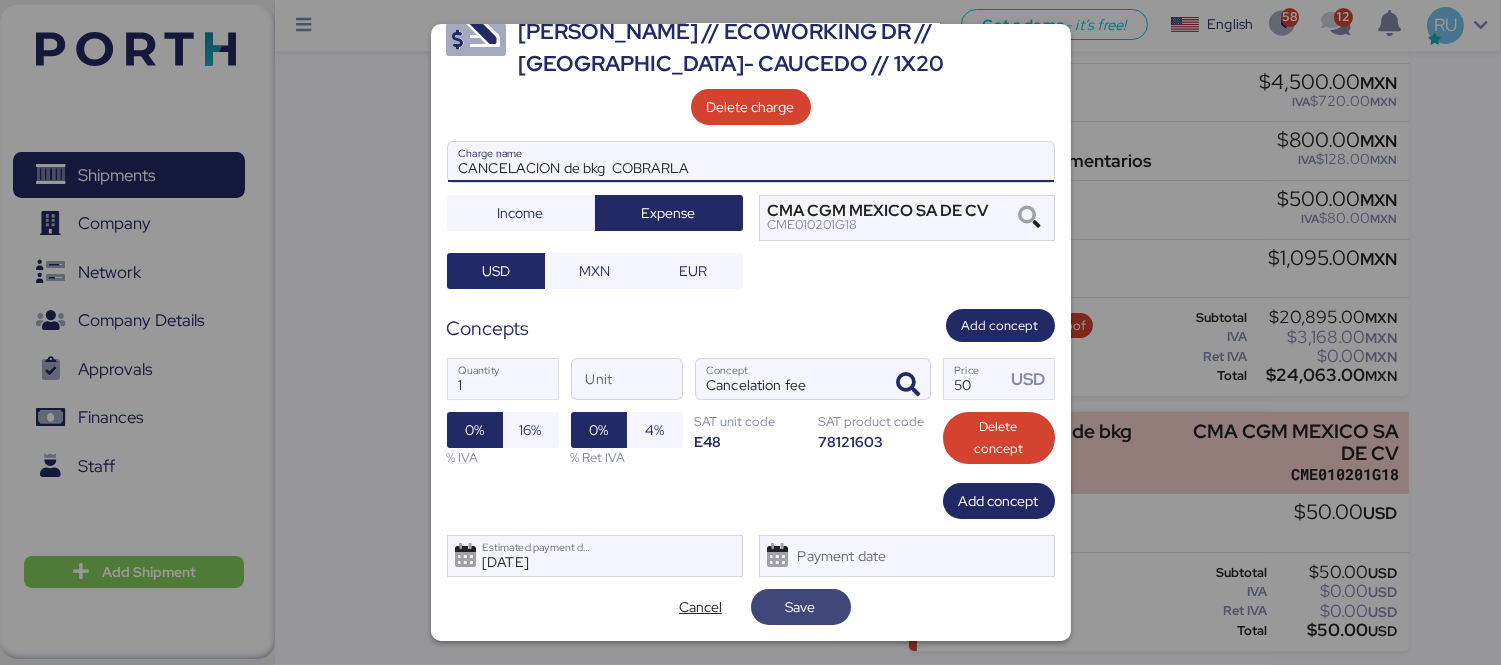 click on "Save" at bounding box center (801, 607) 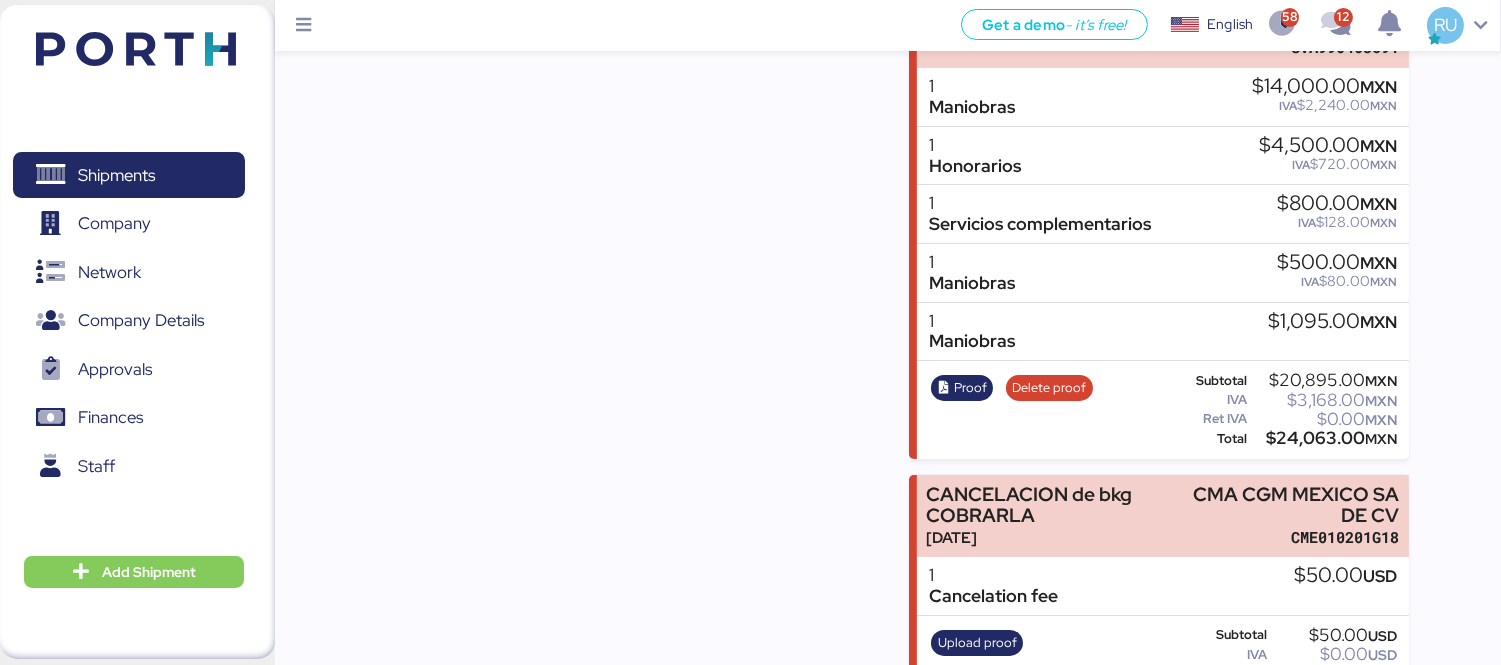 scroll, scrollTop: 668, scrollLeft: 0, axis: vertical 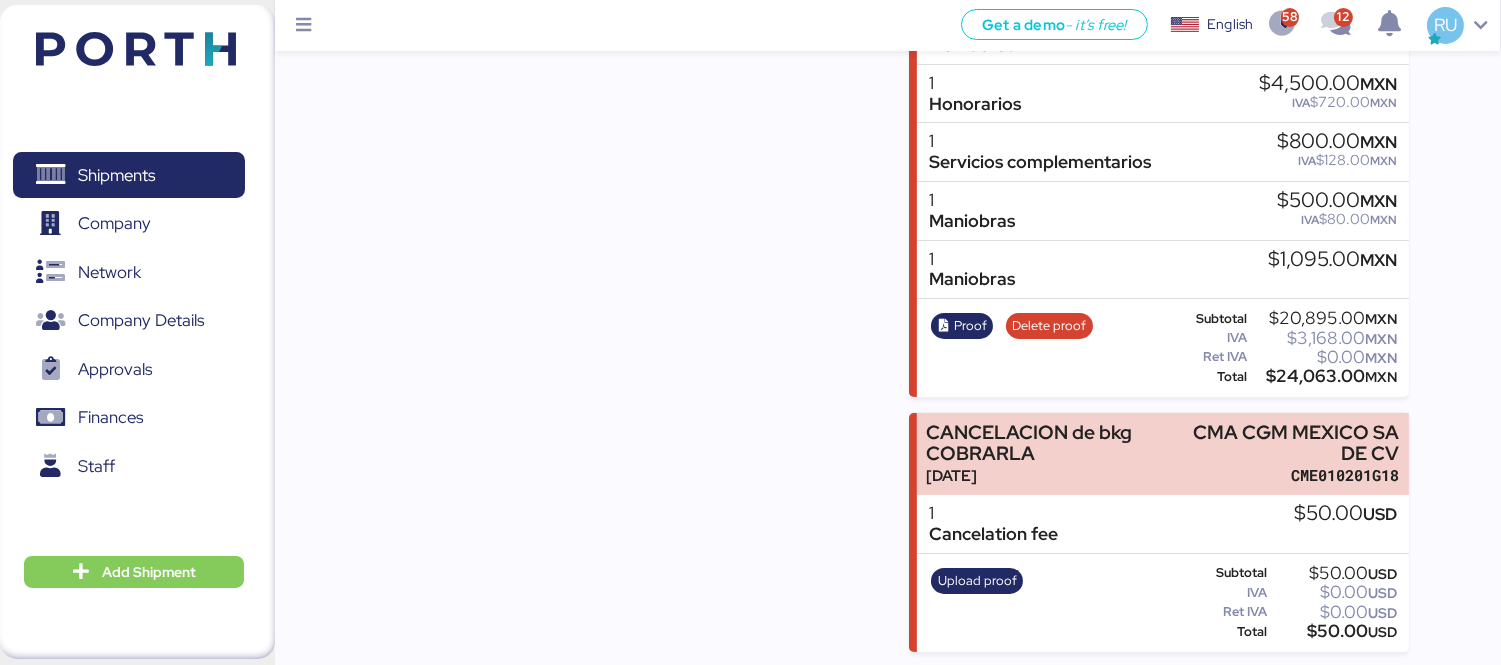 click at bounding box center (136, 49) 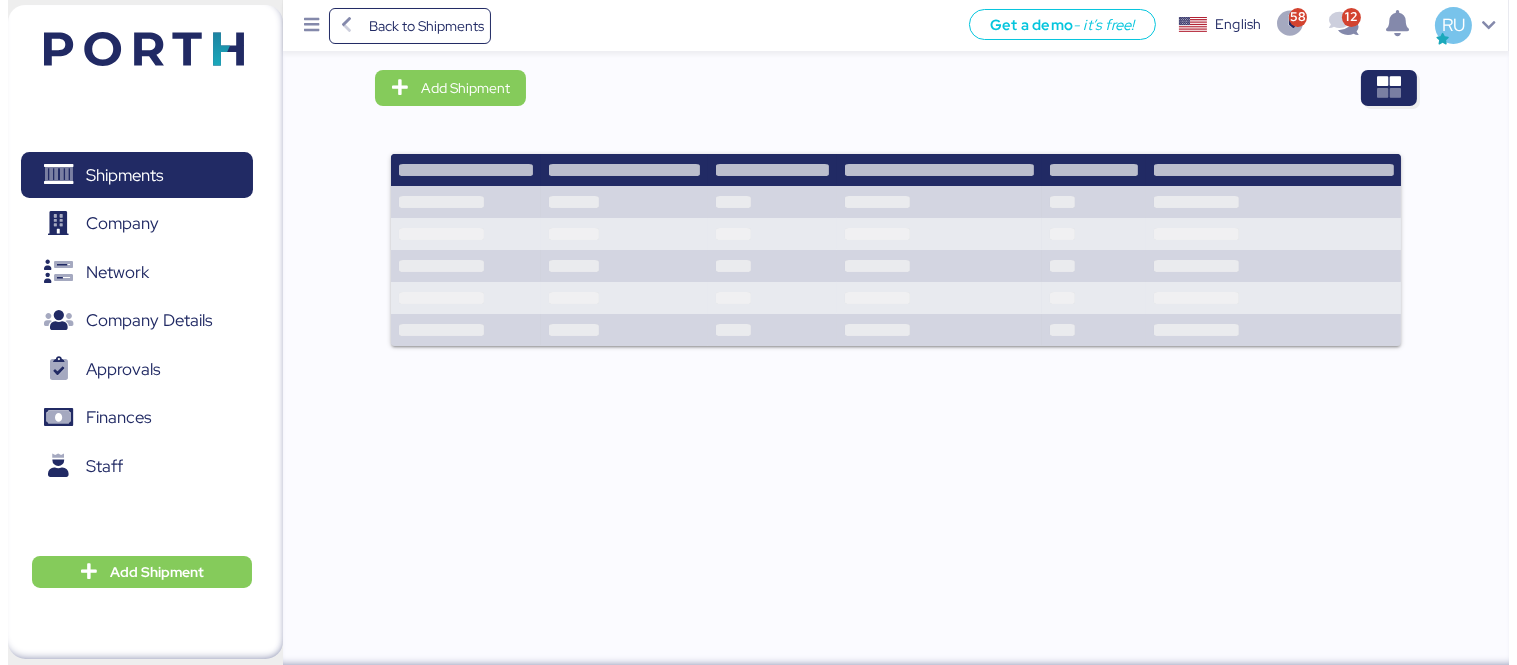 scroll, scrollTop: 0, scrollLeft: 0, axis: both 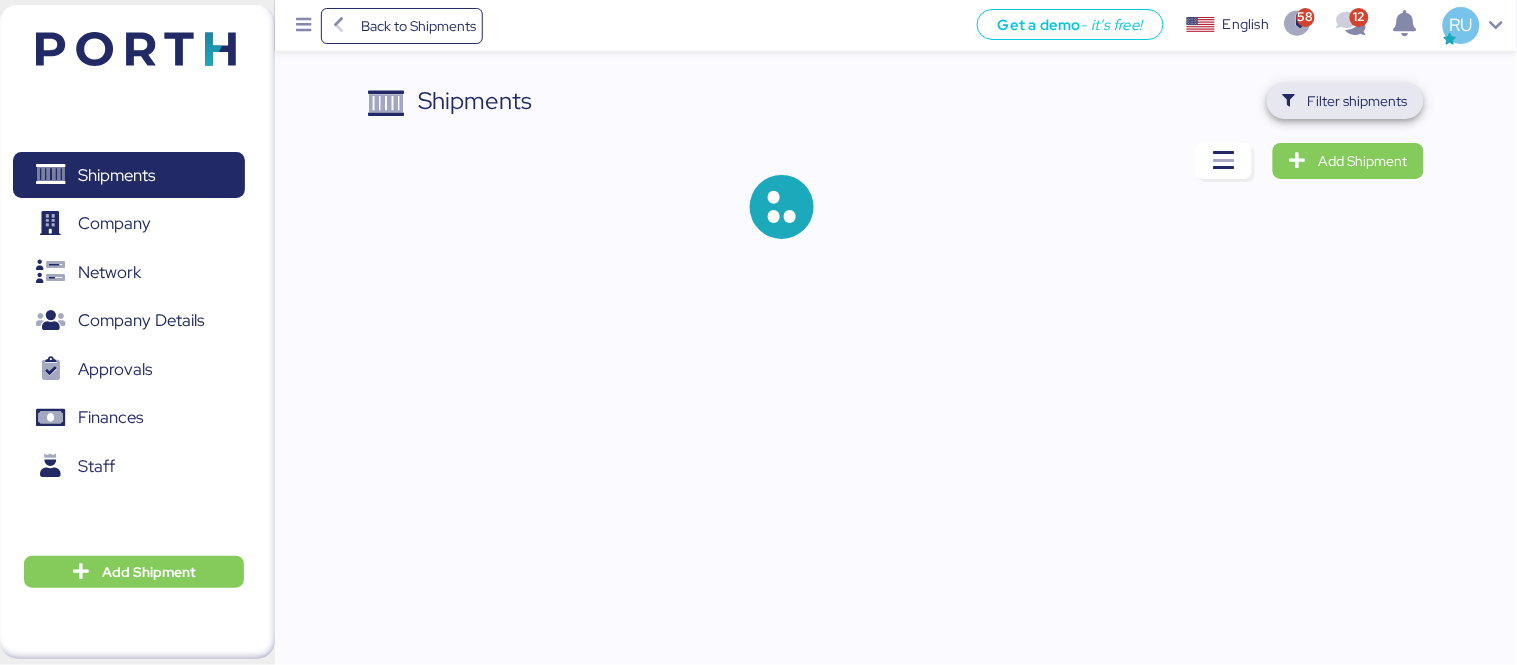 click on "Filter shipments" at bounding box center [1358, 101] 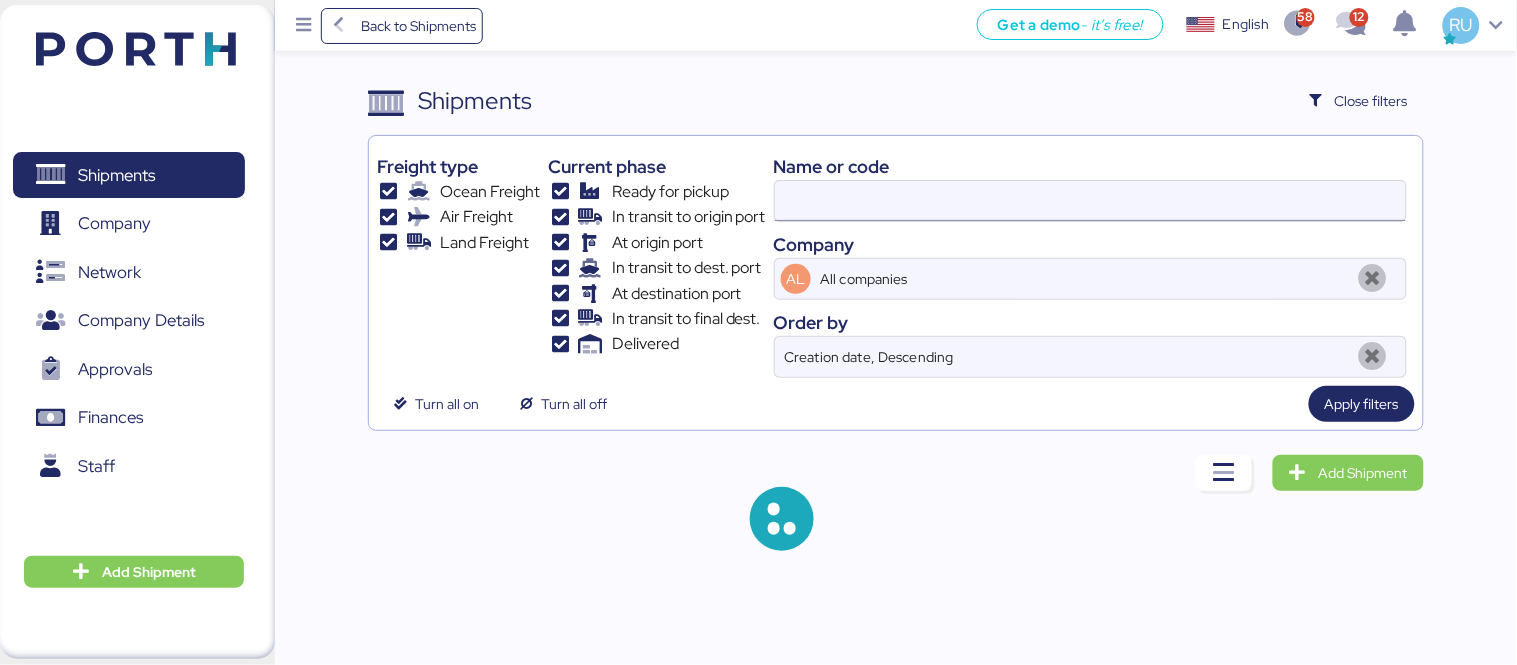 drag, startPoint x: 1066, startPoint y: 172, endPoint x: 1081, endPoint y: 192, distance: 25 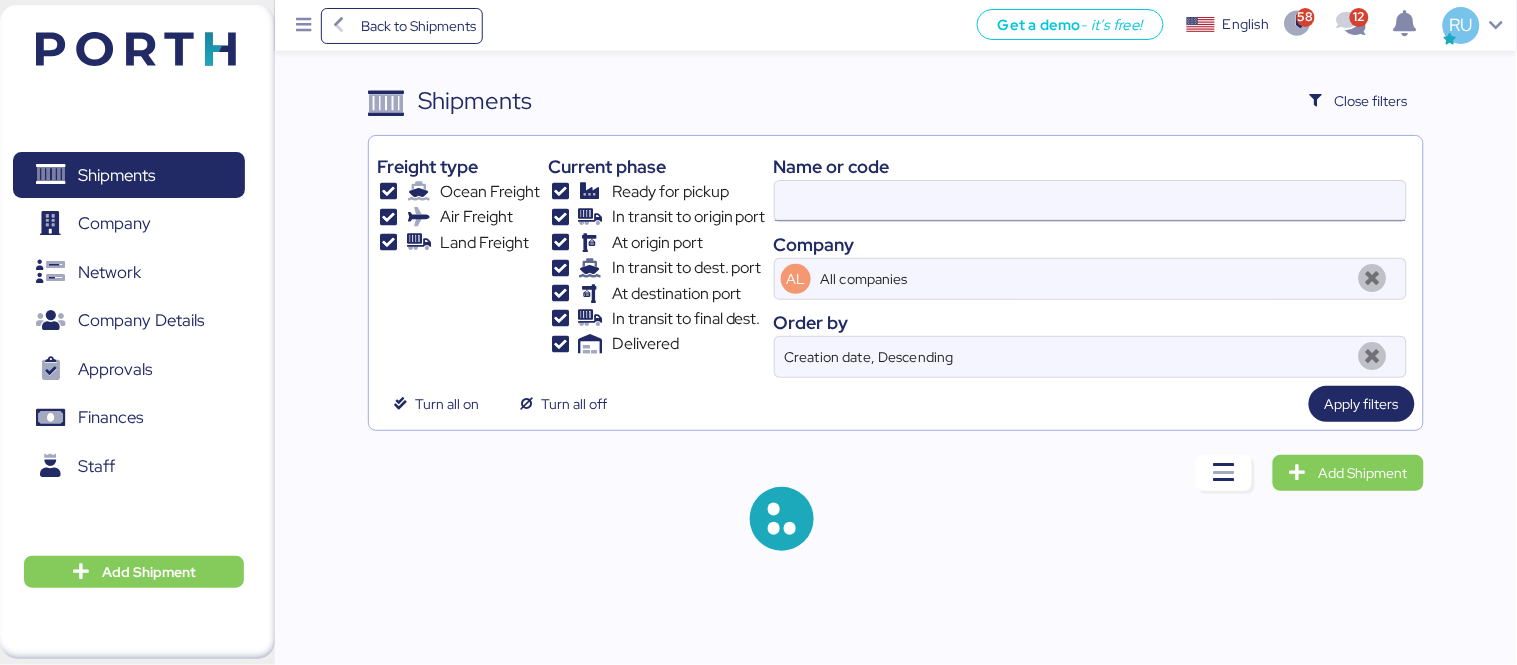 click at bounding box center [1090, 201] 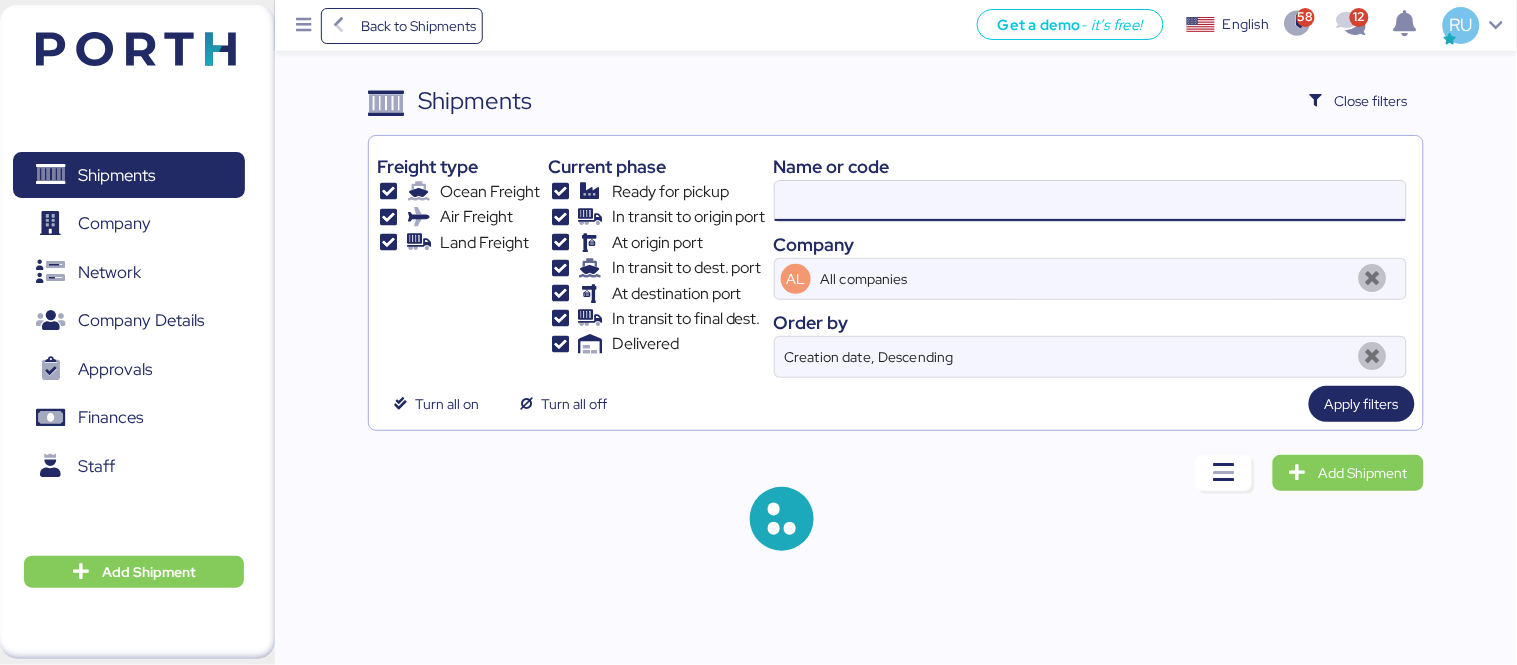 paste on "L0051975" 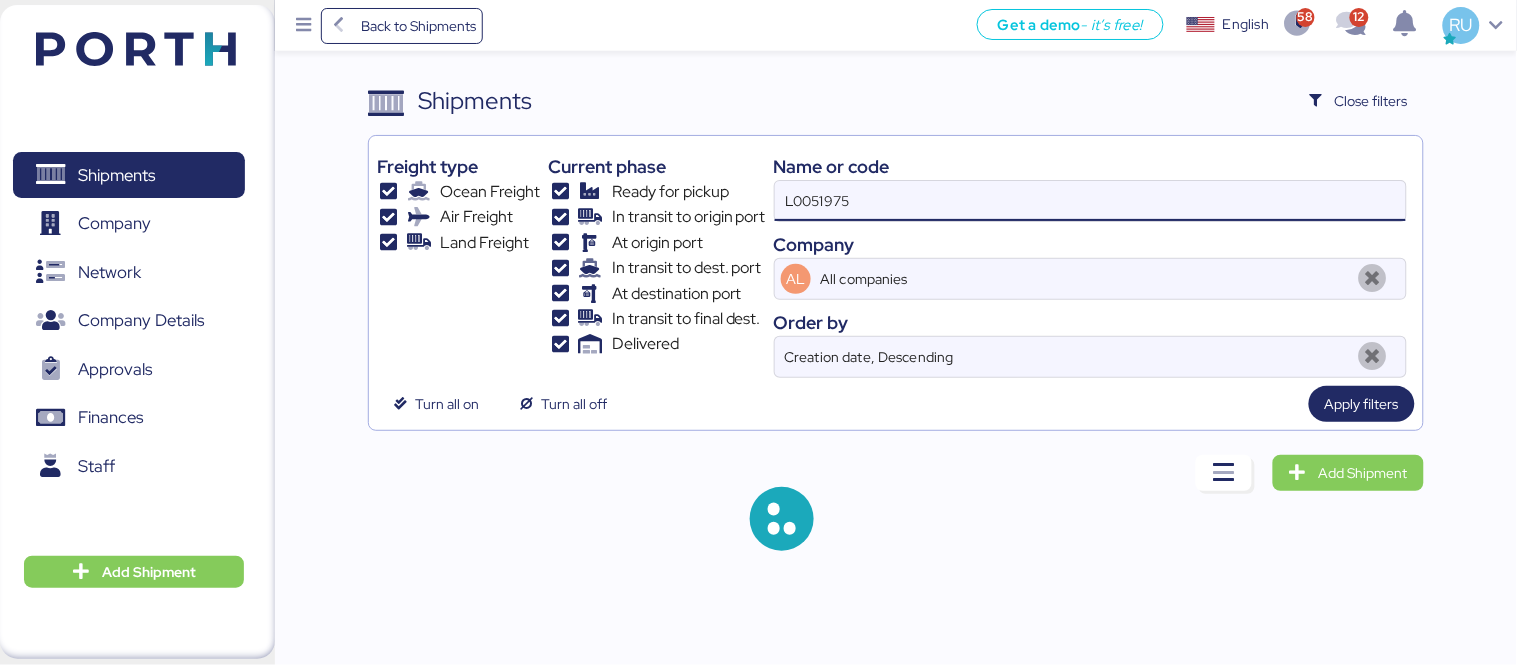 type on "L0051975" 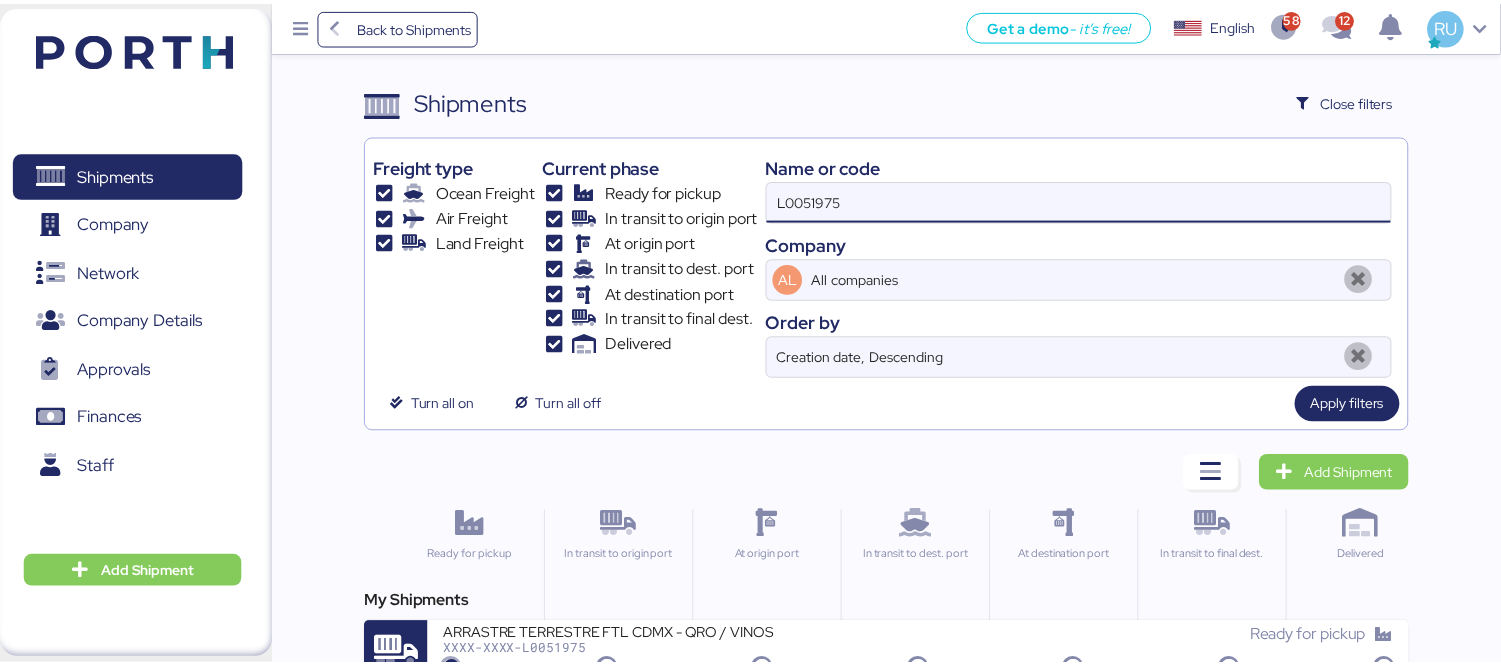 scroll, scrollTop: 37, scrollLeft: 0, axis: vertical 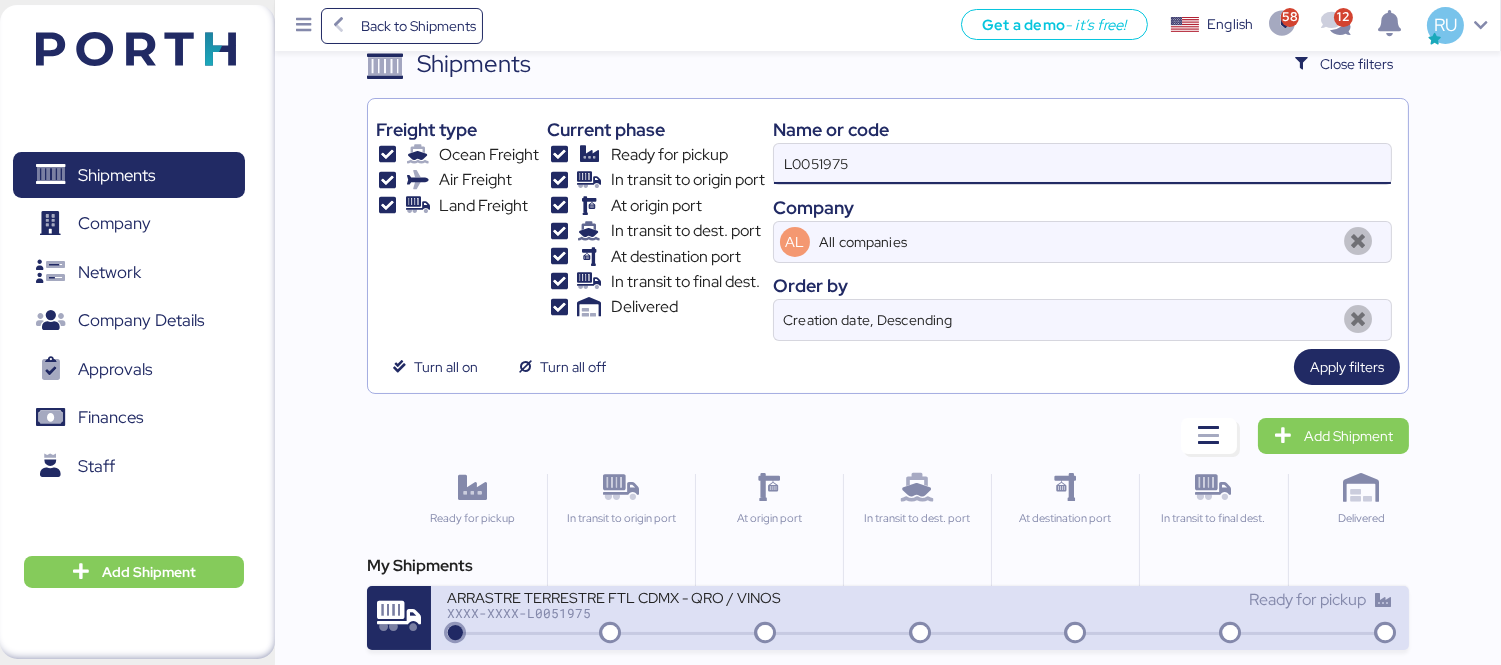 click on "Ready for pickup" at bounding box center (1156, 609) 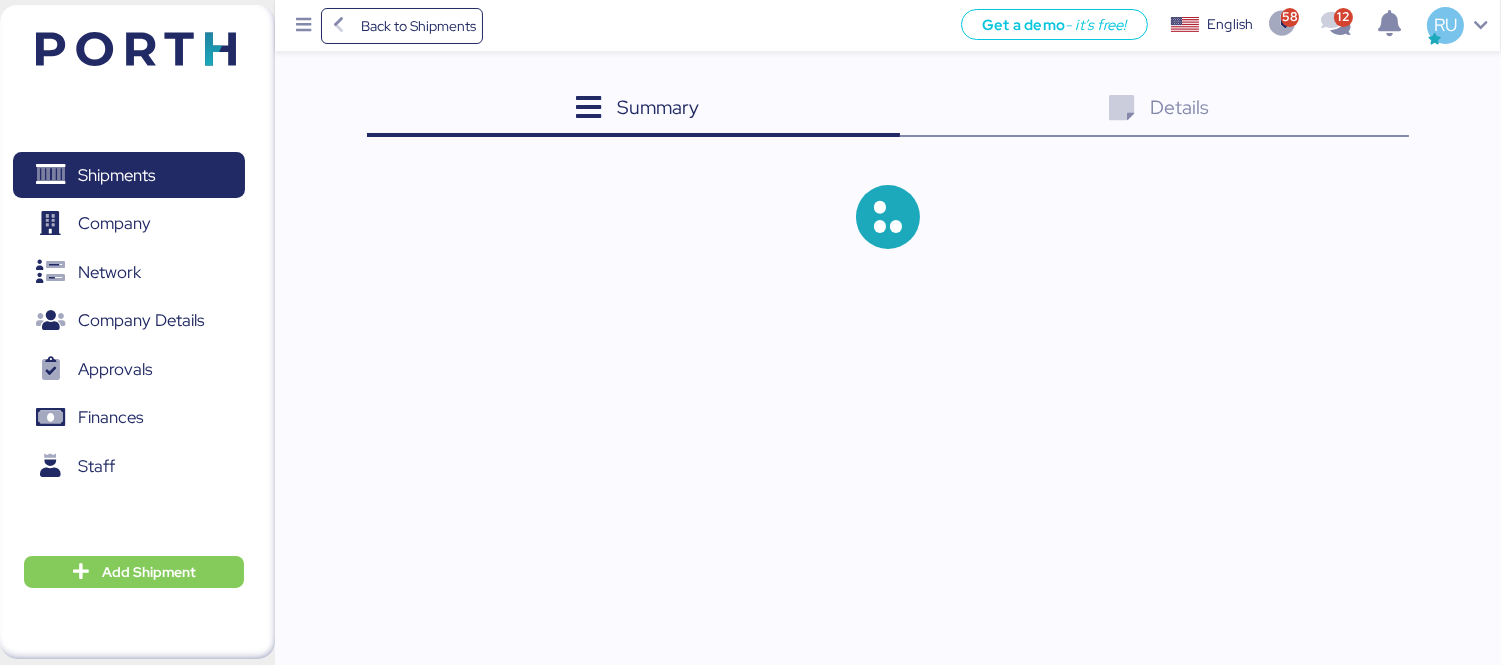 scroll, scrollTop: 0, scrollLeft: 0, axis: both 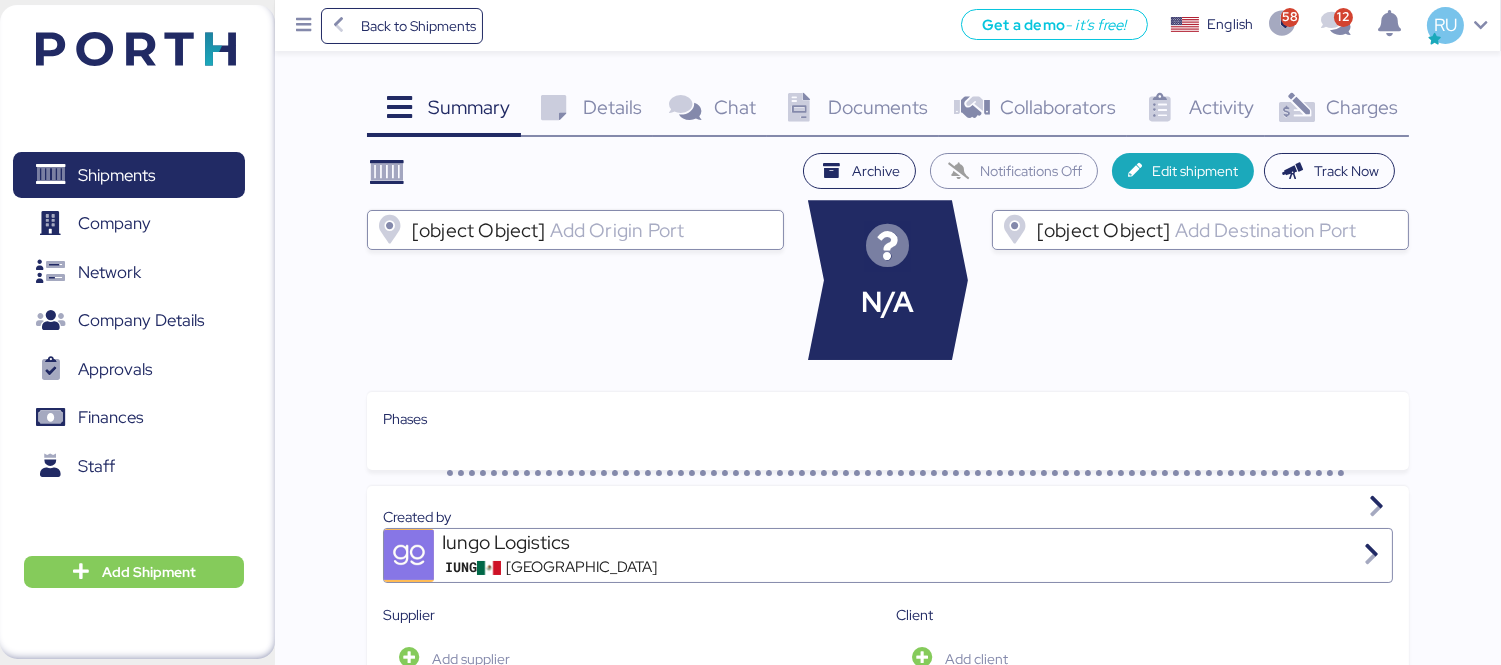 click on "Charges" at bounding box center [1362, 107] 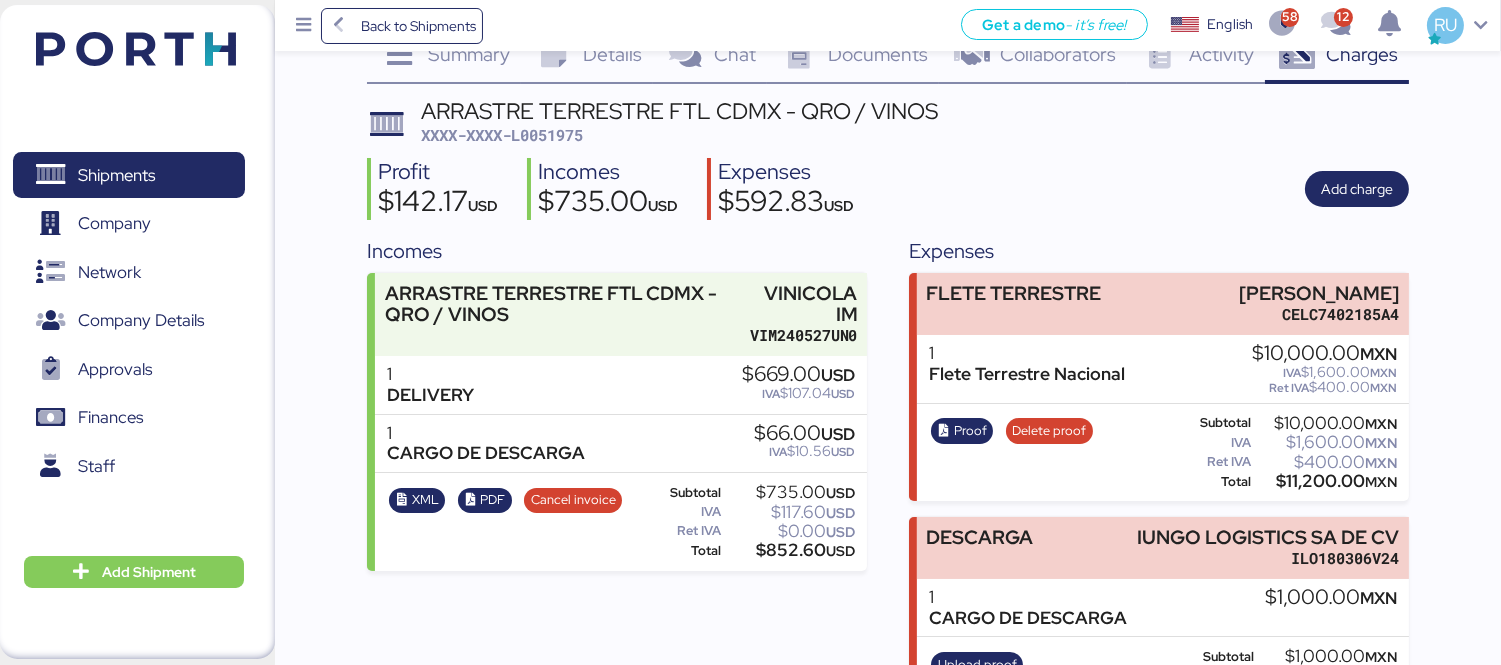 scroll, scrollTop: 136, scrollLeft: 0, axis: vertical 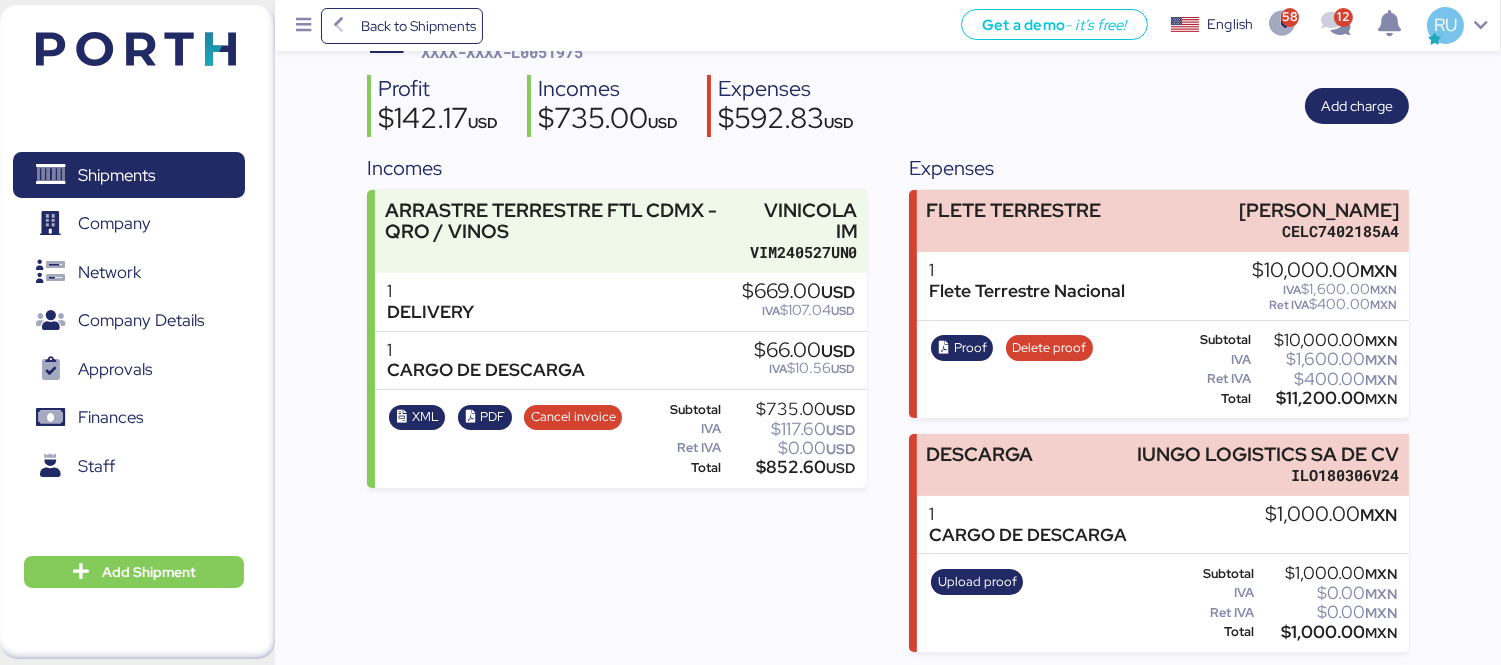 click at bounding box center (136, 49) 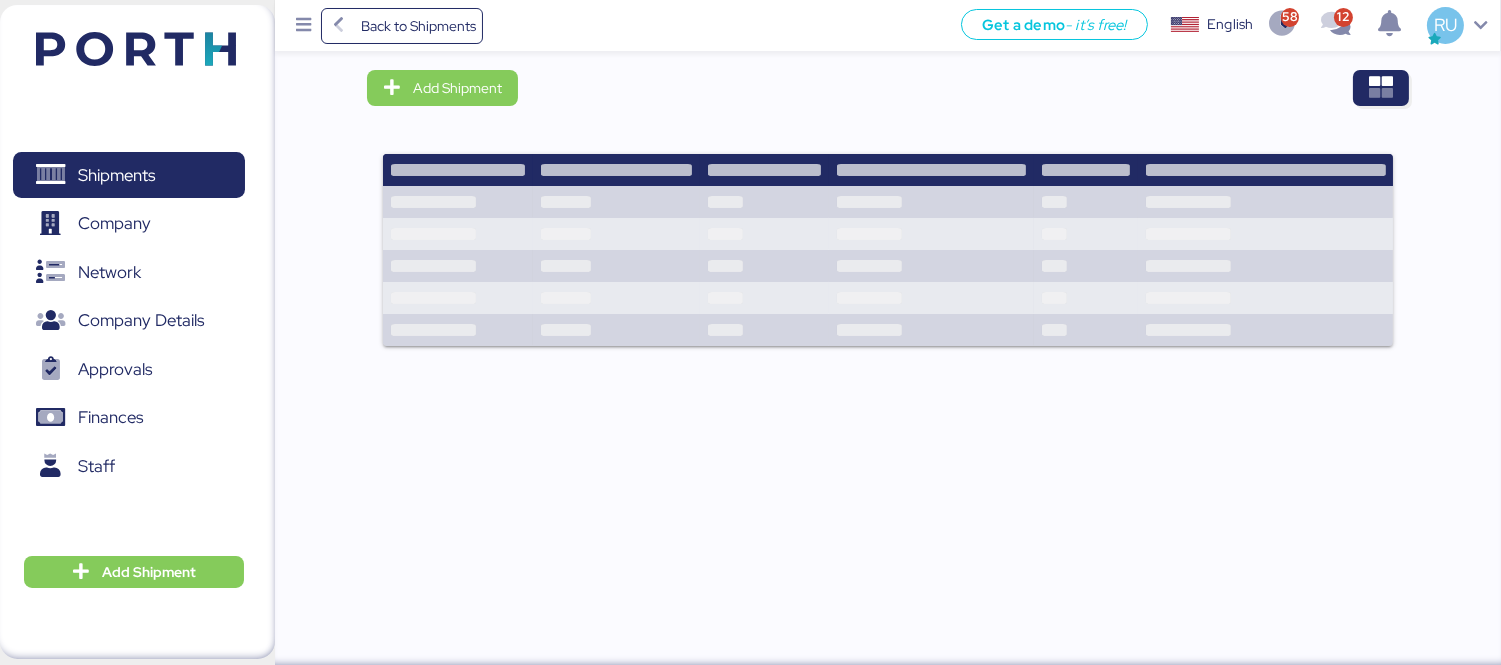 scroll, scrollTop: 0, scrollLeft: 0, axis: both 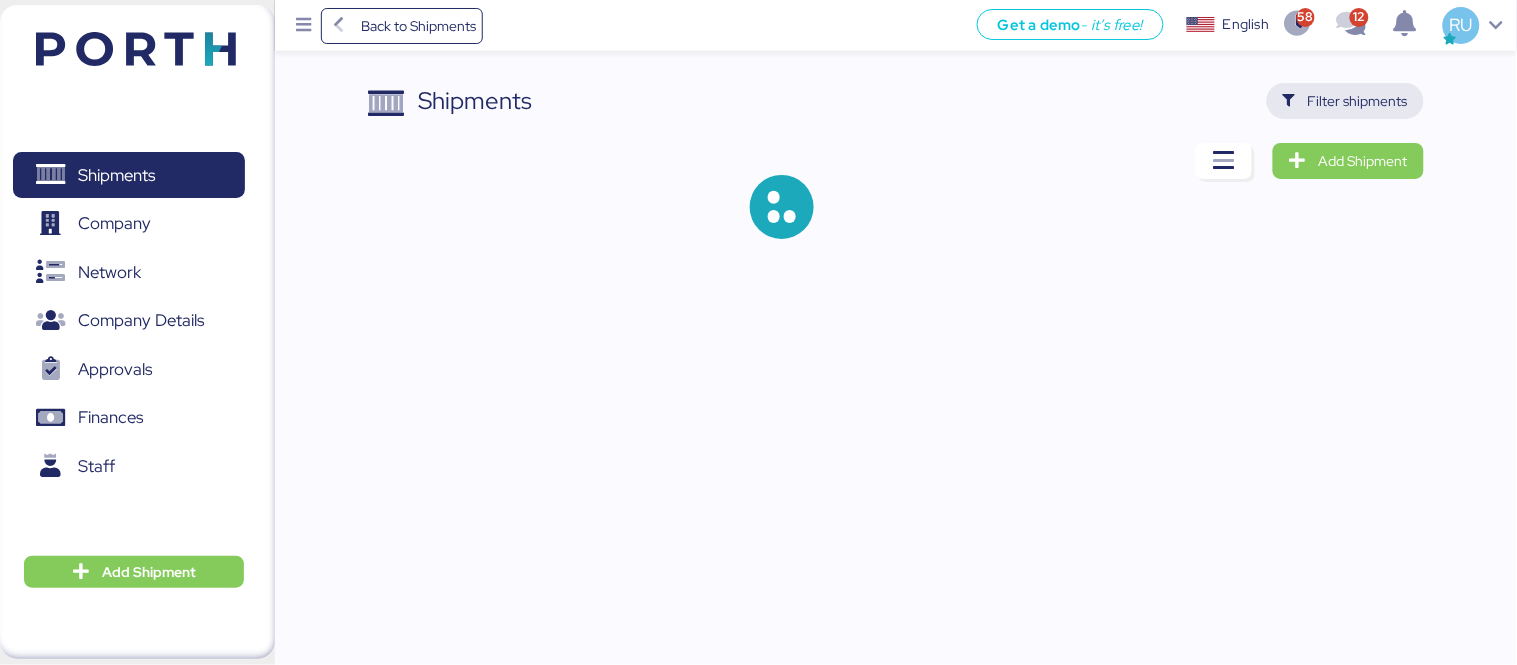 click on "Filter shipments" at bounding box center [1358, 101] 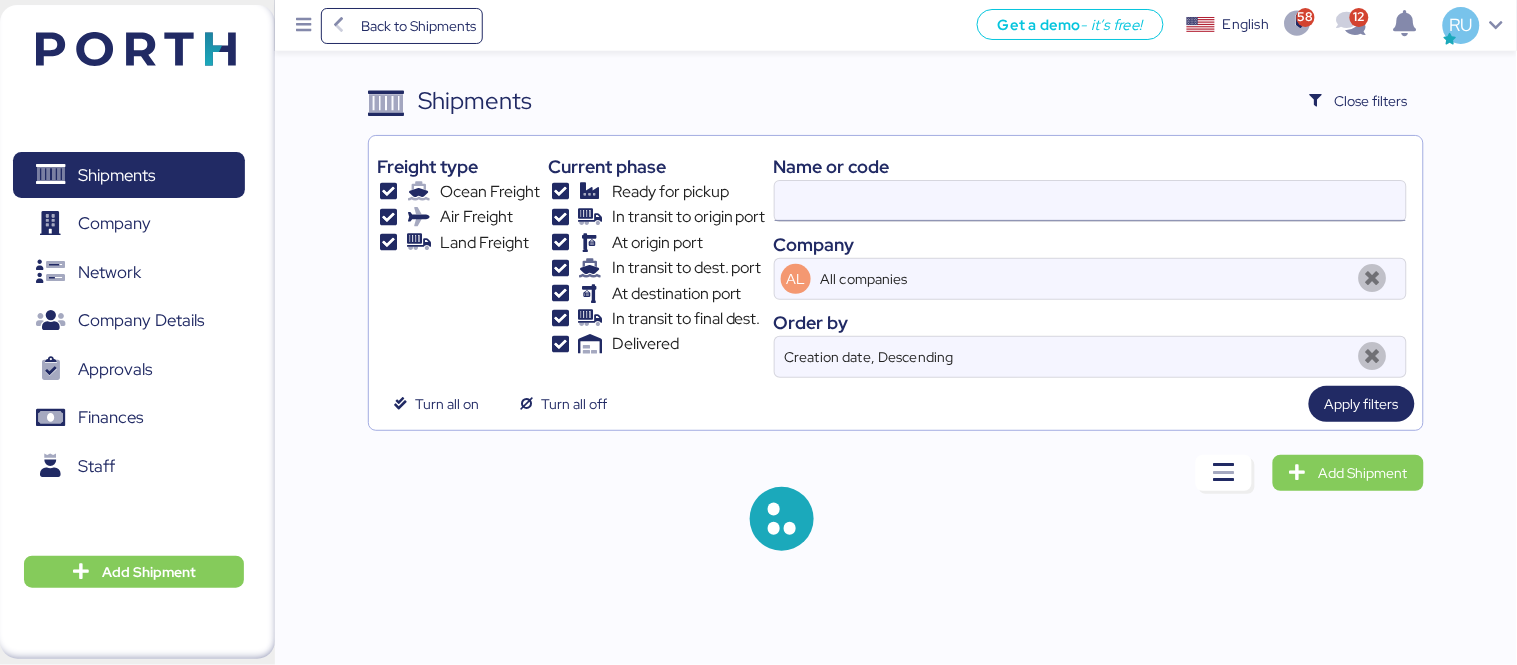 click at bounding box center [1090, 201] 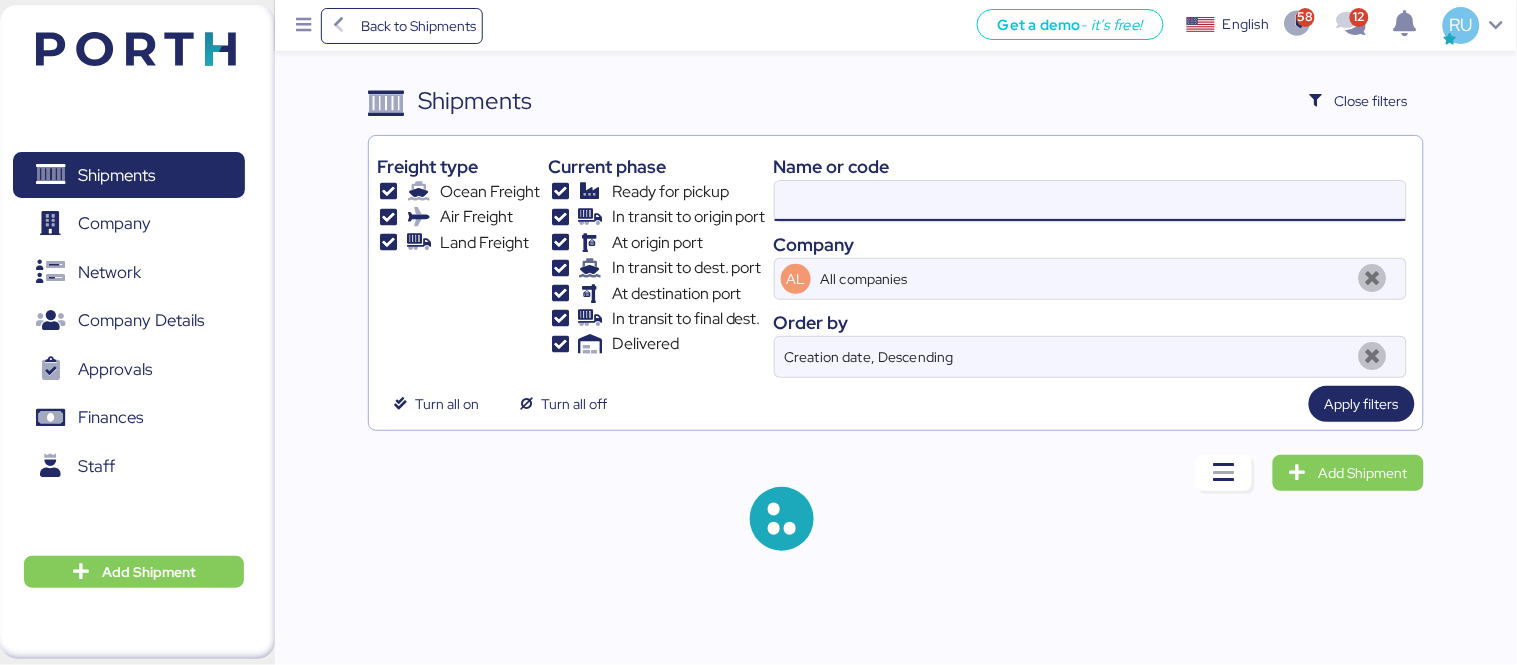 paste on "O0051820" 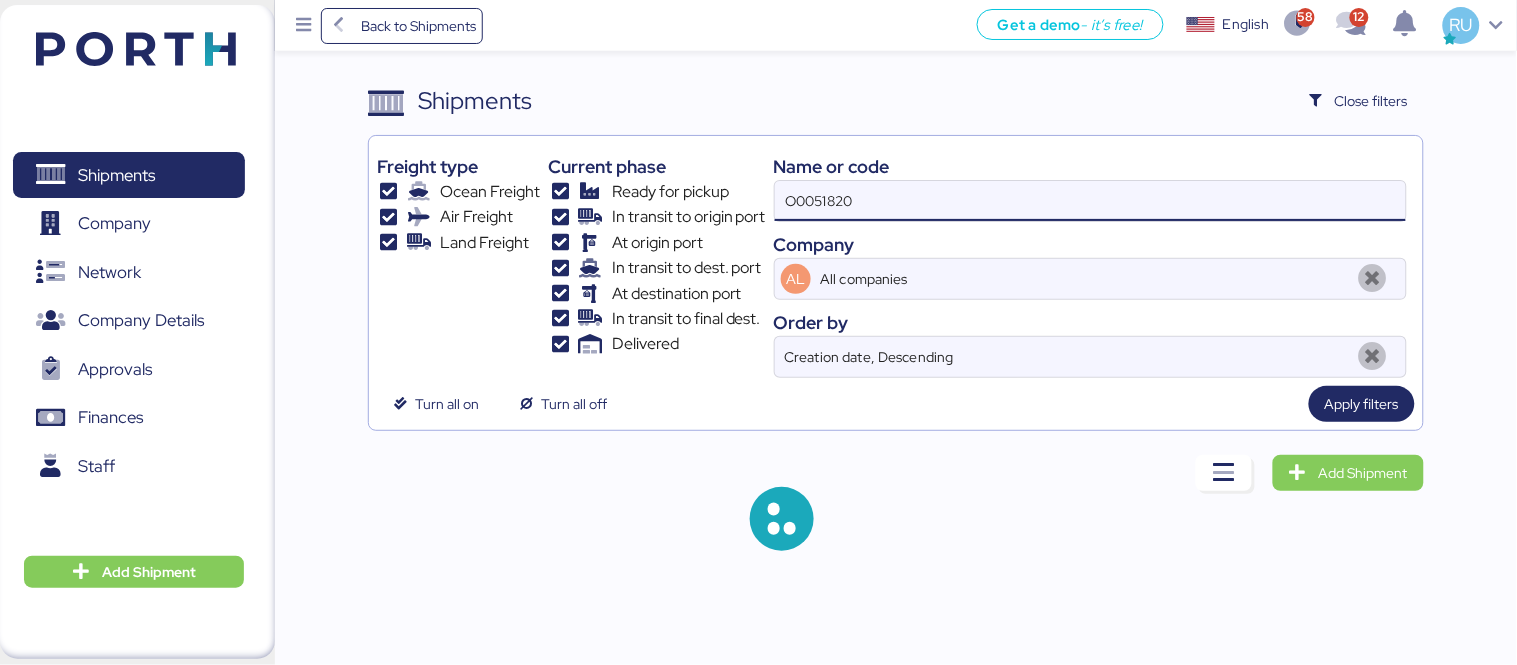 type on "O0051820" 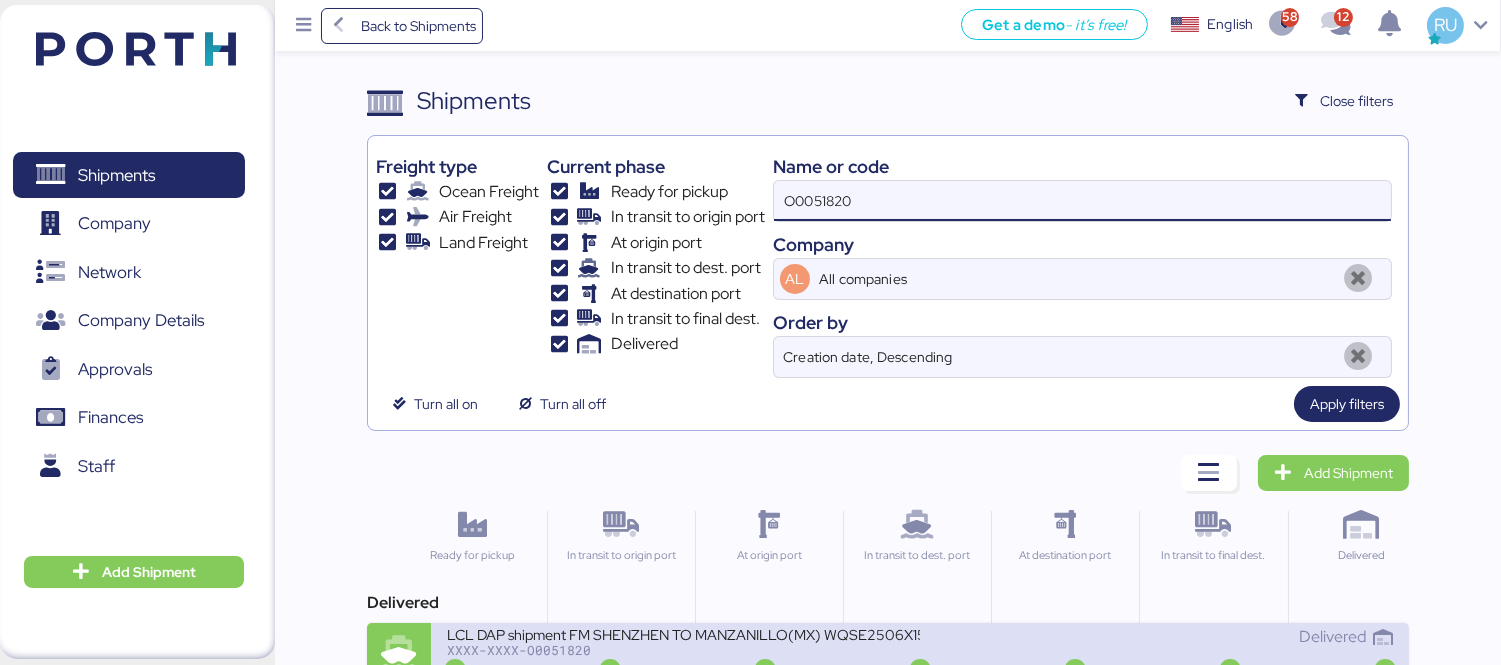 click on "LCL DAP shipment FM SHENZHEN TO MANZANILLO(MX) WQSE2506X15" at bounding box center [683, 633] 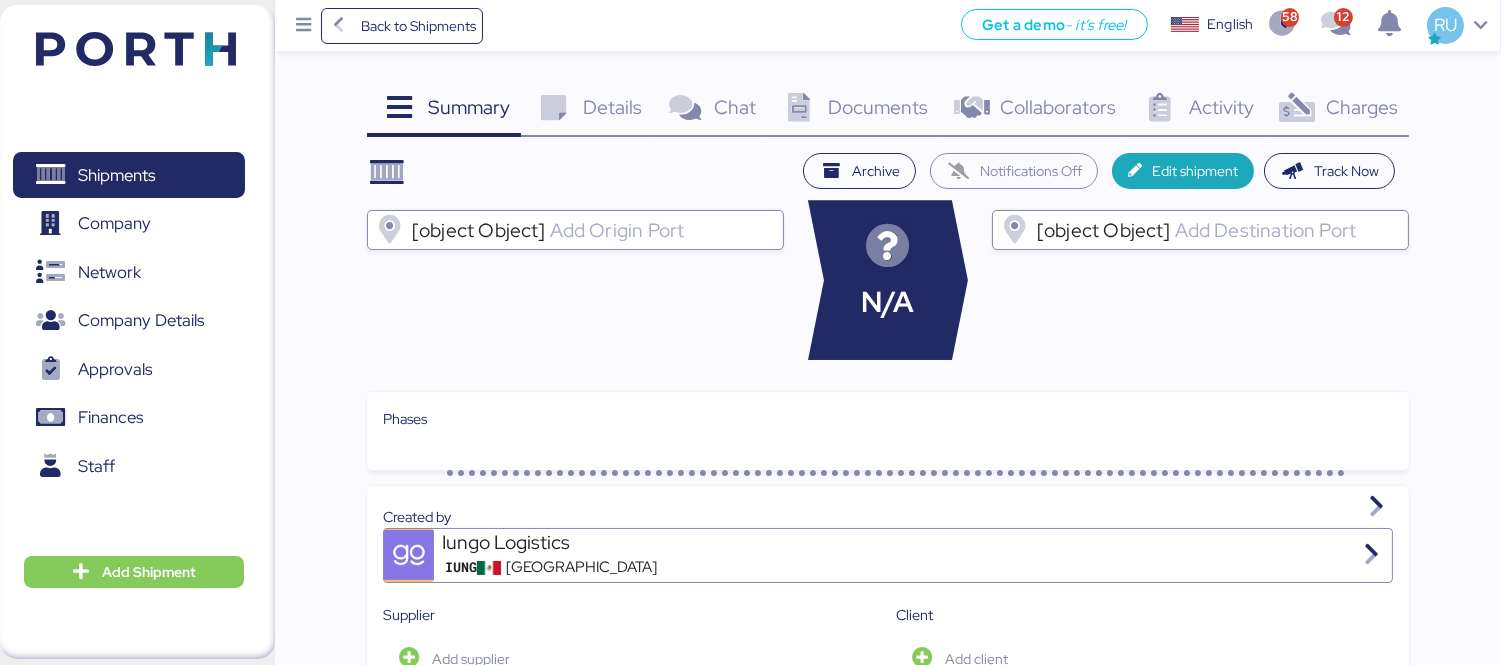 click on "Charges" at bounding box center (1362, 107) 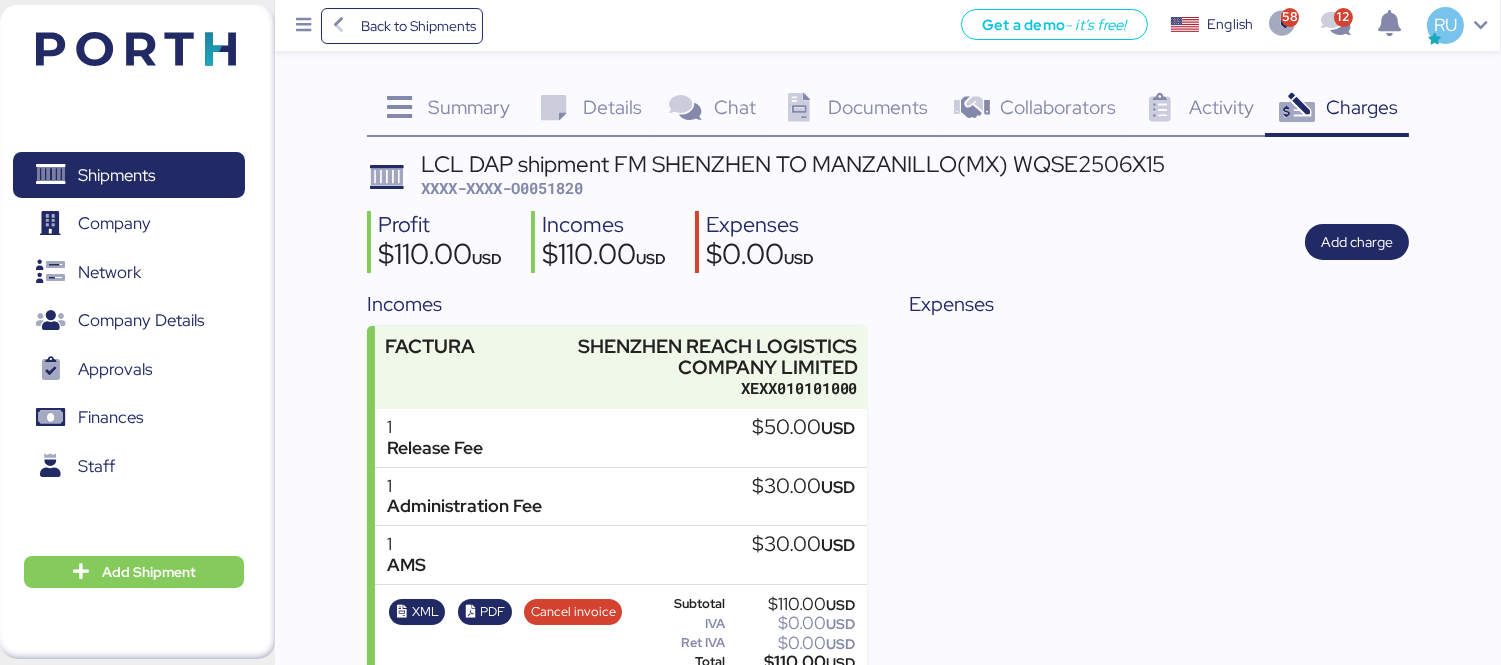 scroll, scrollTop: 32, scrollLeft: 0, axis: vertical 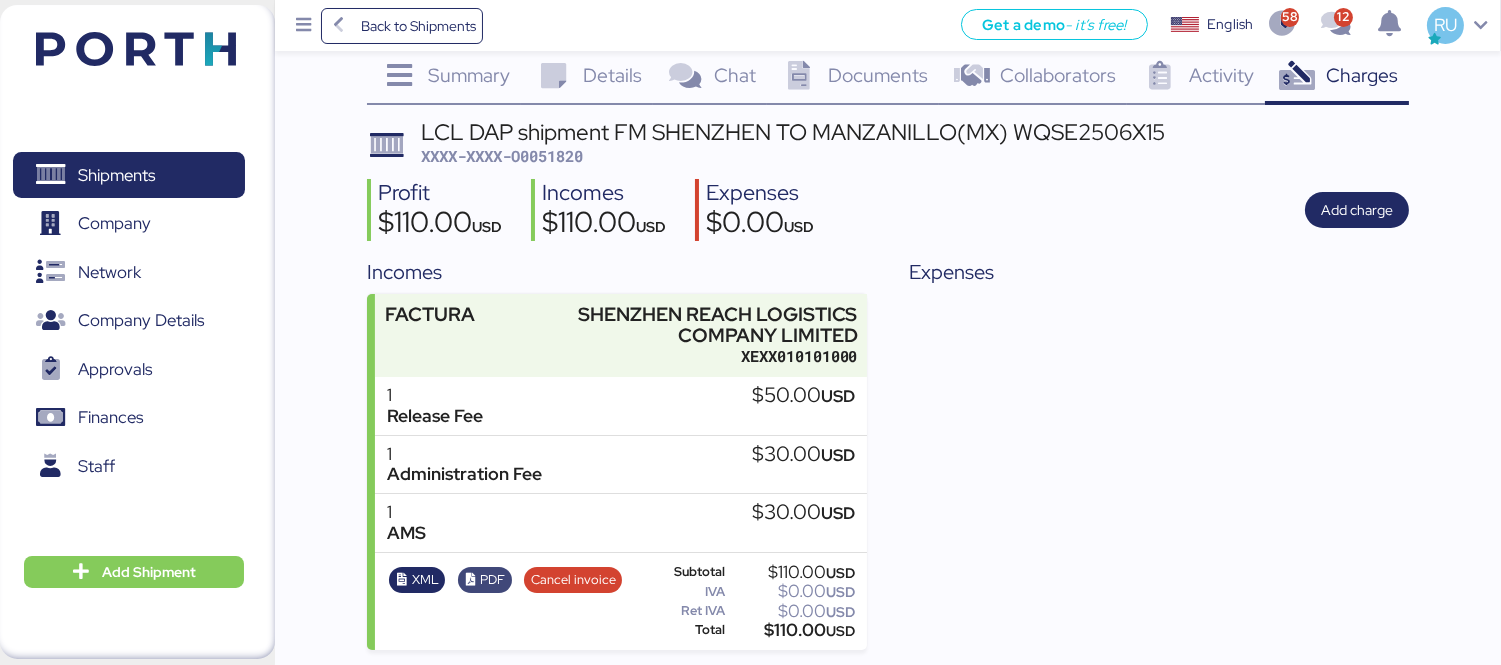 click on "PDF" at bounding box center (492, 580) 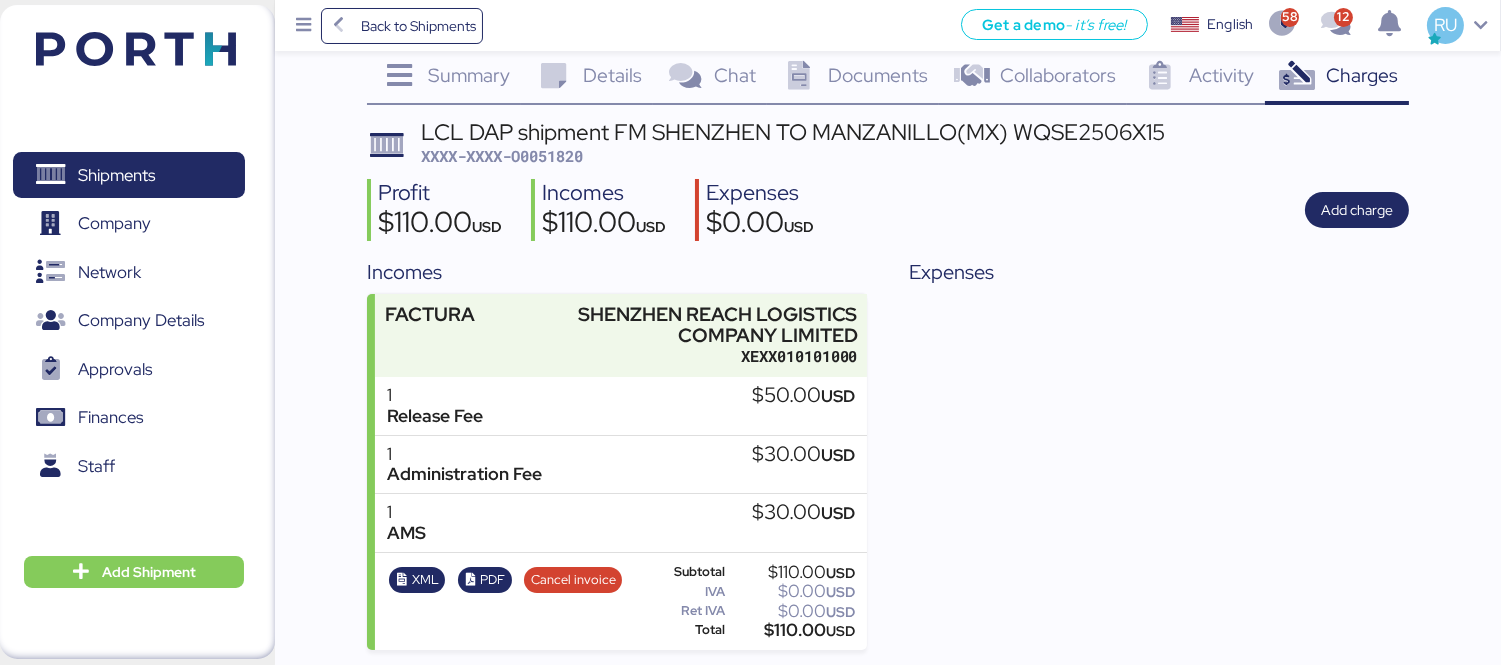 click at bounding box center (136, 49) 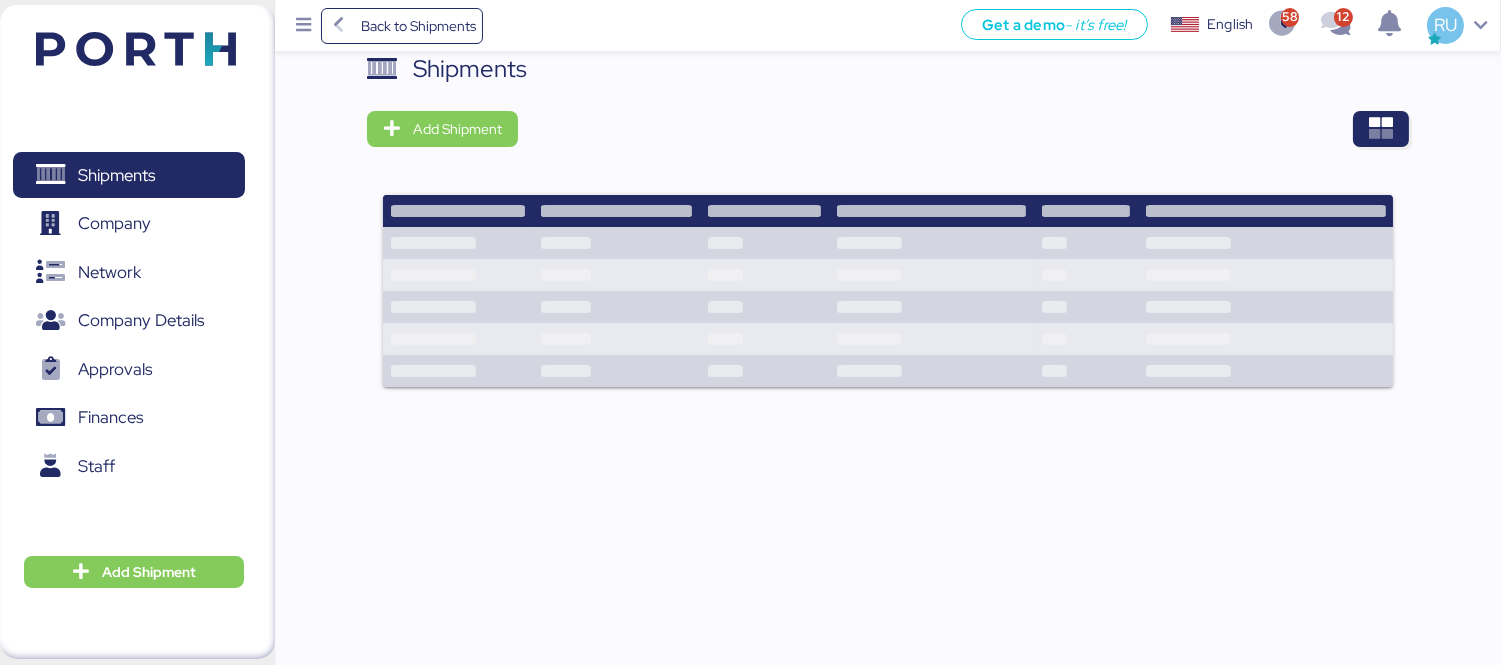 scroll, scrollTop: 0, scrollLeft: 0, axis: both 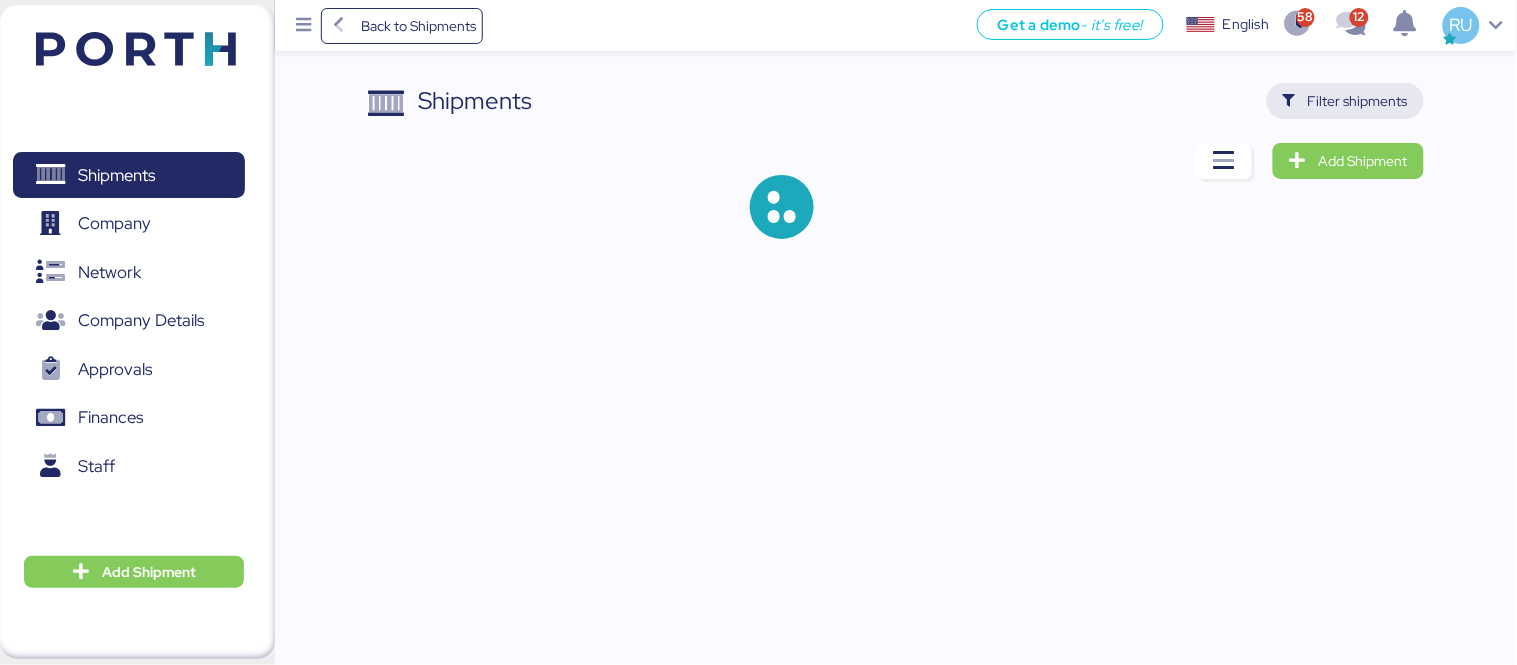 click on "Filter shipments" at bounding box center (1345, 101) 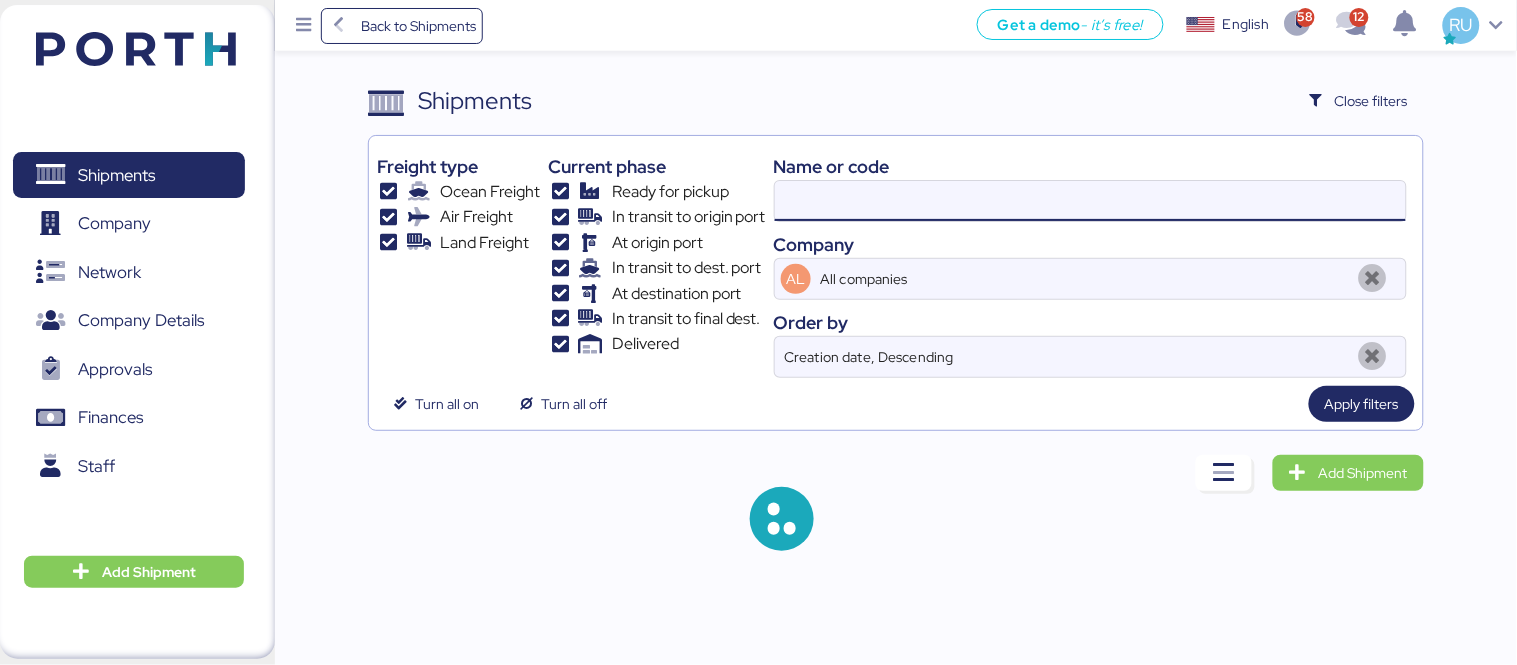 click at bounding box center [1090, 201] 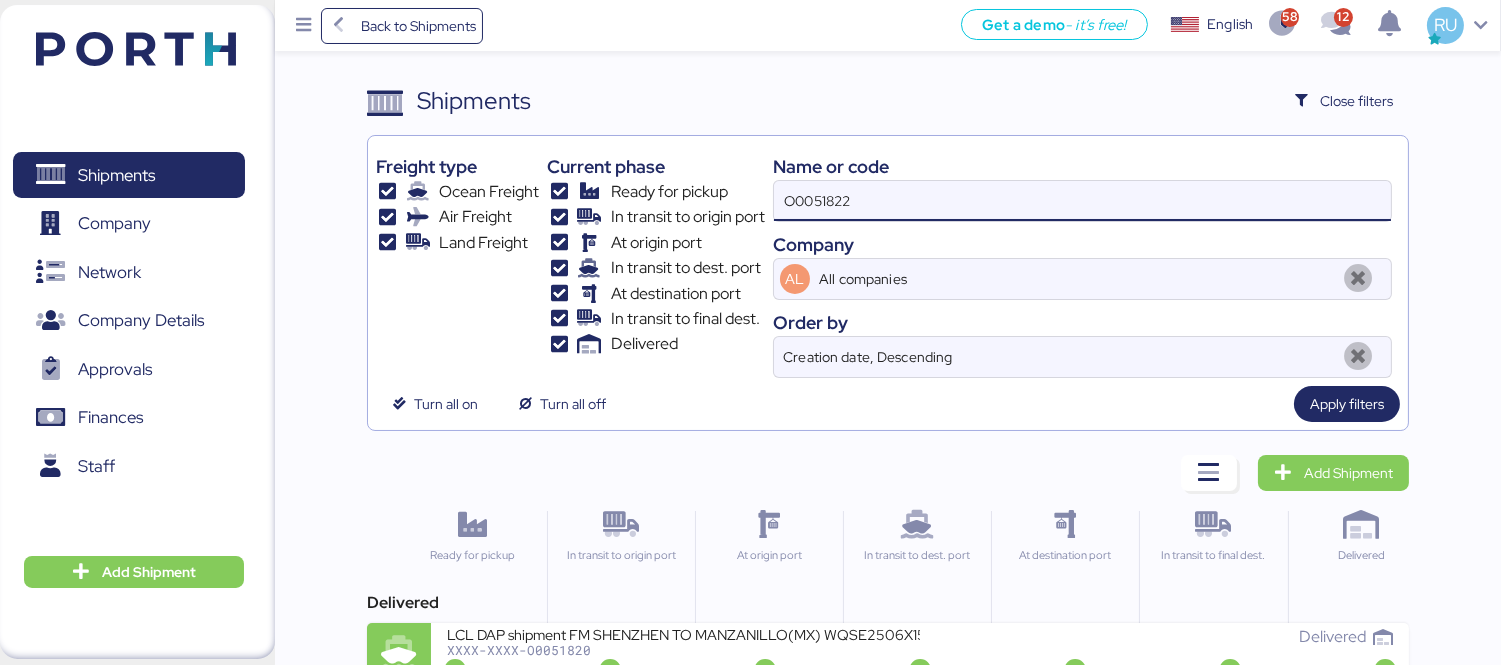 type on "O0051822" 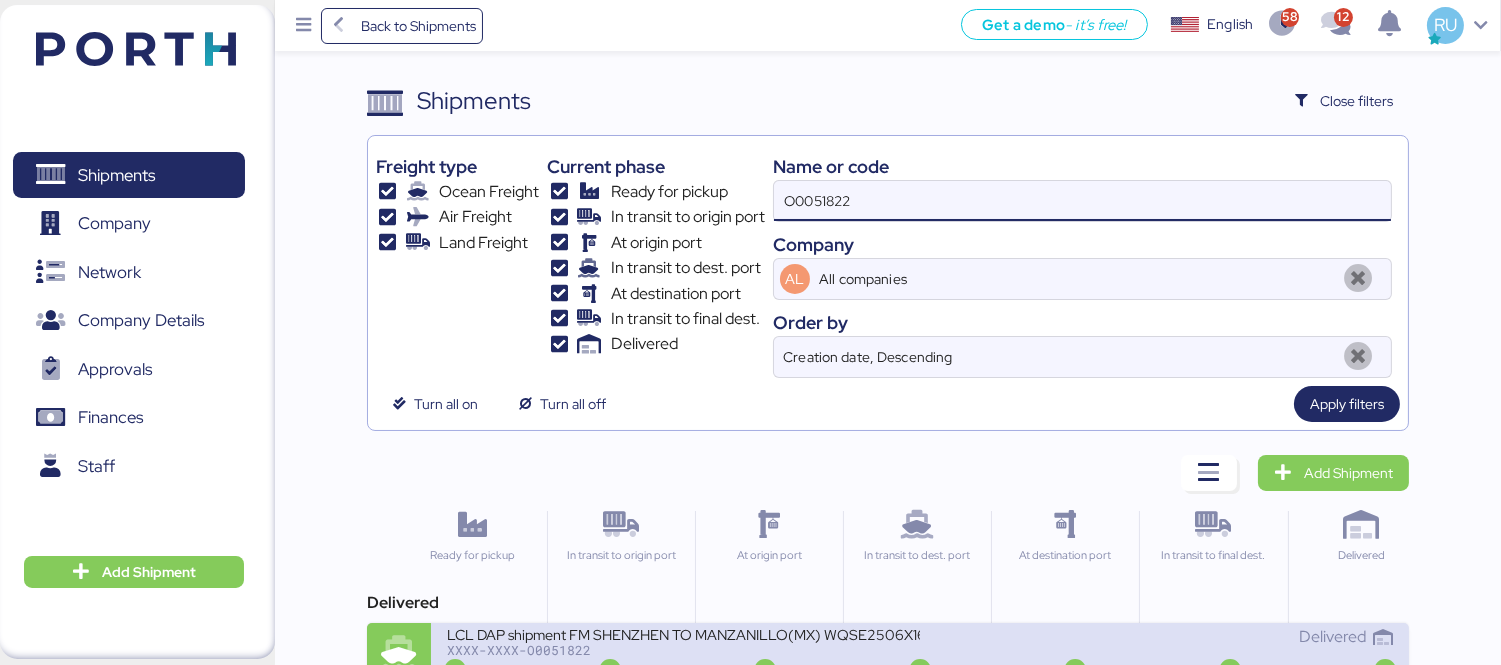 click on "LCL DAP shipment FM SHENZHEN TO MANZANILLO(MX) WQSE2506X16" at bounding box center (683, 633) 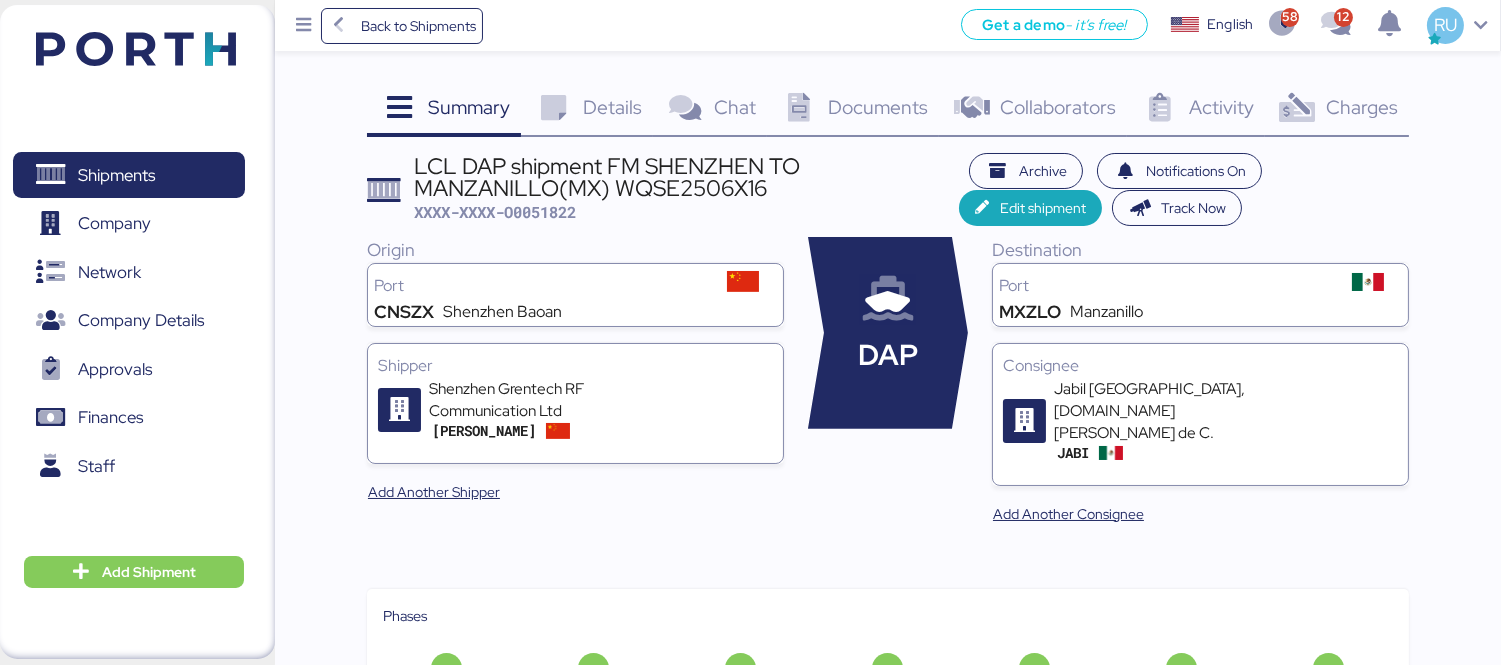 click on "Charges" at bounding box center (1362, 107) 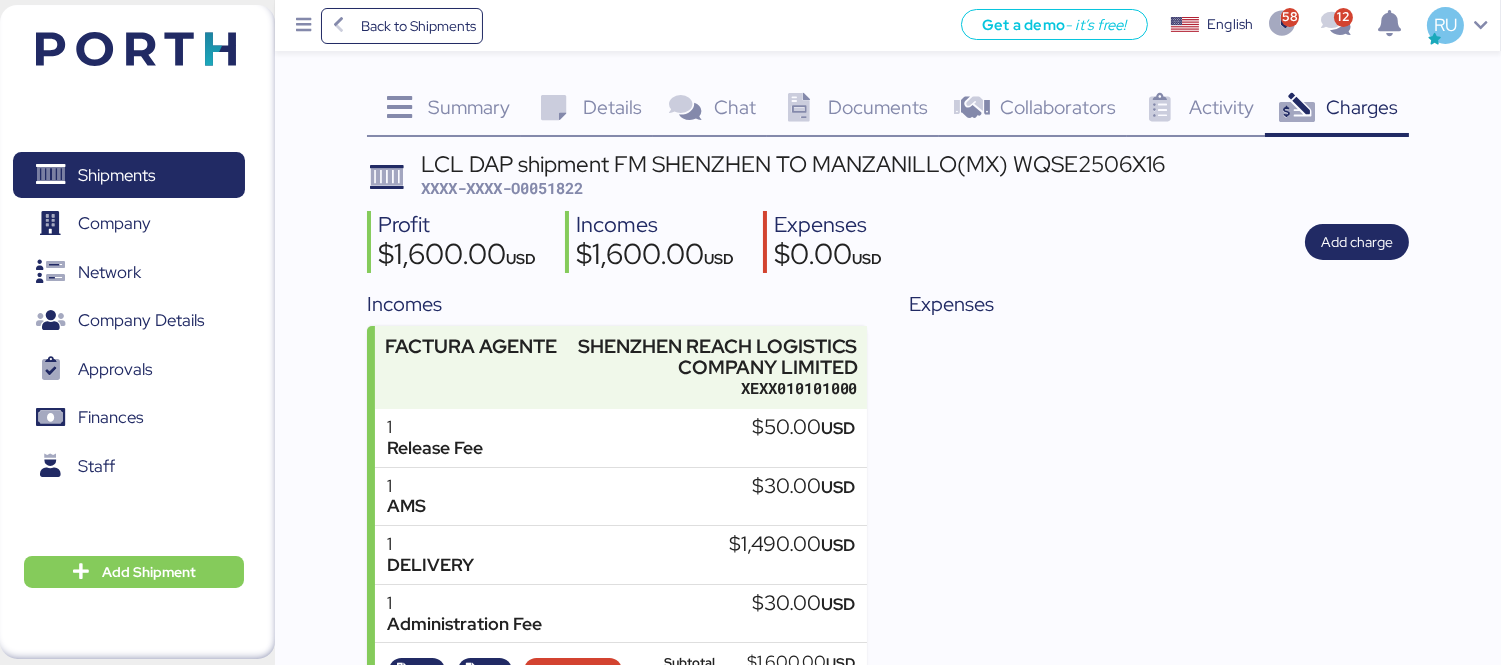 scroll, scrollTop: 91, scrollLeft: 0, axis: vertical 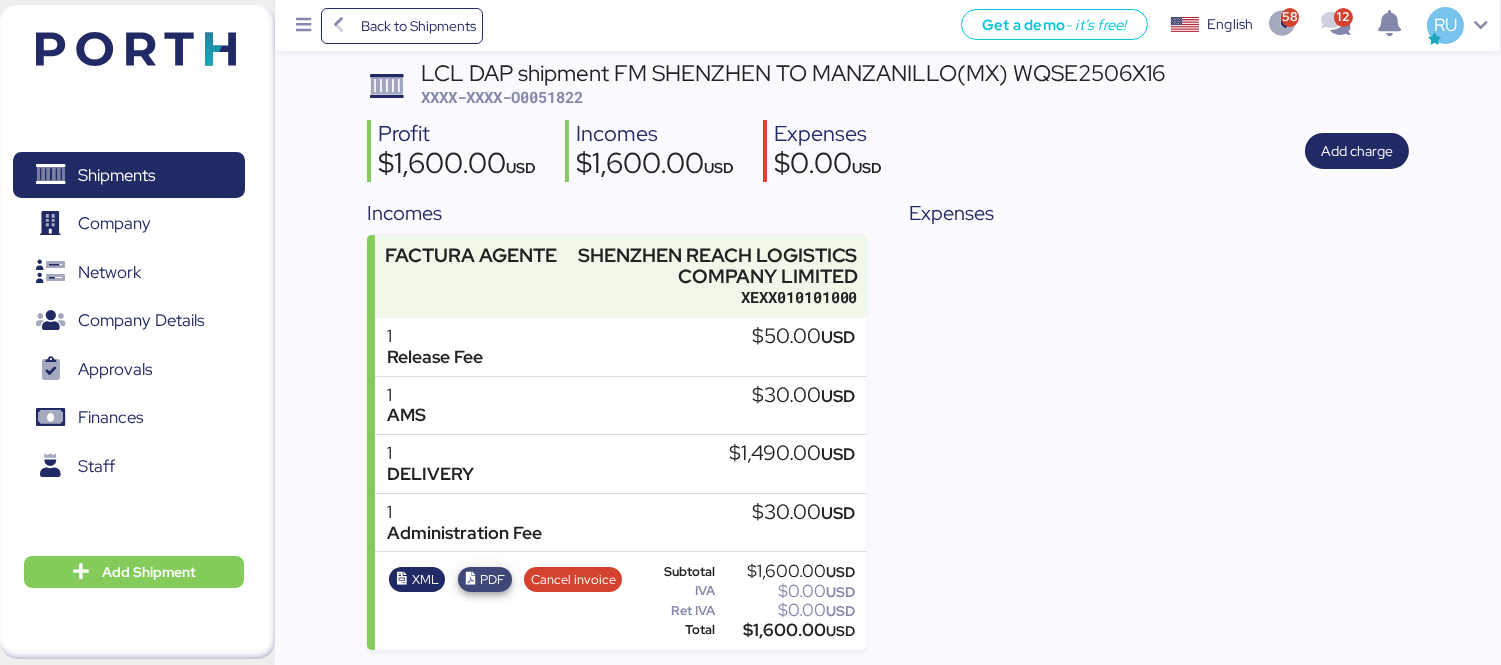 click on "PDF" at bounding box center [492, 580] 